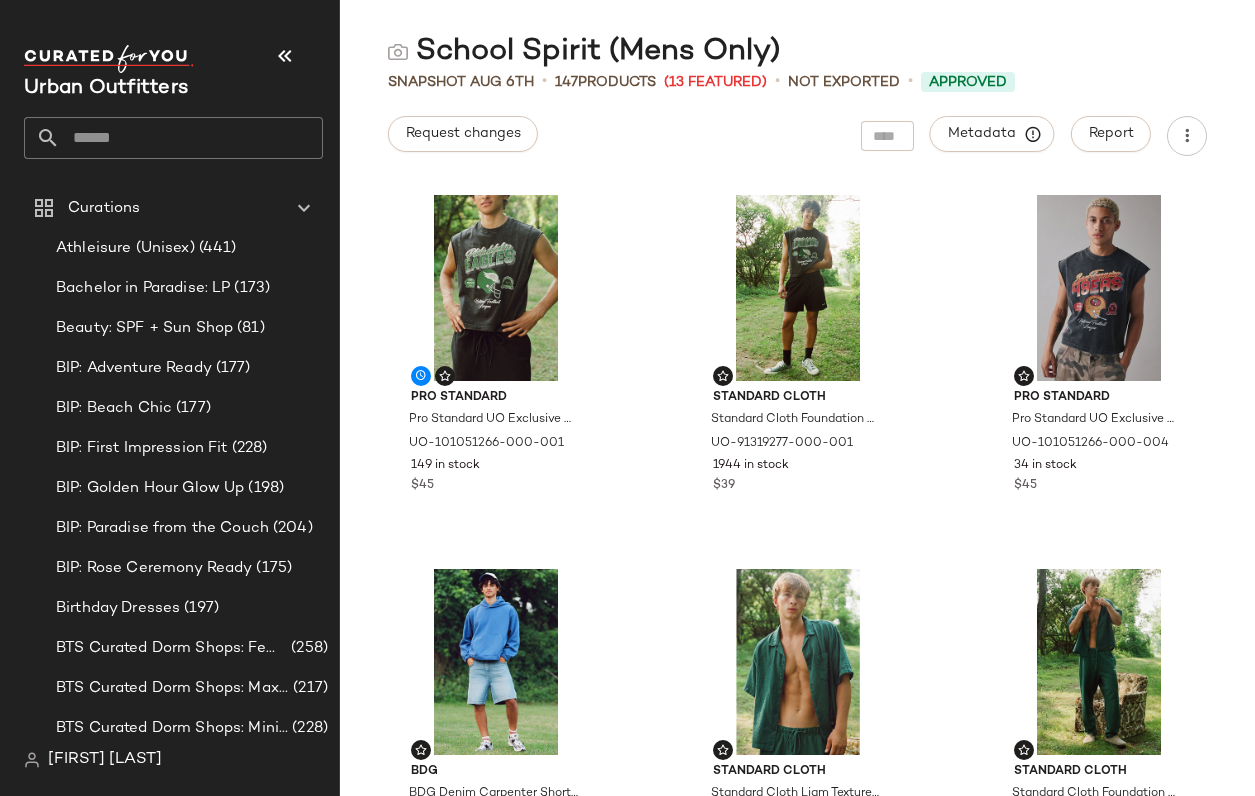 scroll, scrollTop: 0, scrollLeft: 0, axis: both 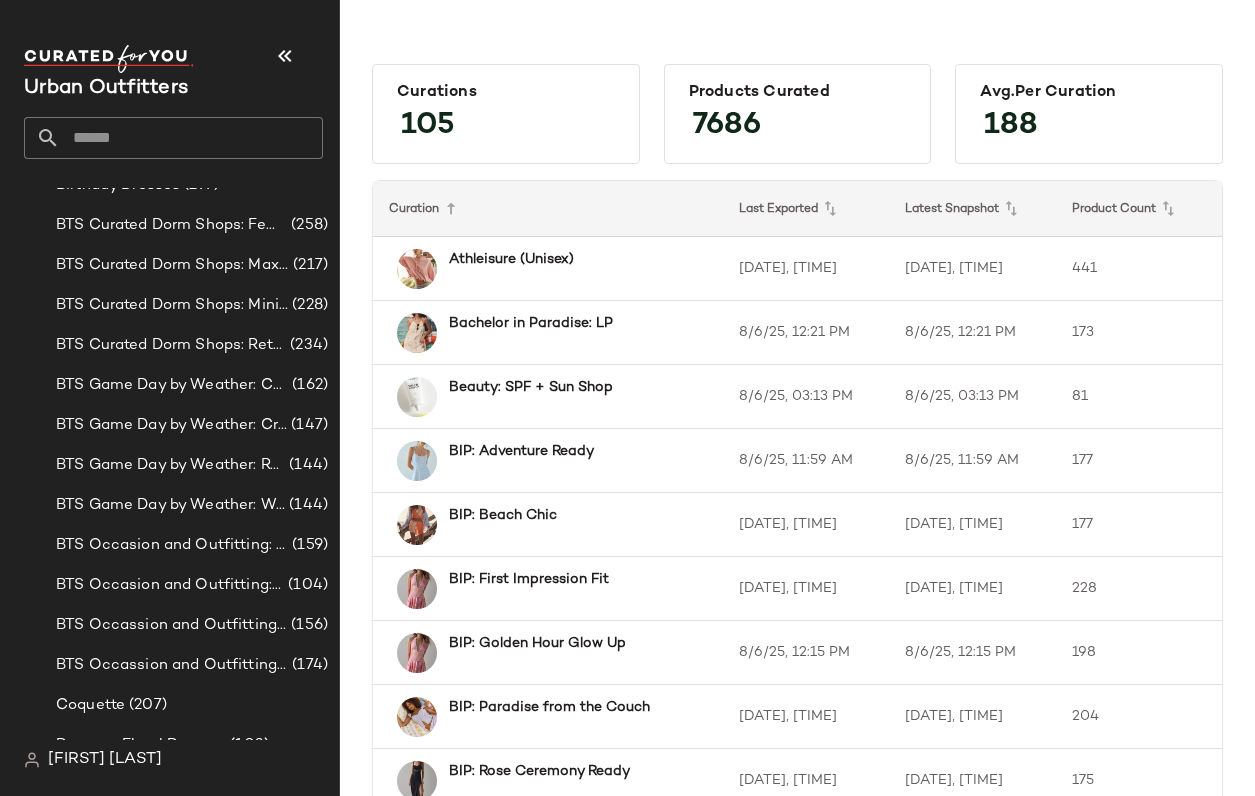 click 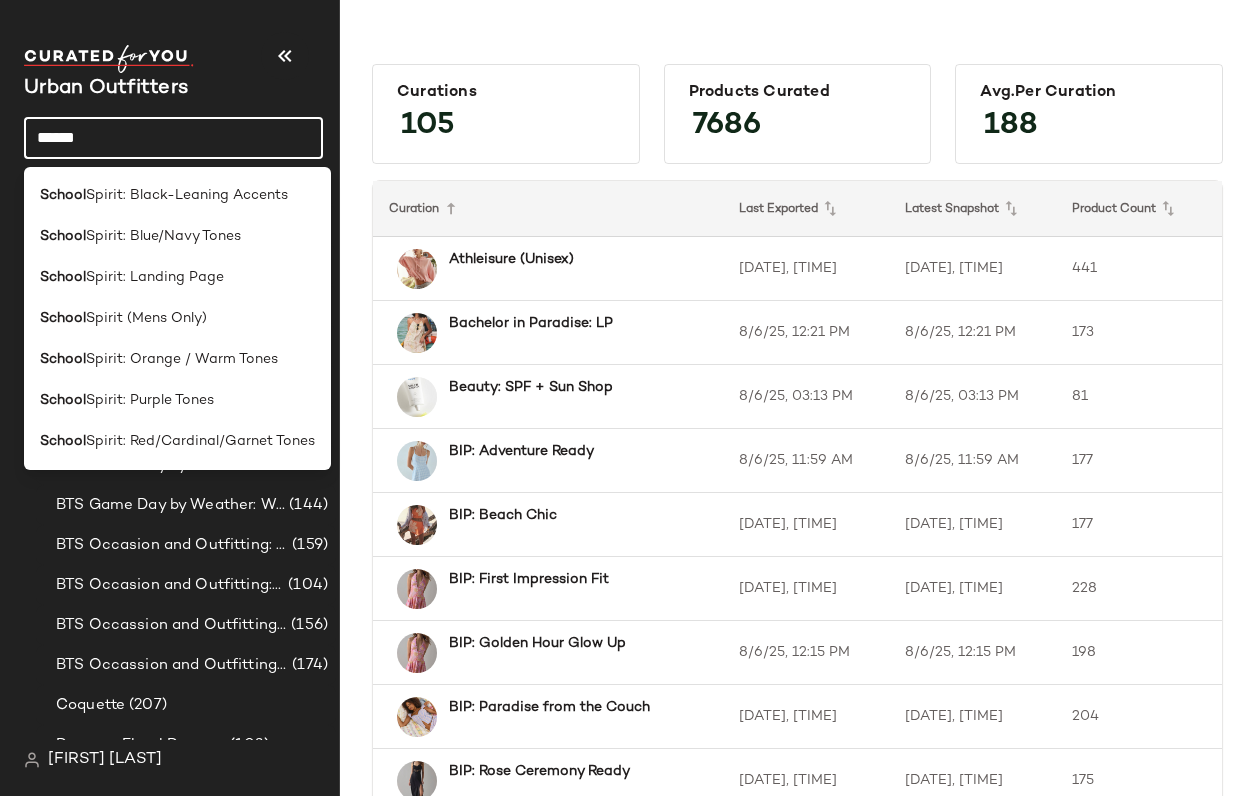 scroll, scrollTop: 0, scrollLeft: 0, axis: both 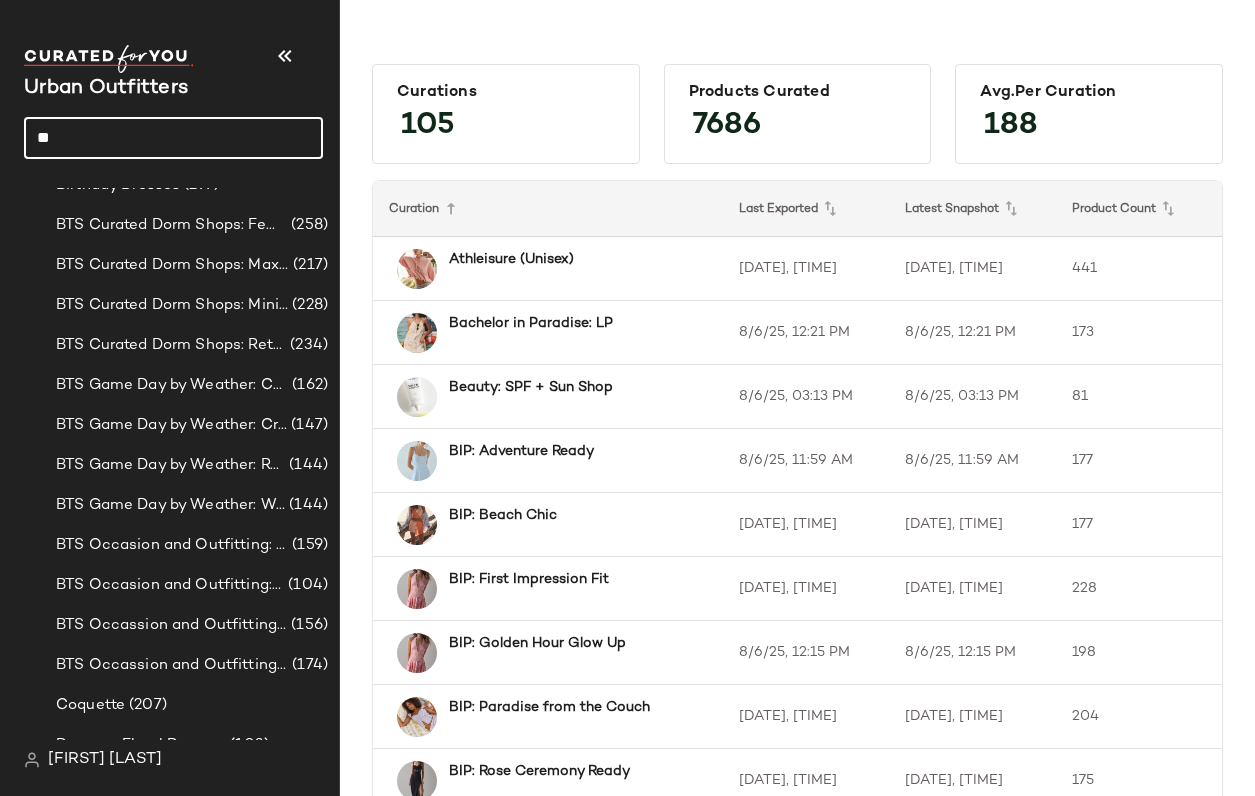 type on "*" 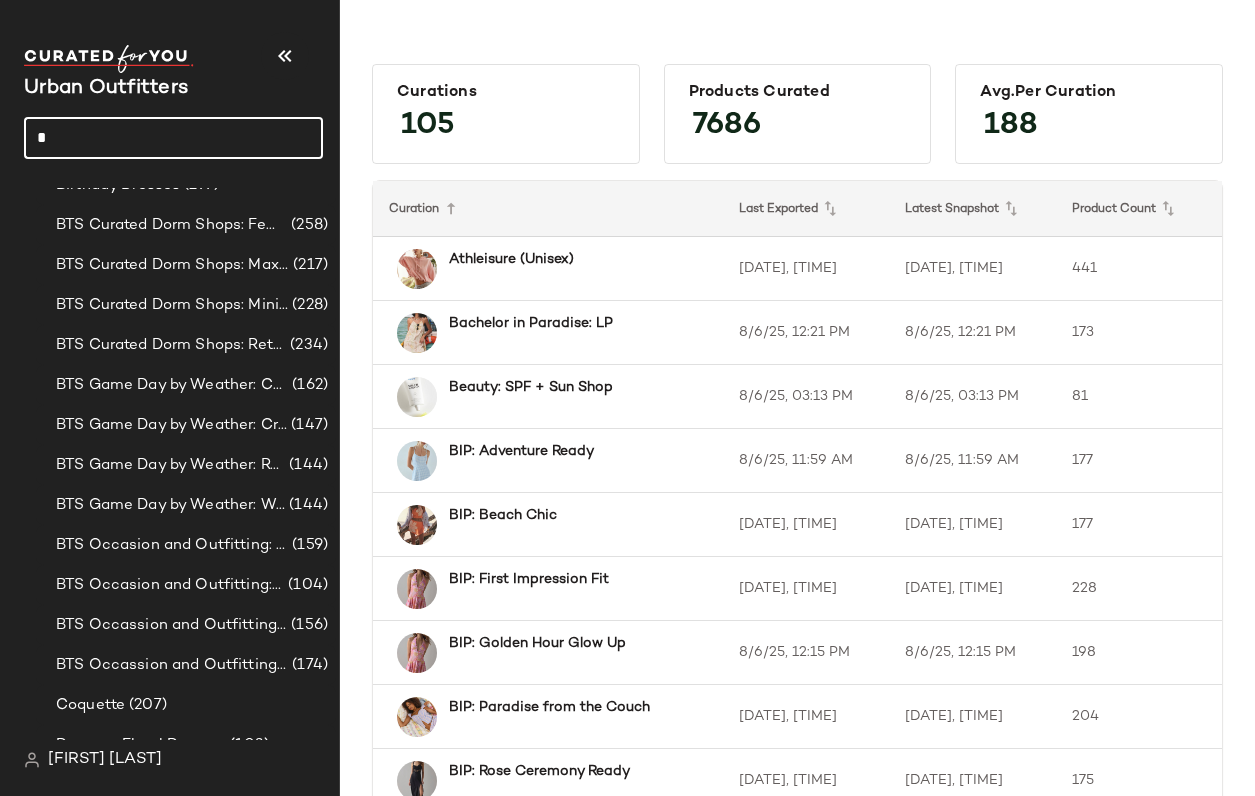 type 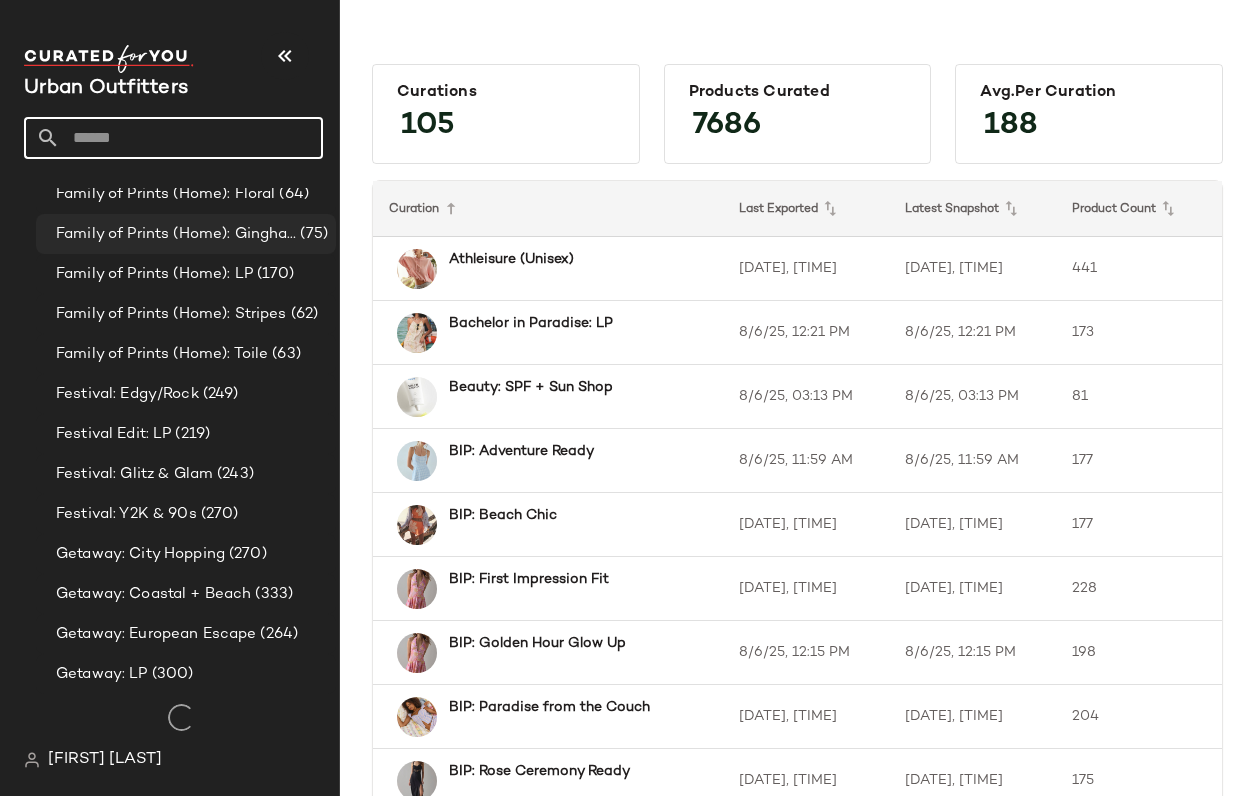 scroll, scrollTop: 1534, scrollLeft: 0, axis: vertical 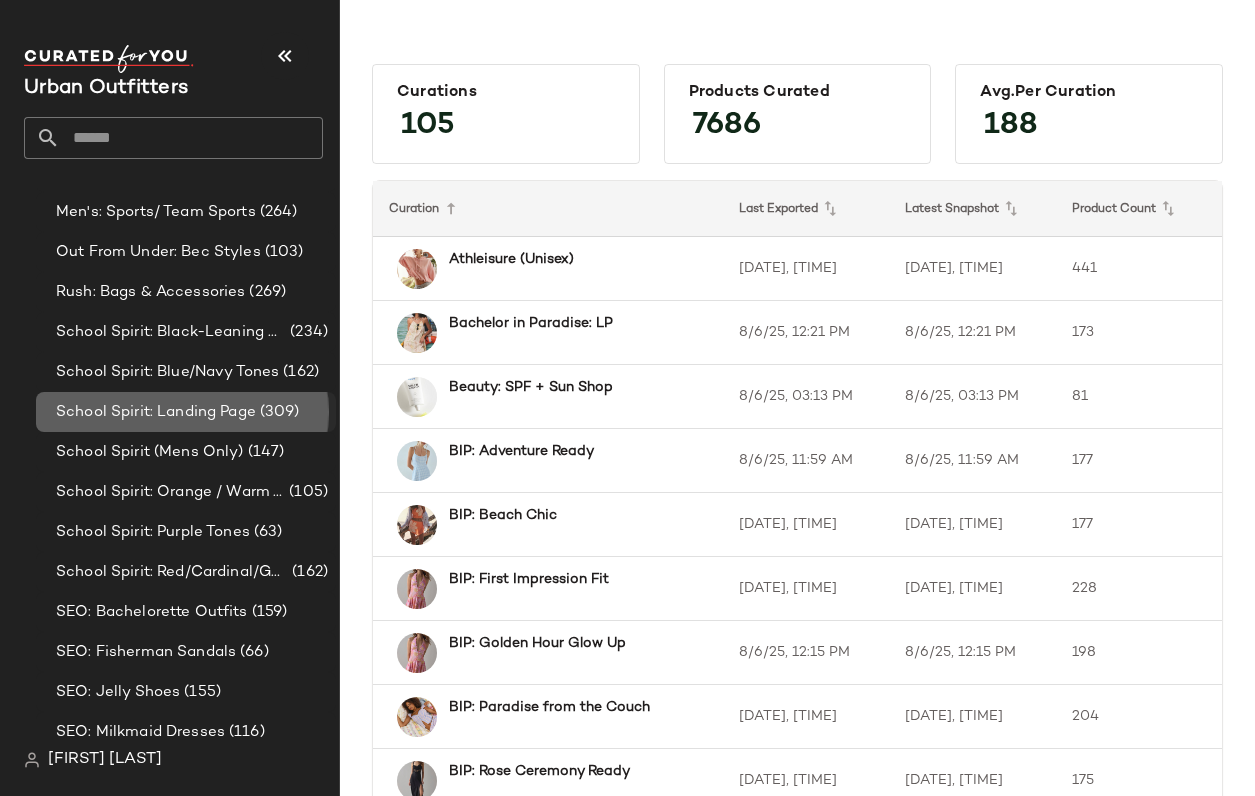 click on "School Spirit: Landing Page" at bounding box center [156, 412] 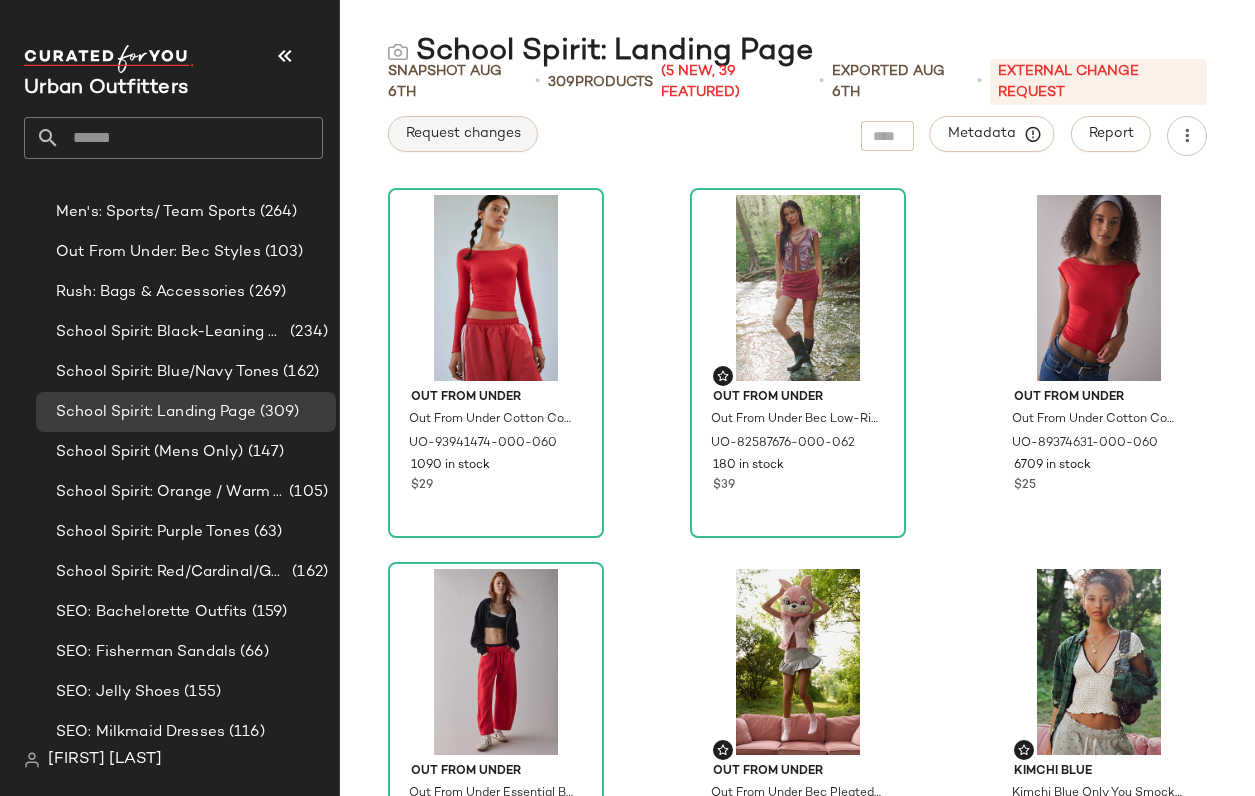click on "Request changes" 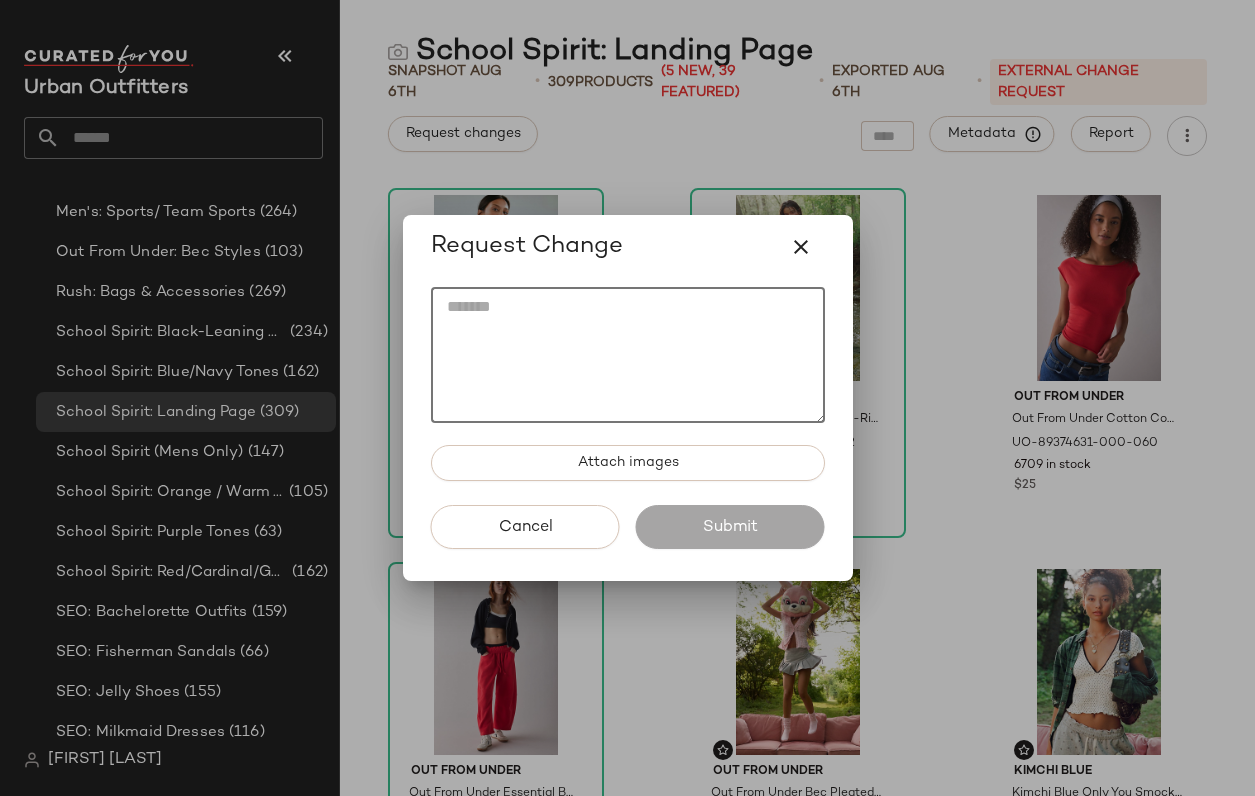 click 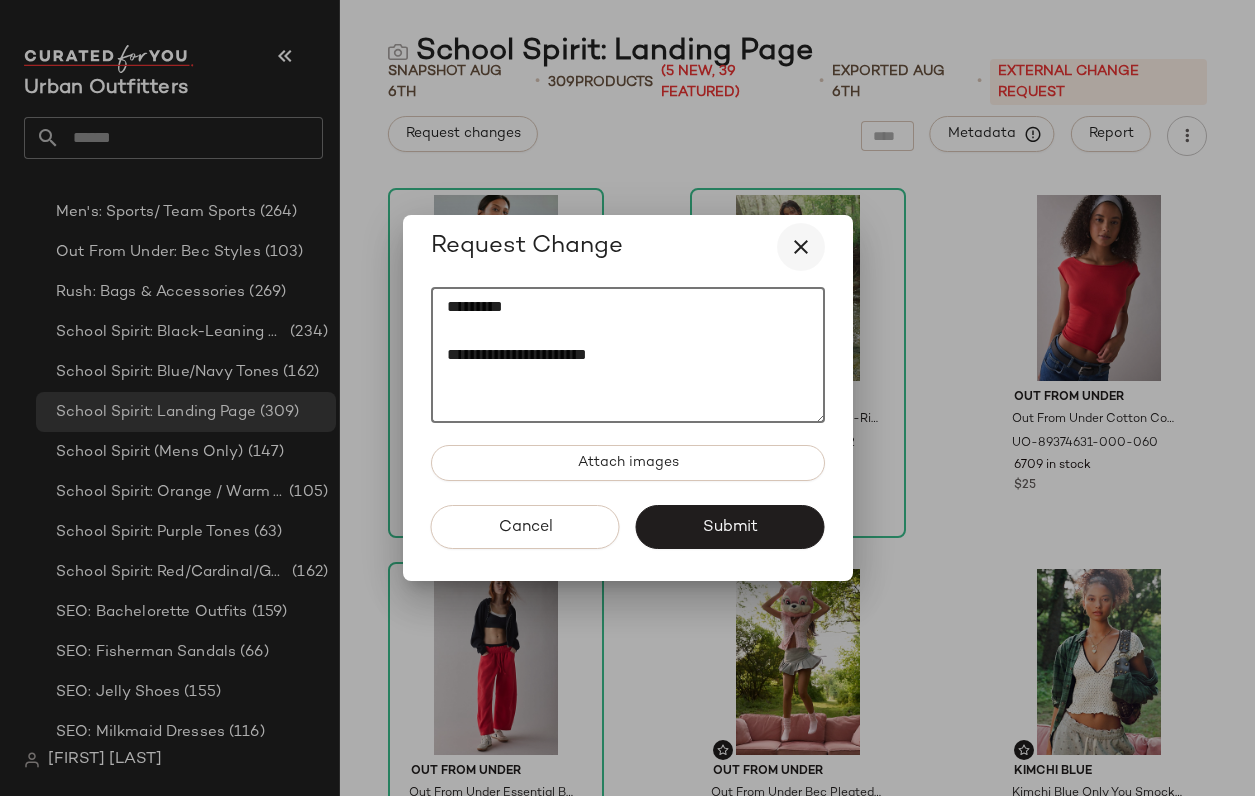 type on "**********" 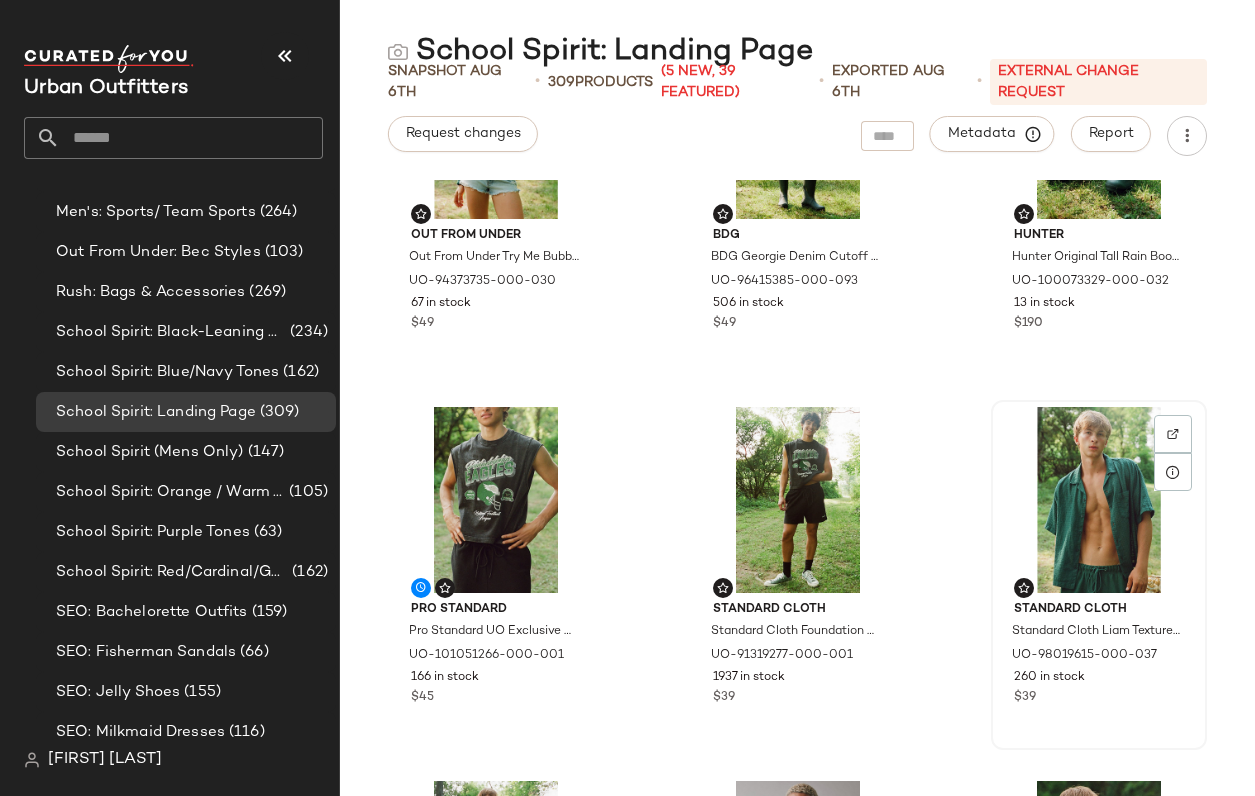 scroll, scrollTop: 3149, scrollLeft: 0, axis: vertical 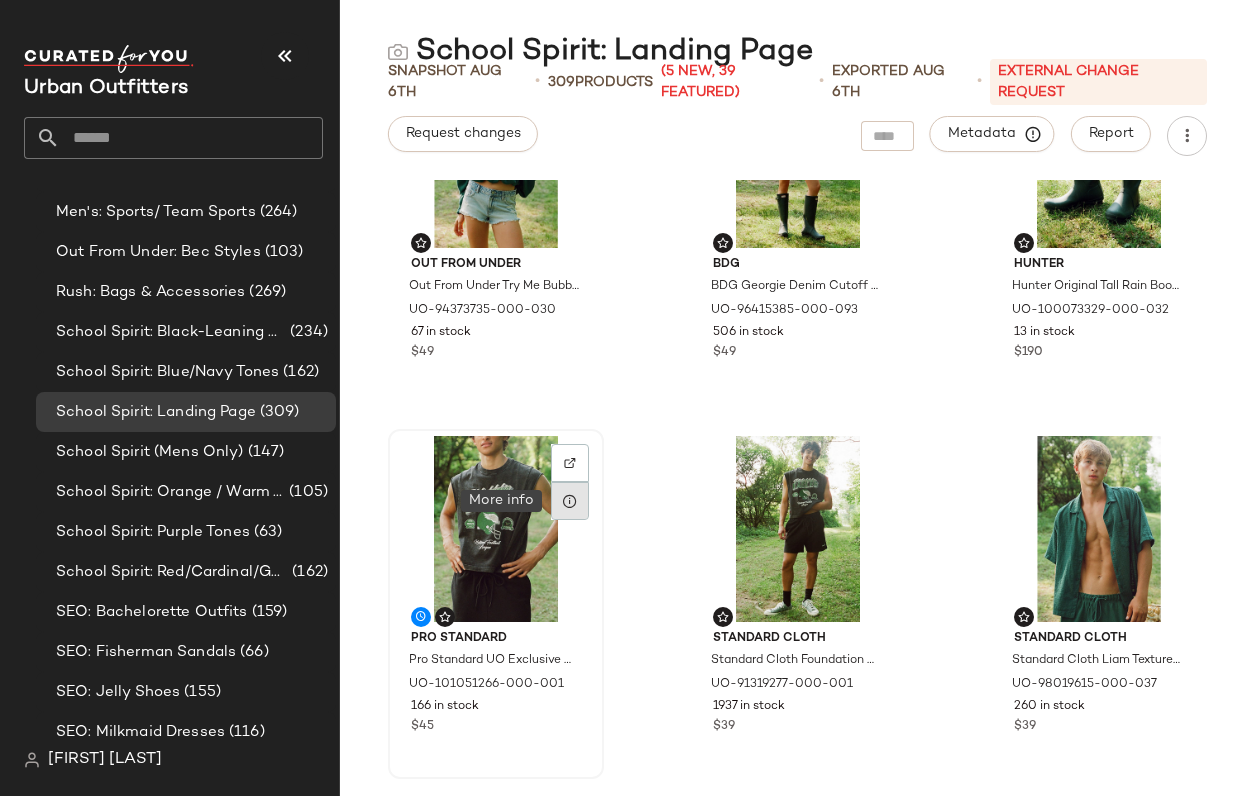 click 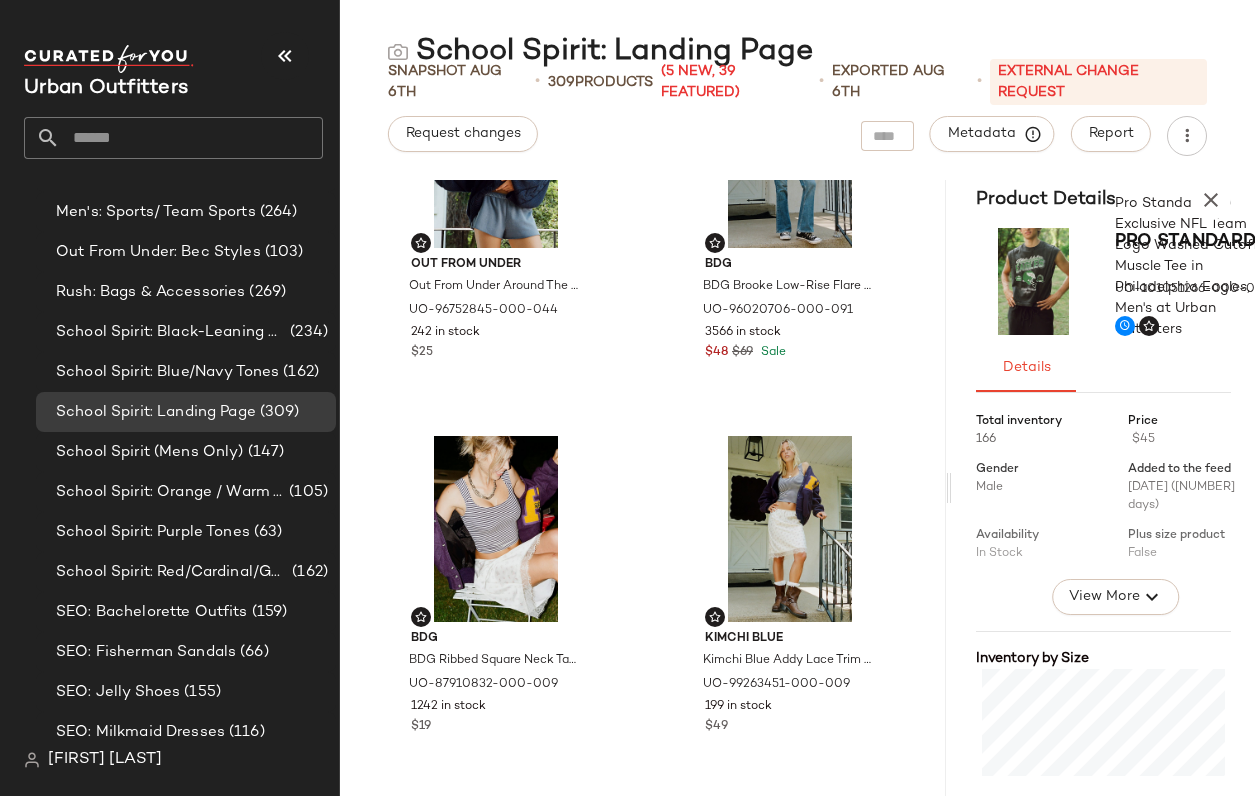 scroll, scrollTop: 4862, scrollLeft: 0, axis: vertical 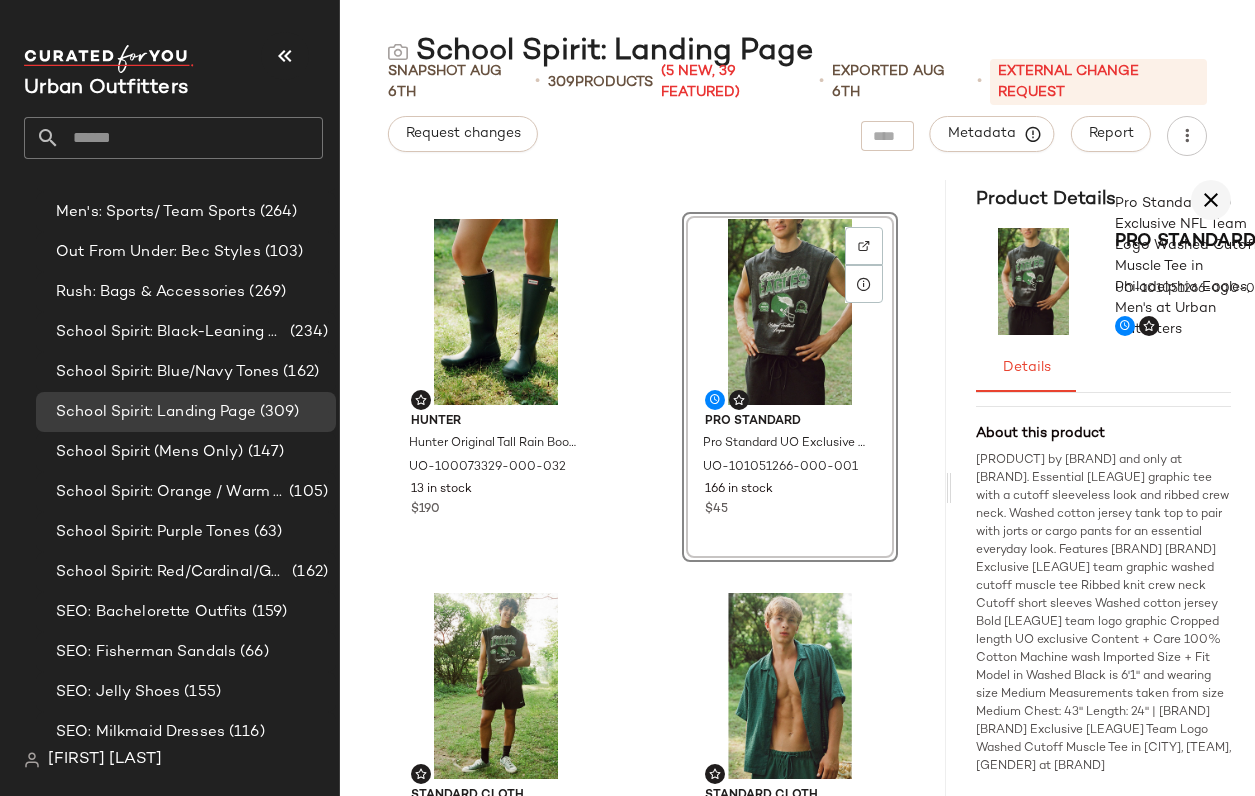 click at bounding box center (1211, 200) 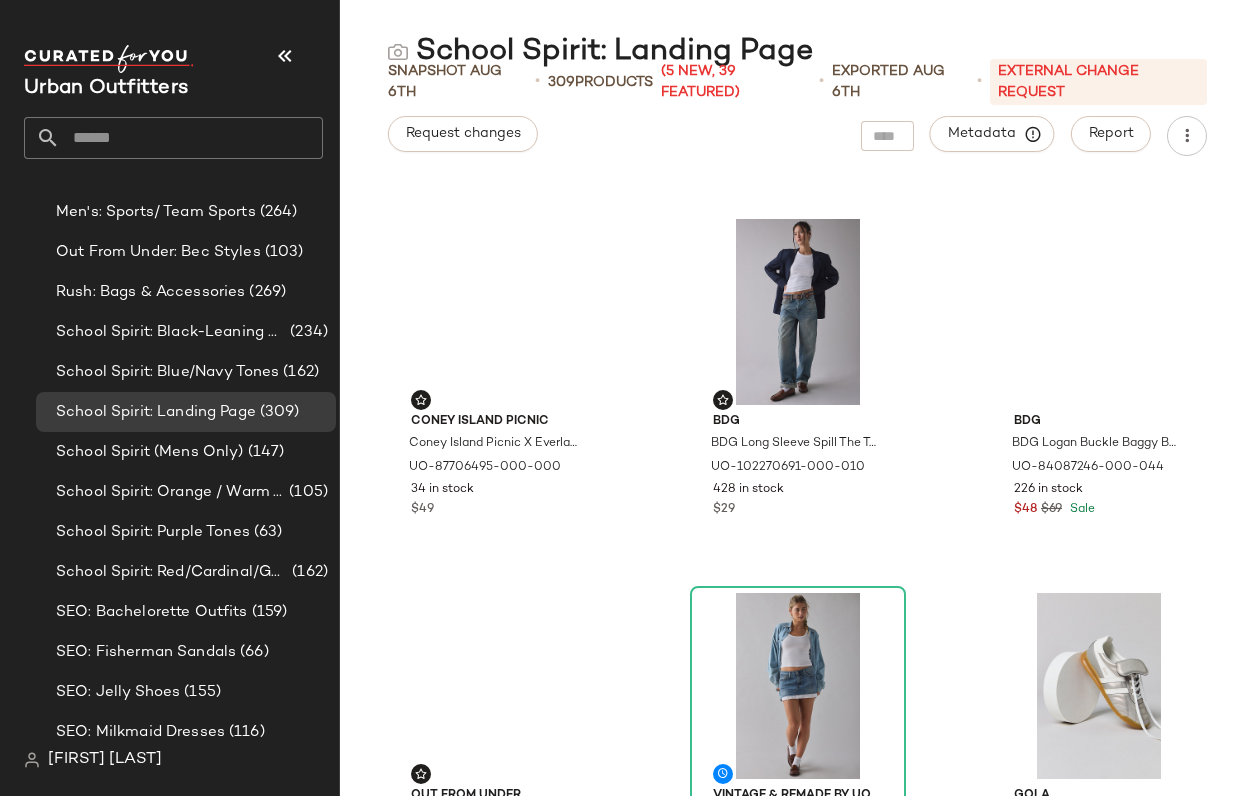 scroll, scrollTop: 3366, scrollLeft: 0, axis: vertical 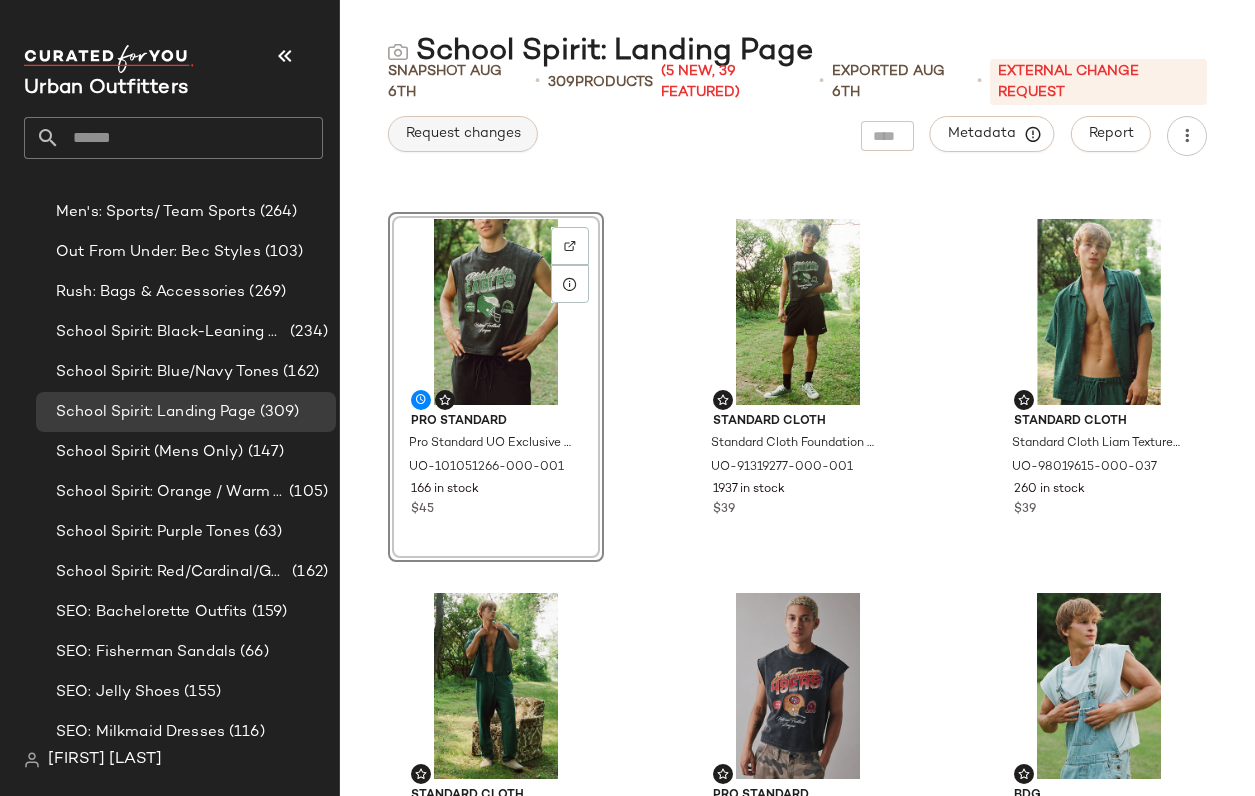 click on "Request changes" 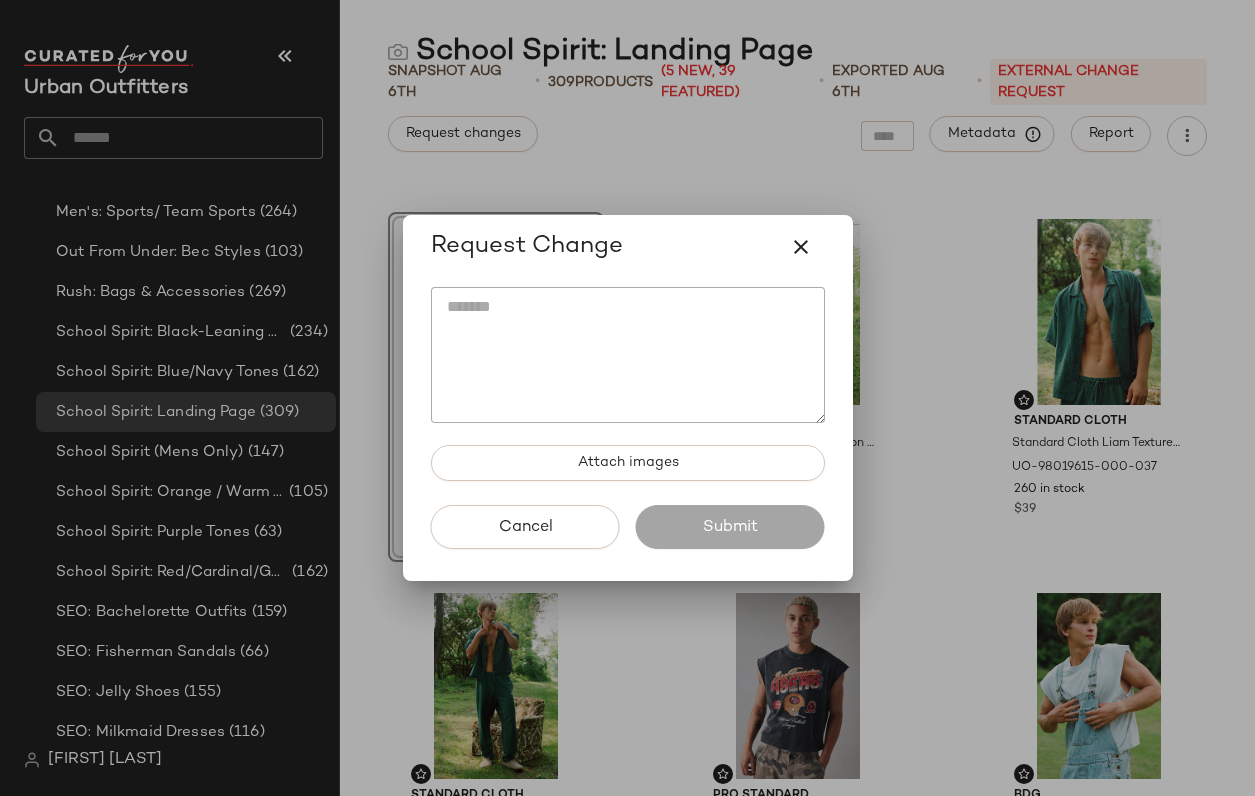 click 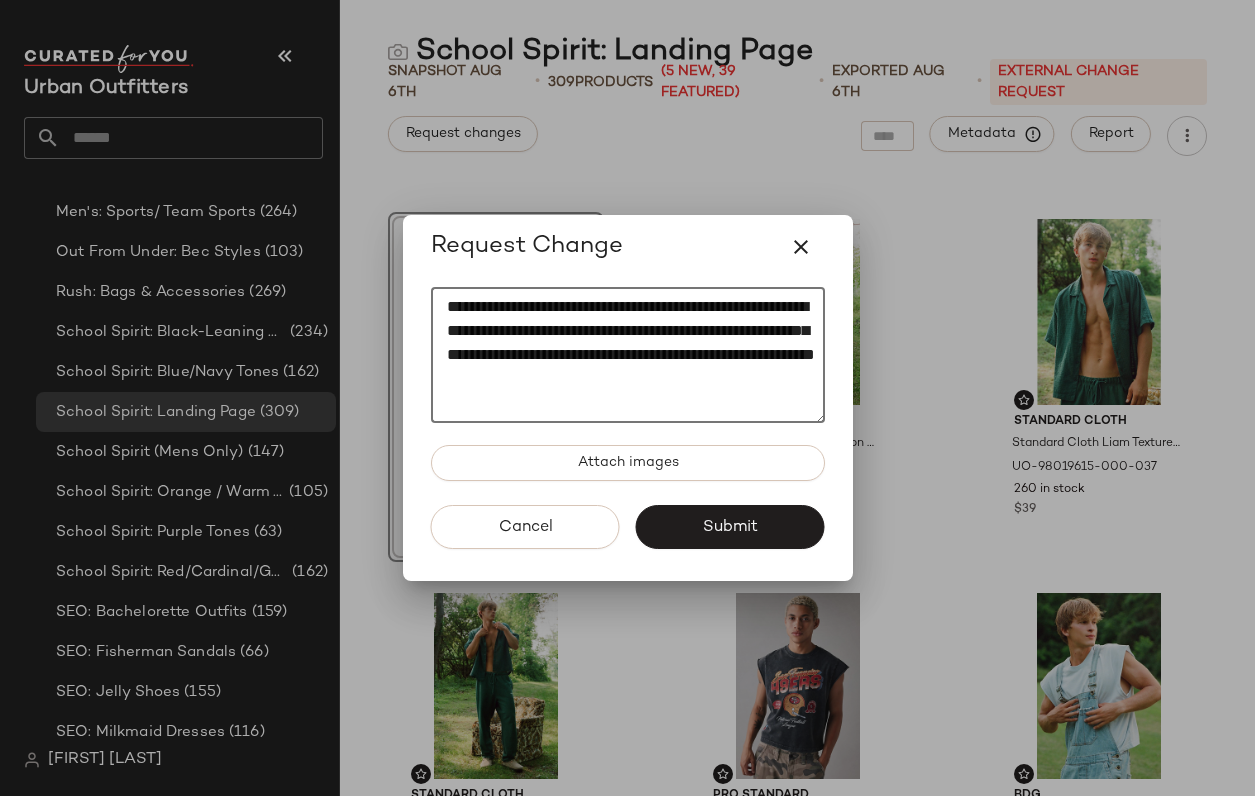 click on "**********" 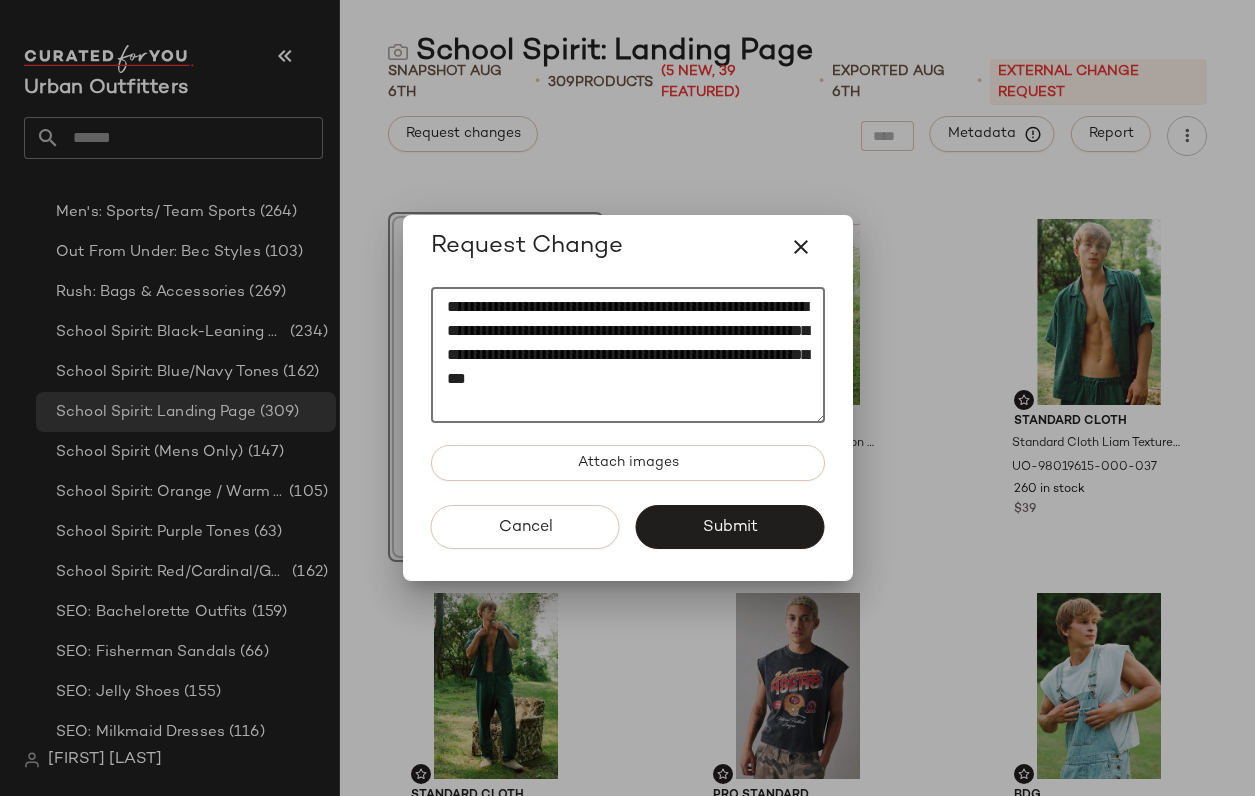scroll, scrollTop: 0, scrollLeft: 0, axis: both 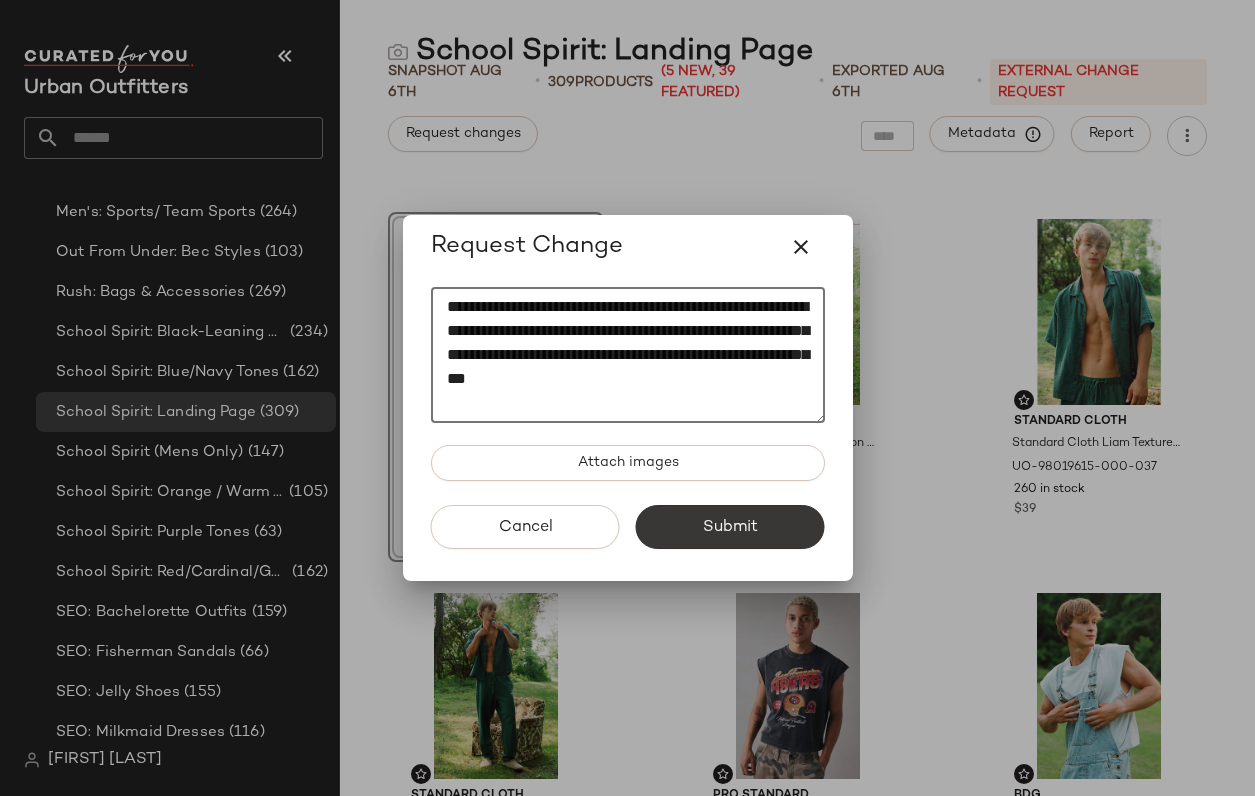 type on "**********" 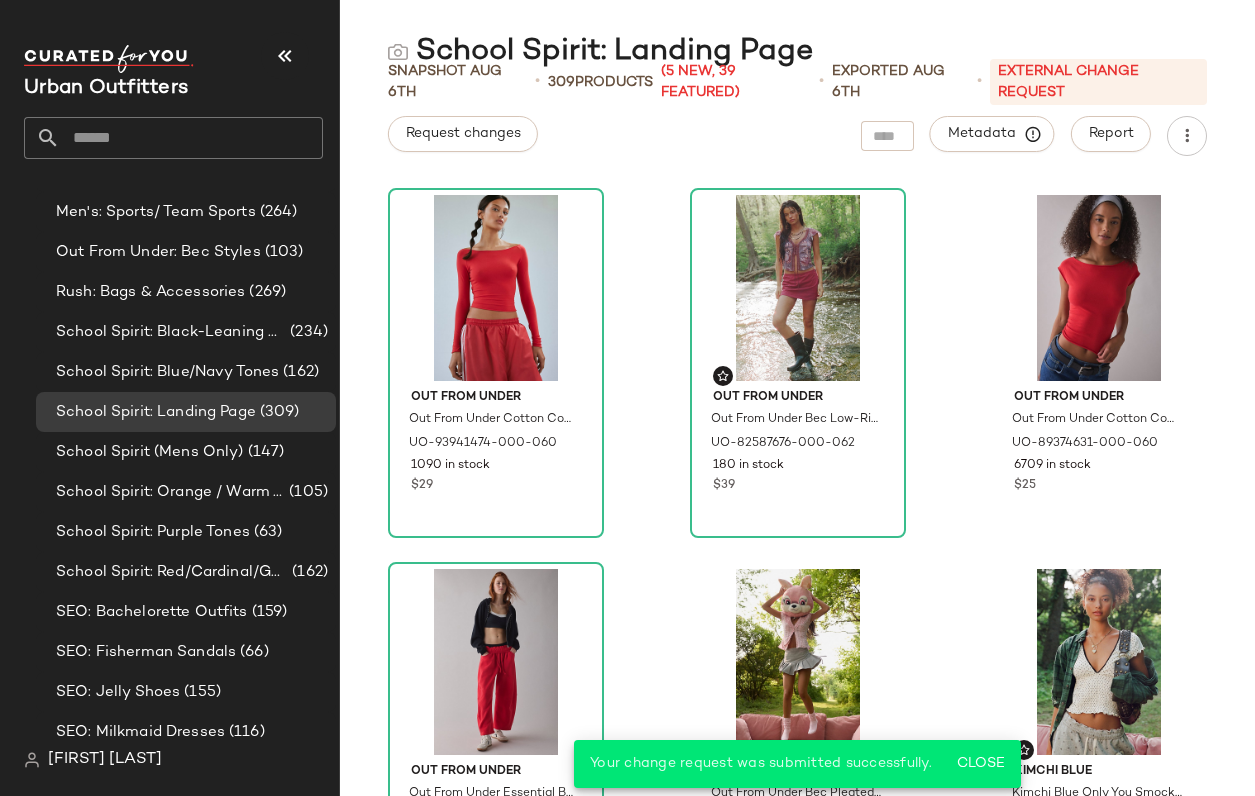 scroll, scrollTop: 0, scrollLeft: 0, axis: both 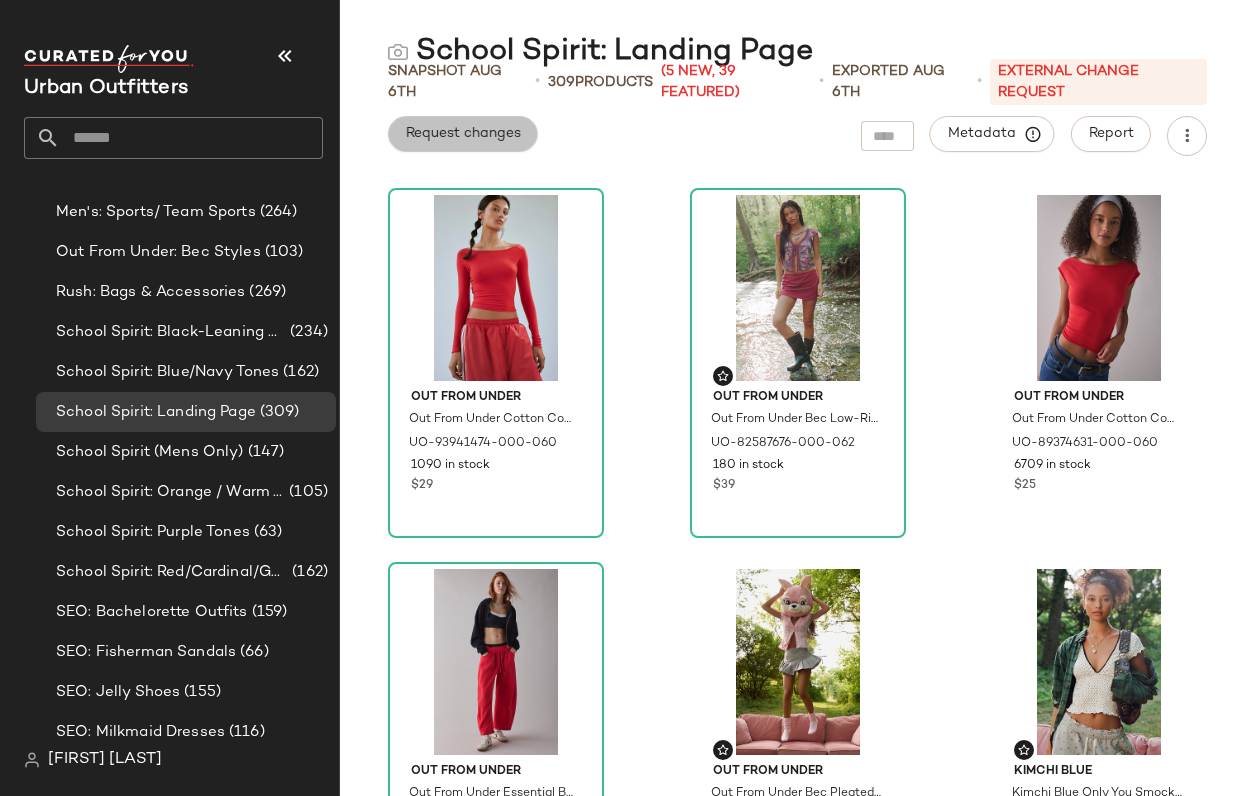 click on "Request changes" 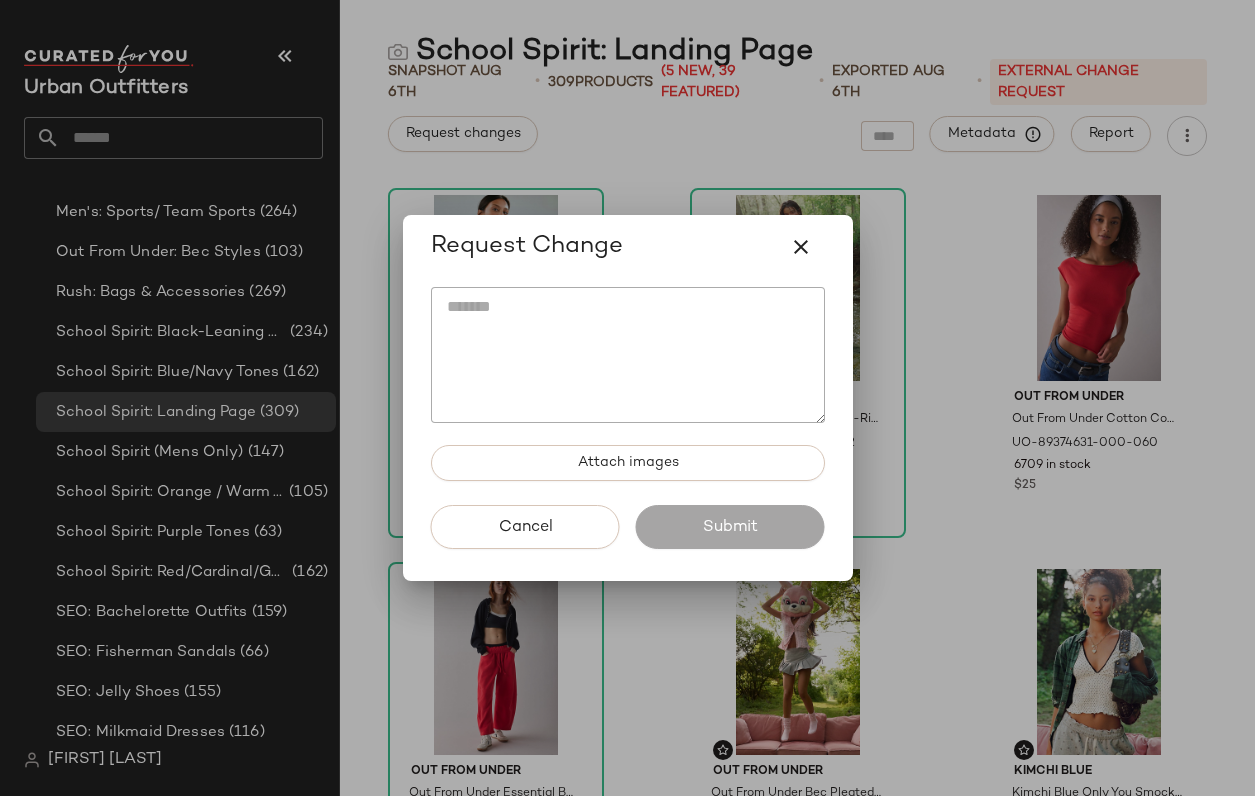 click 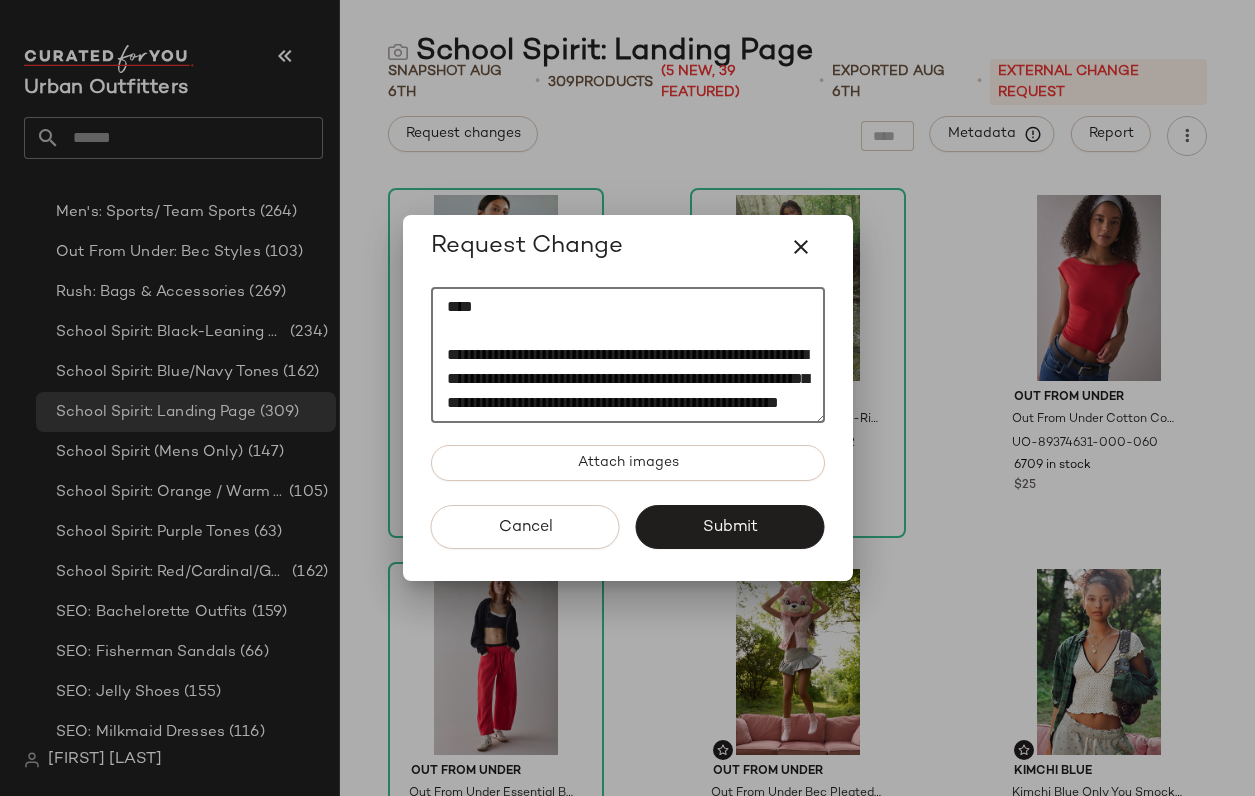 scroll, scrollTop: 48, scrollLeft: 0, axis: vertical 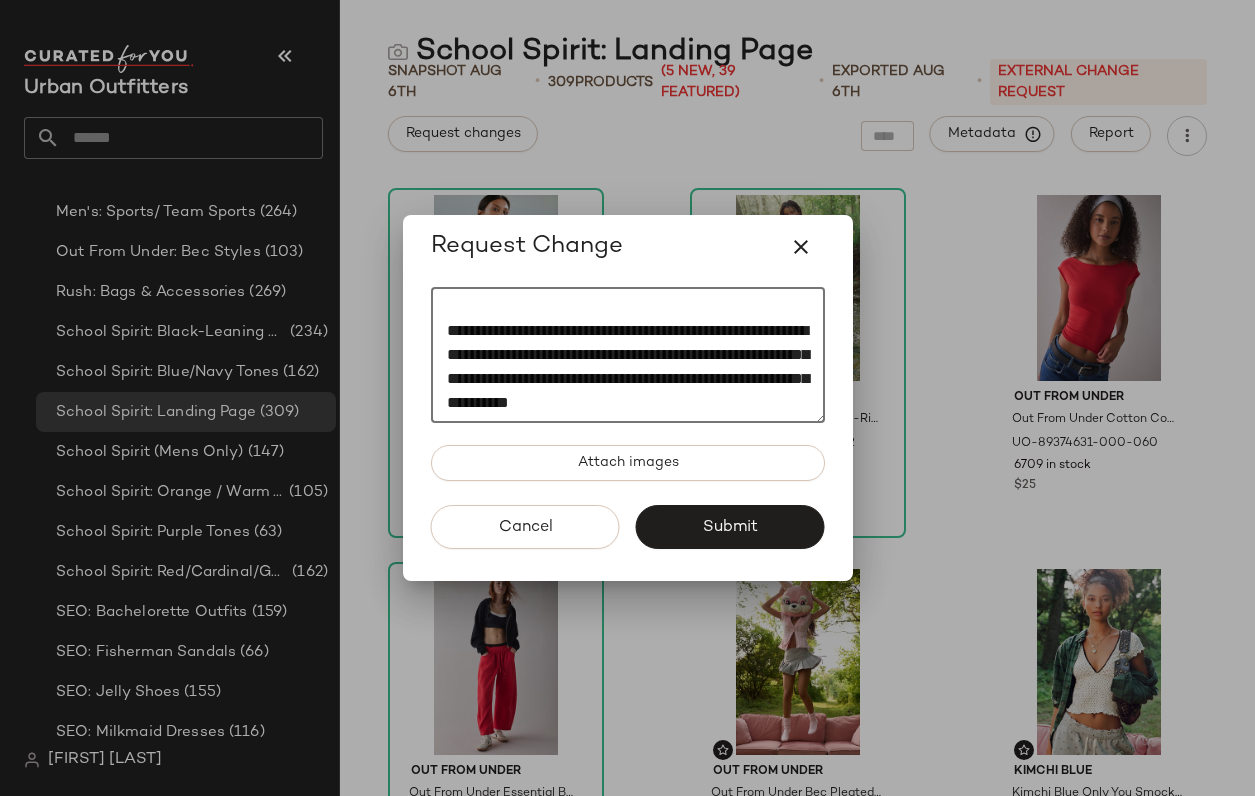 click on "**********" 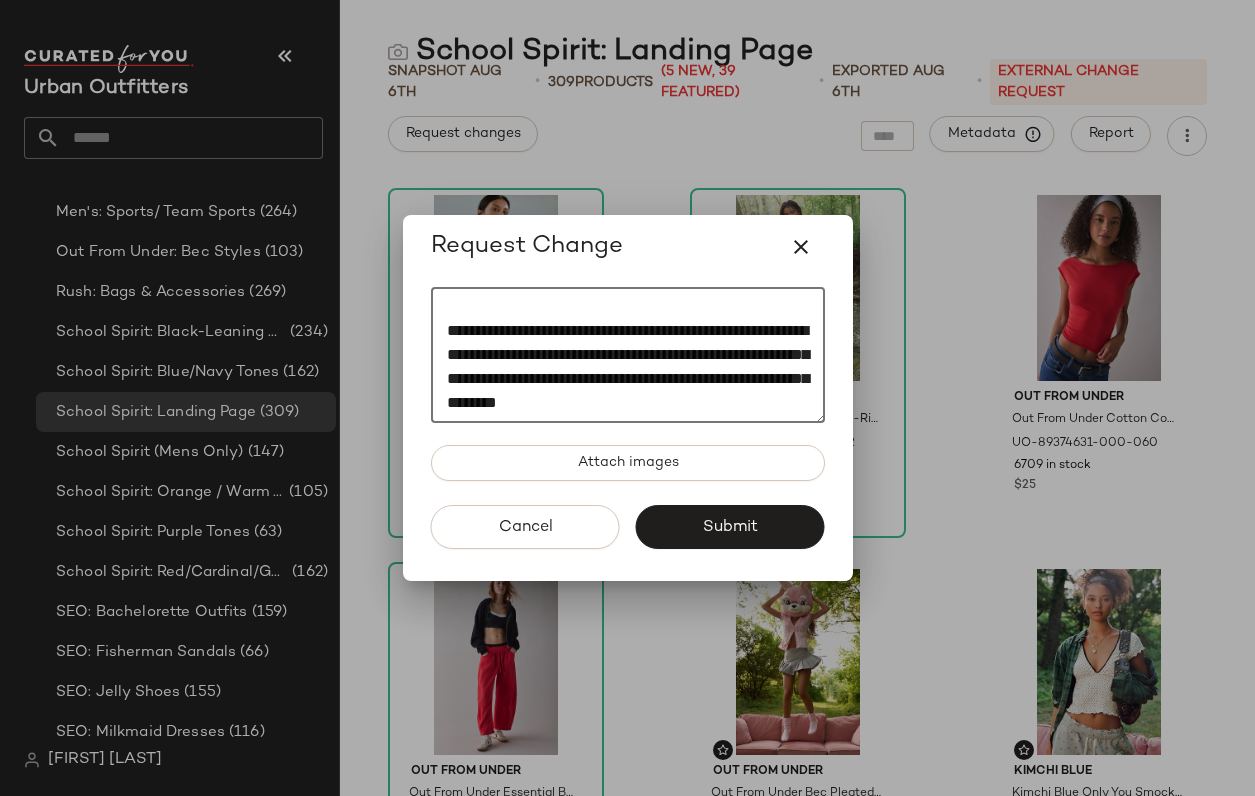 click on "**********" 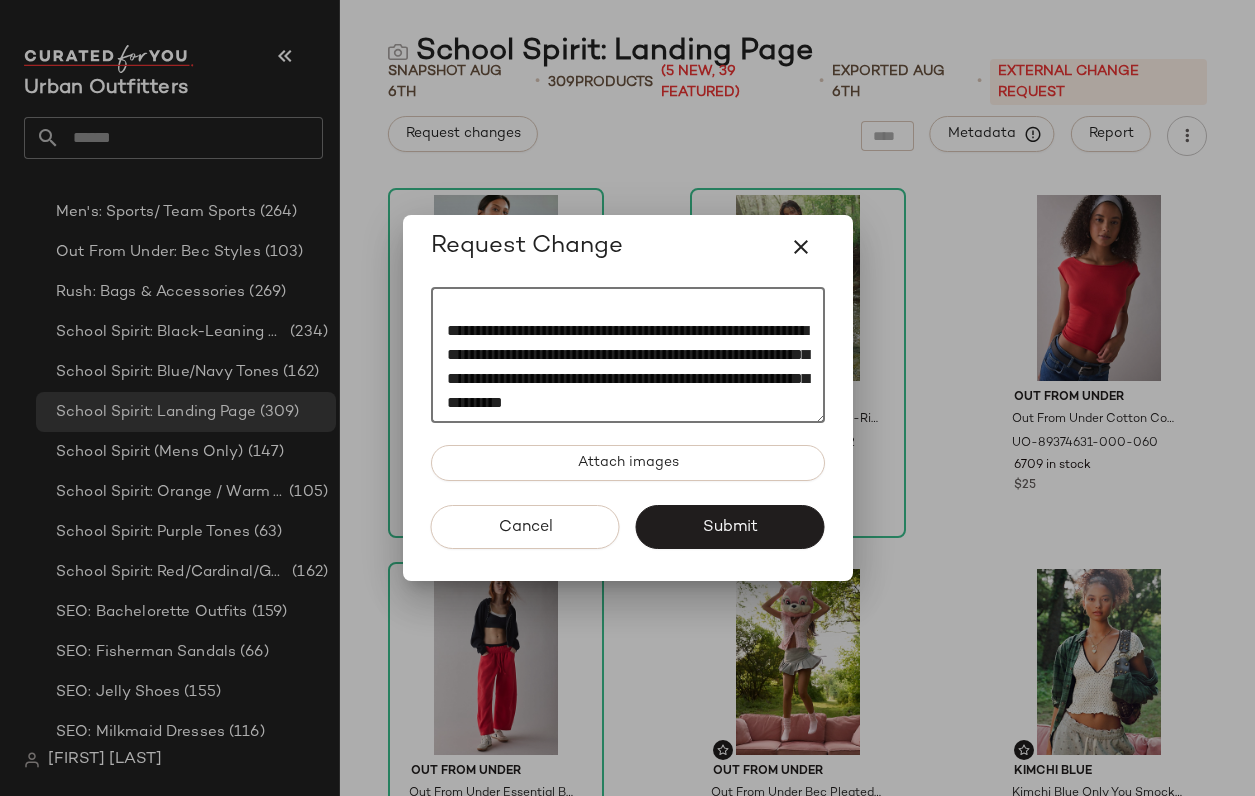 click on "**********" 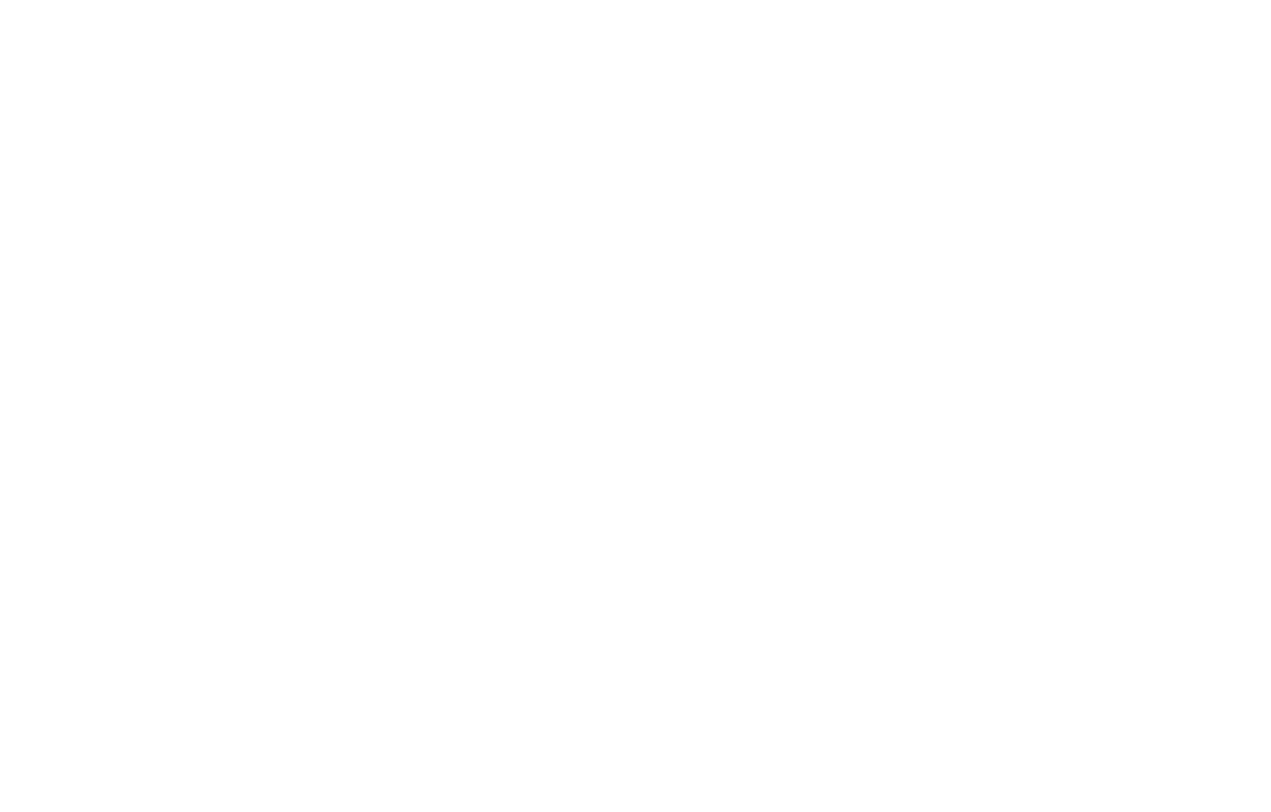 scroll, scrollTop: 0, scrollLeft: 0, axis: both 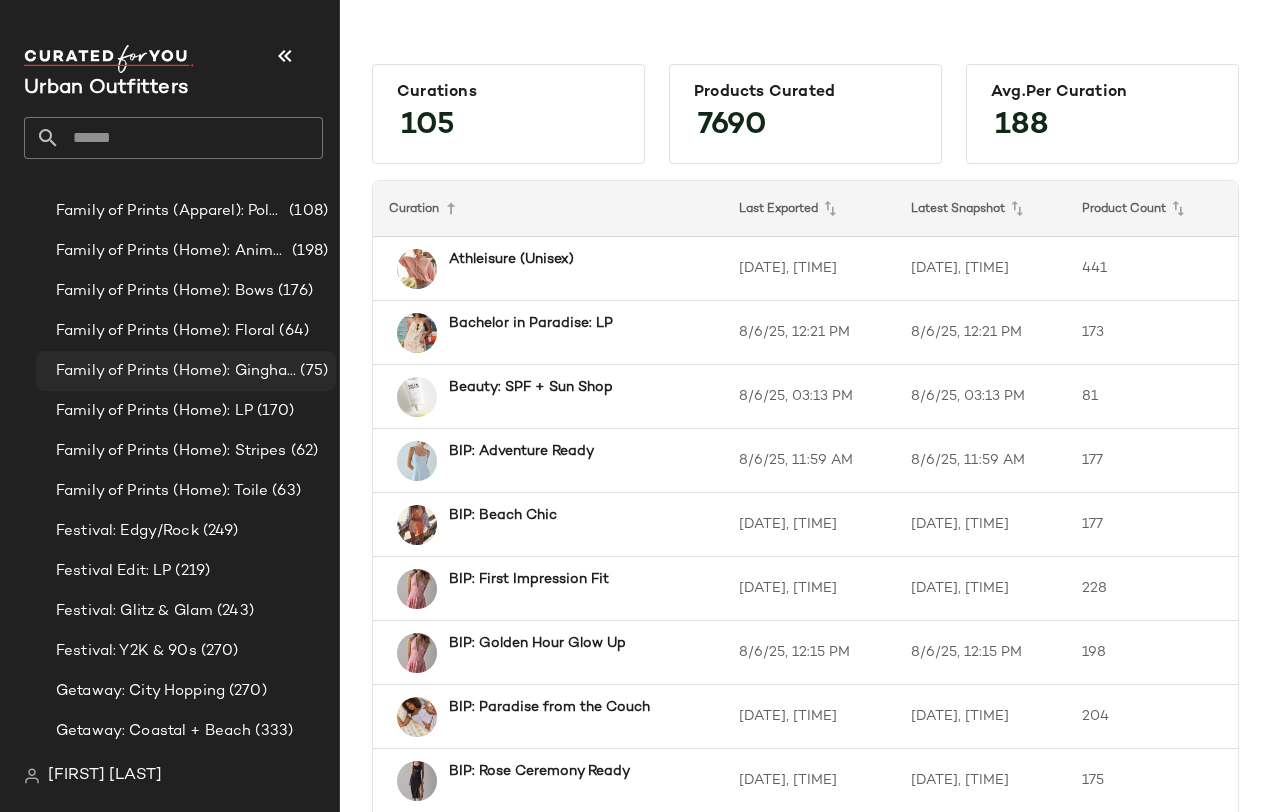 click on "Family of Prints (Home): Gingham & Plaid" at bounding box center [176, 371] 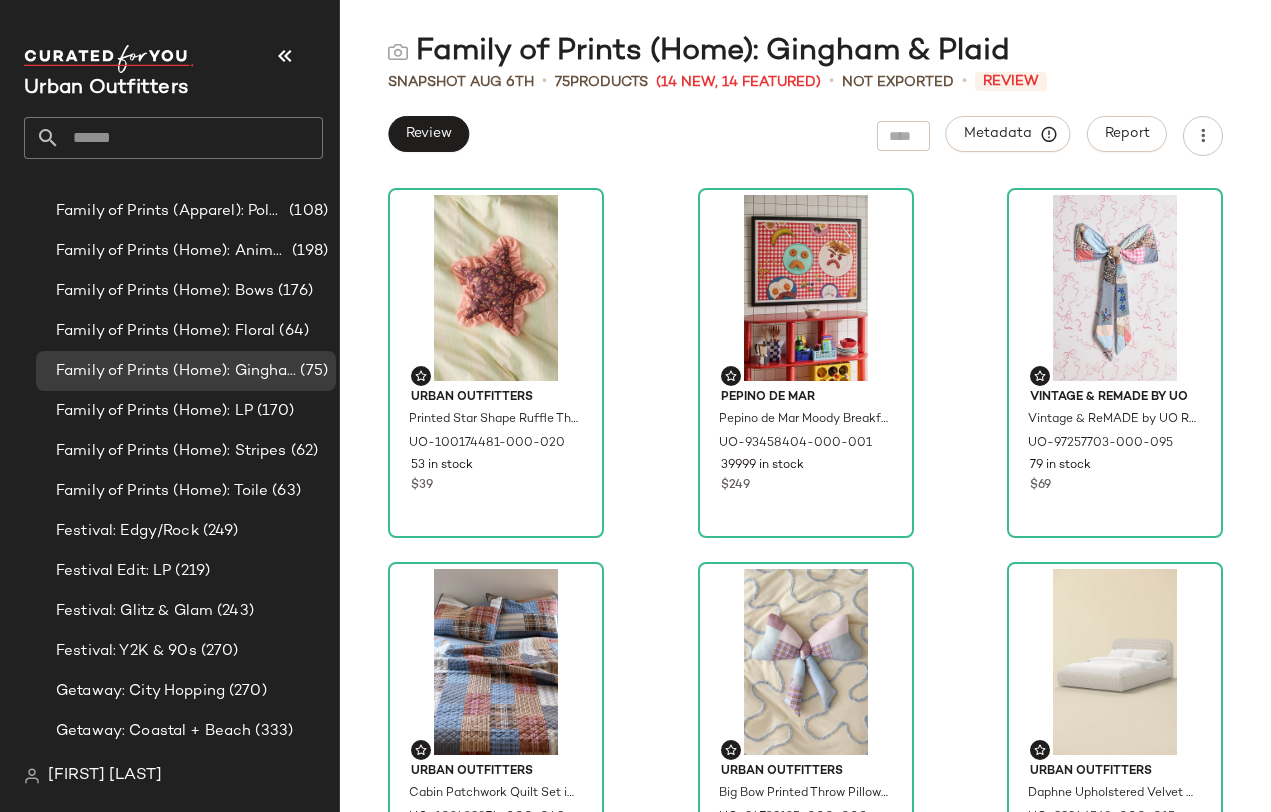 scroll, scrollTop: 0, scrollLeft: 0, axis: both 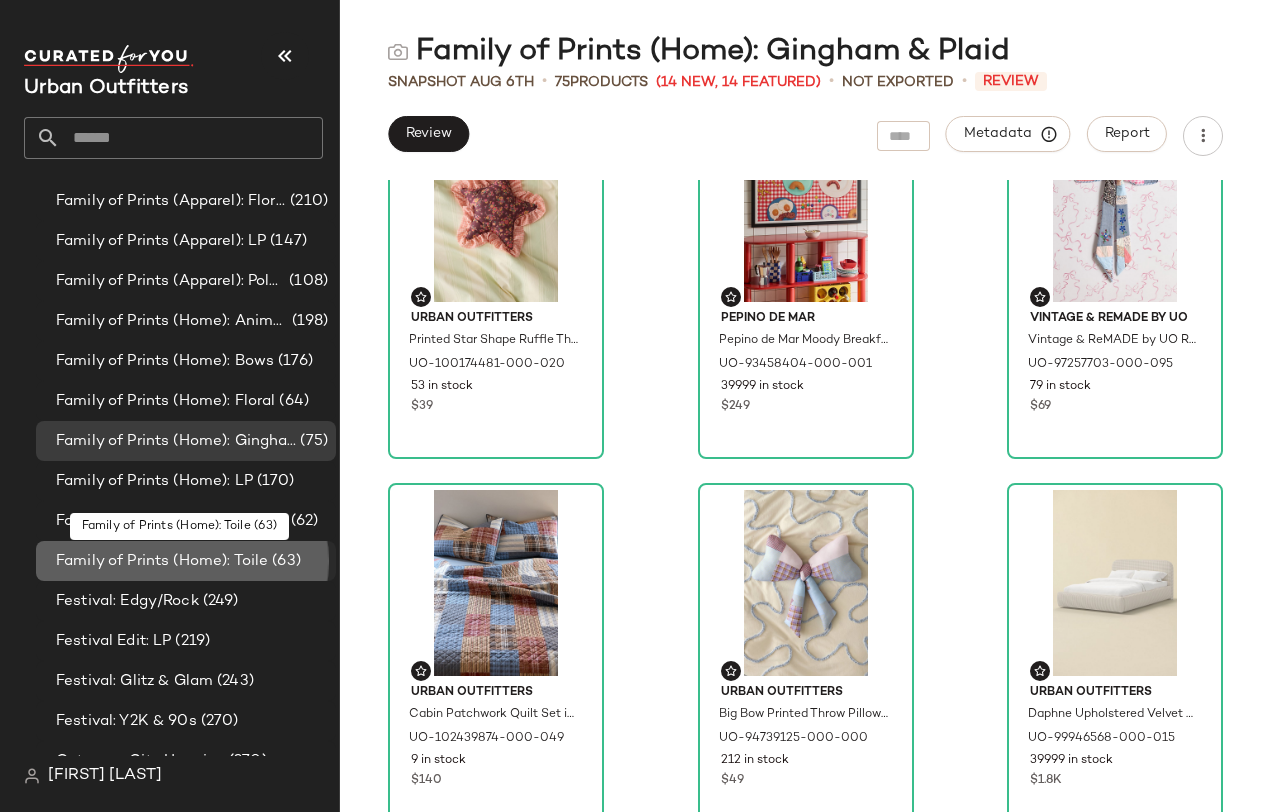 click on "Family of Prints (Home): Toile" at bounding box center (162, 561) 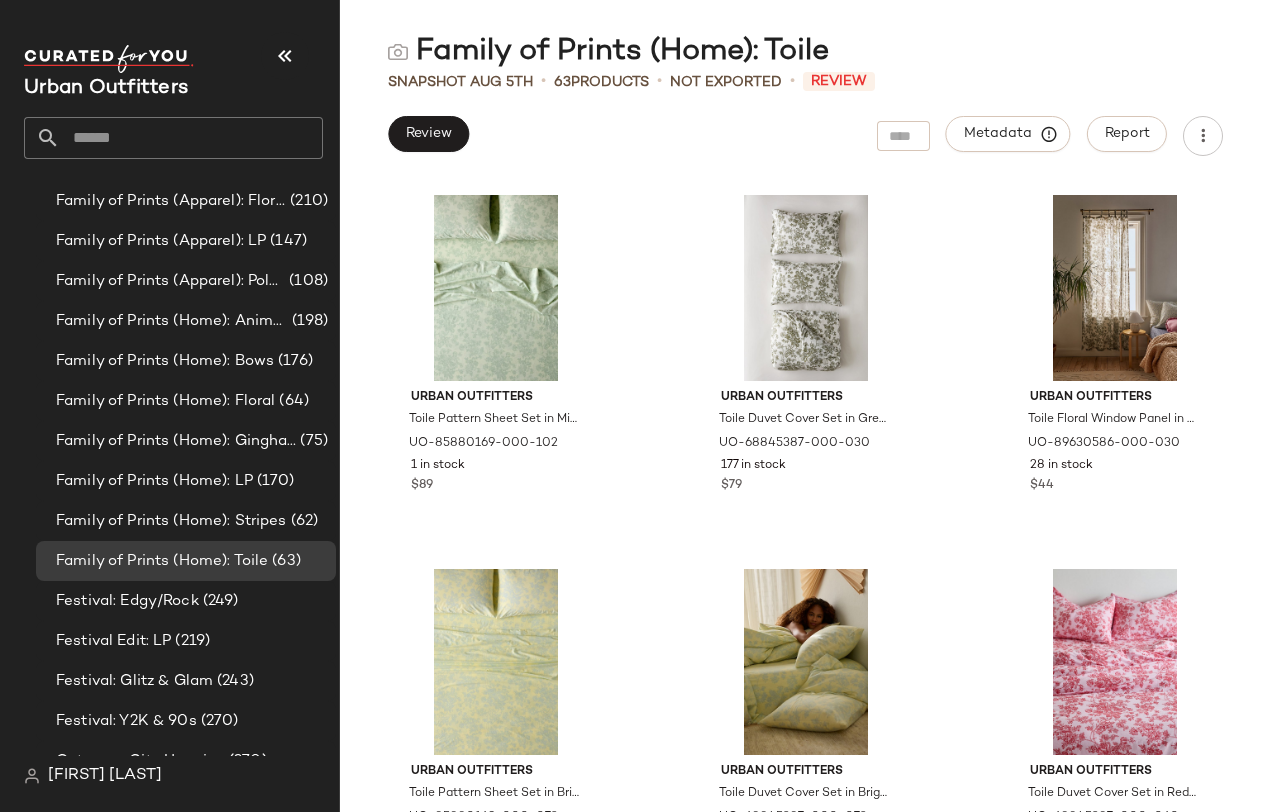 scroll, scrollTop: 0, scrollLeft: 0, axis: both 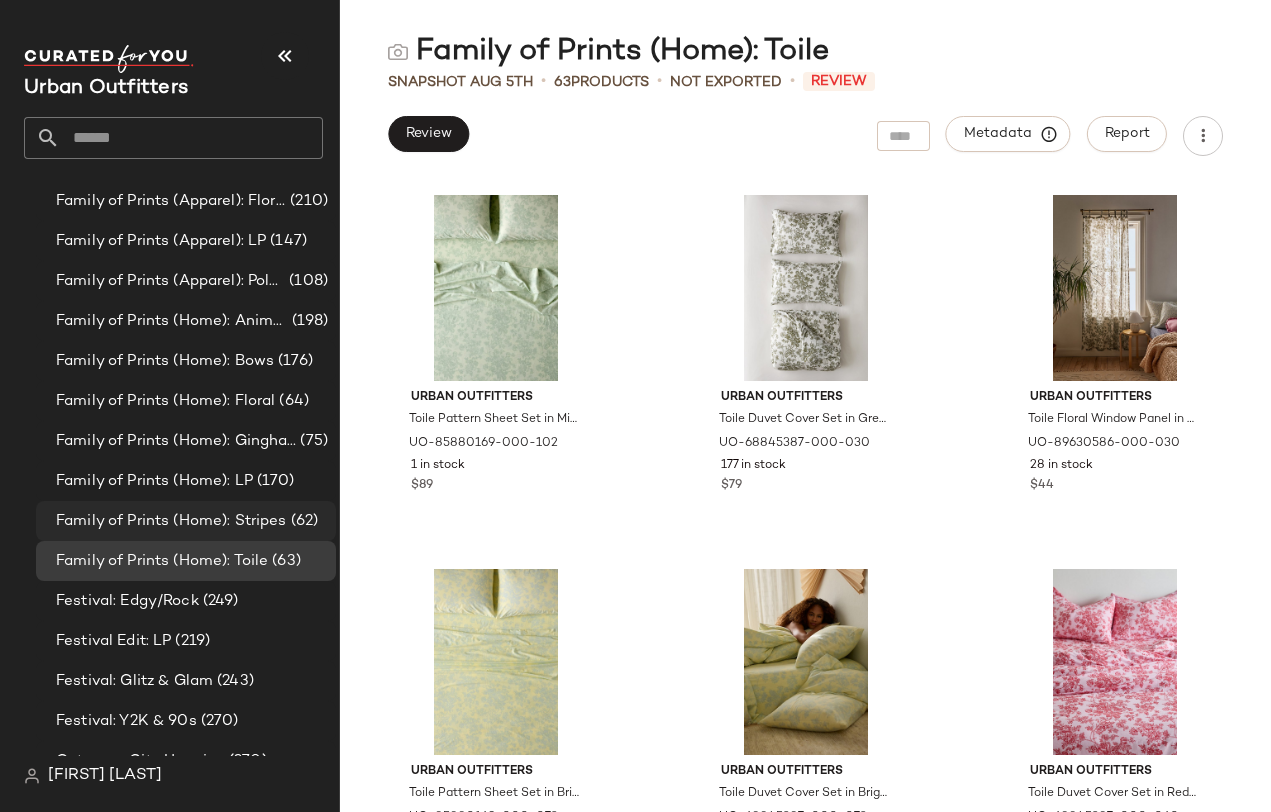 click on "Family of Prints (Home): Stripes" at bounding box center (171, 521) 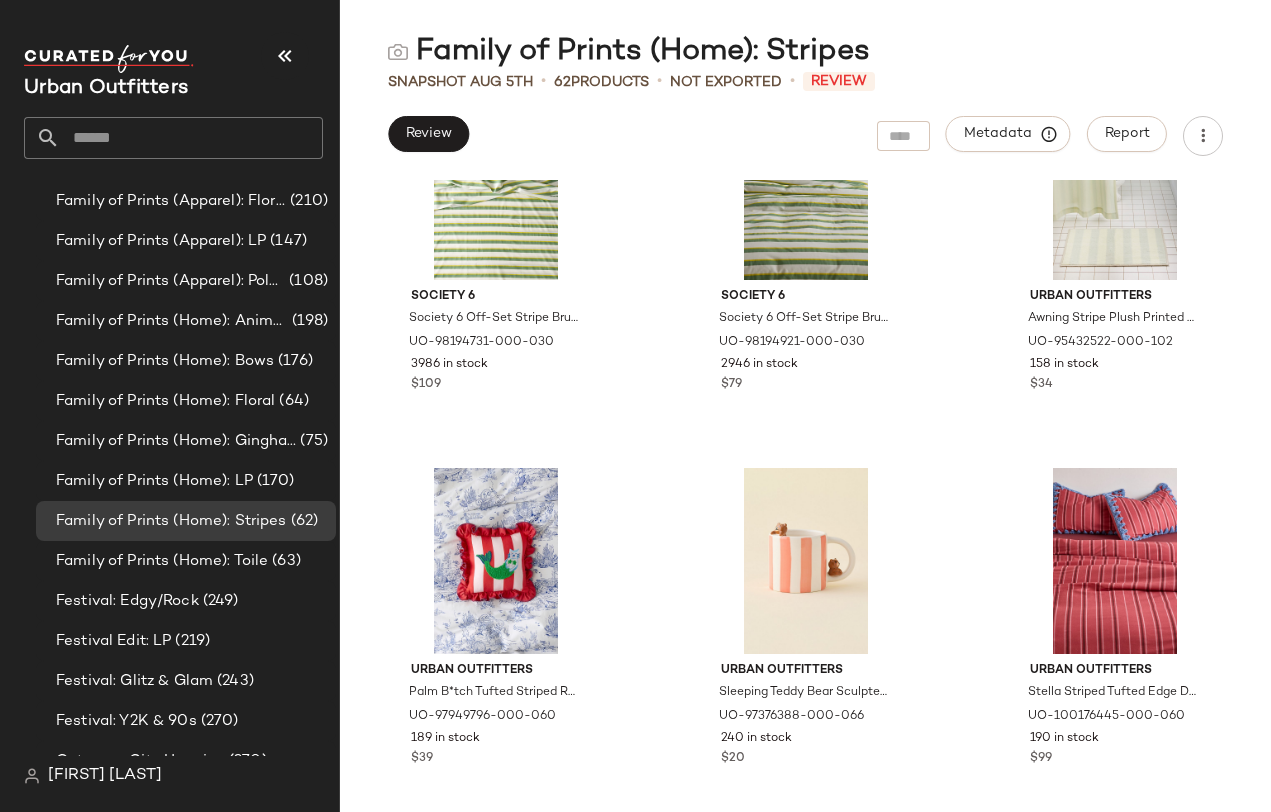 scroll, scrollTop: 103, scrollLeft: 0, axis: vertical 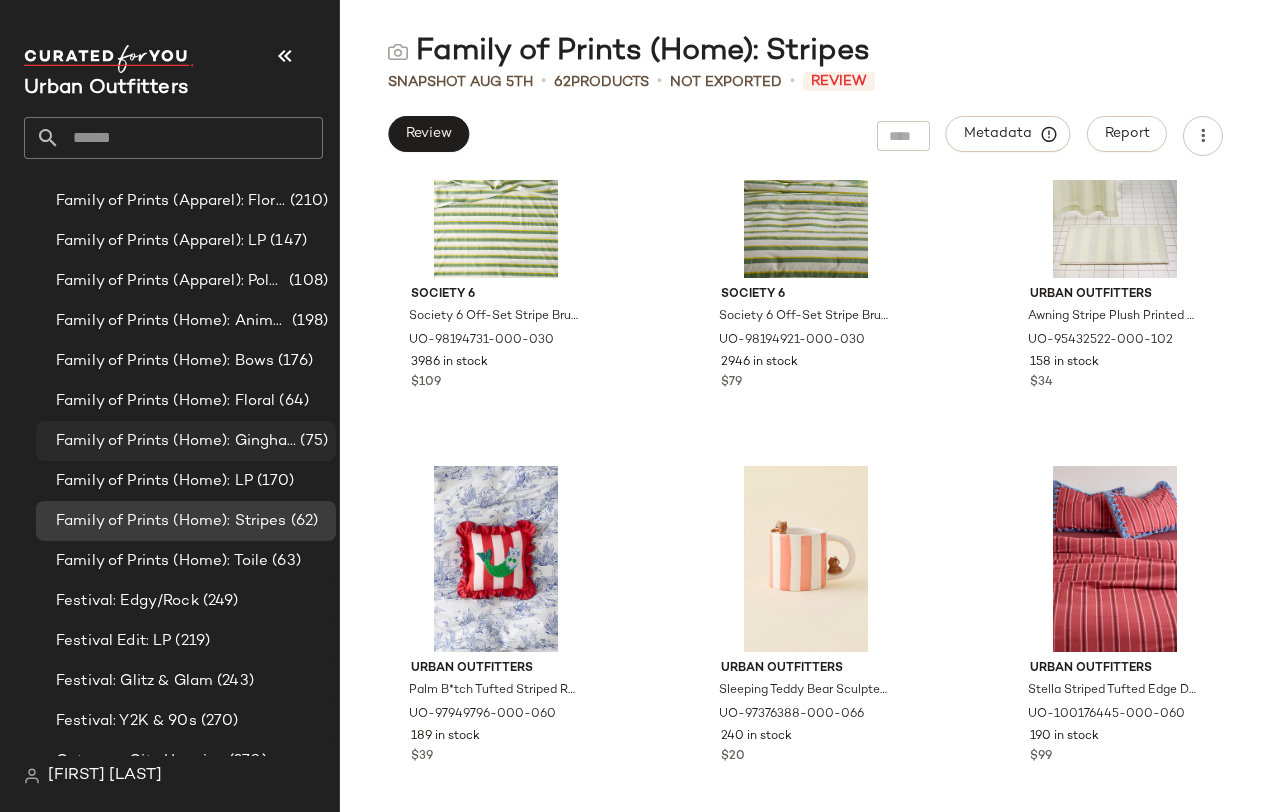 click on "Family of Prints (Home): Gingham & Plaid" at bounding box center [176, 441] 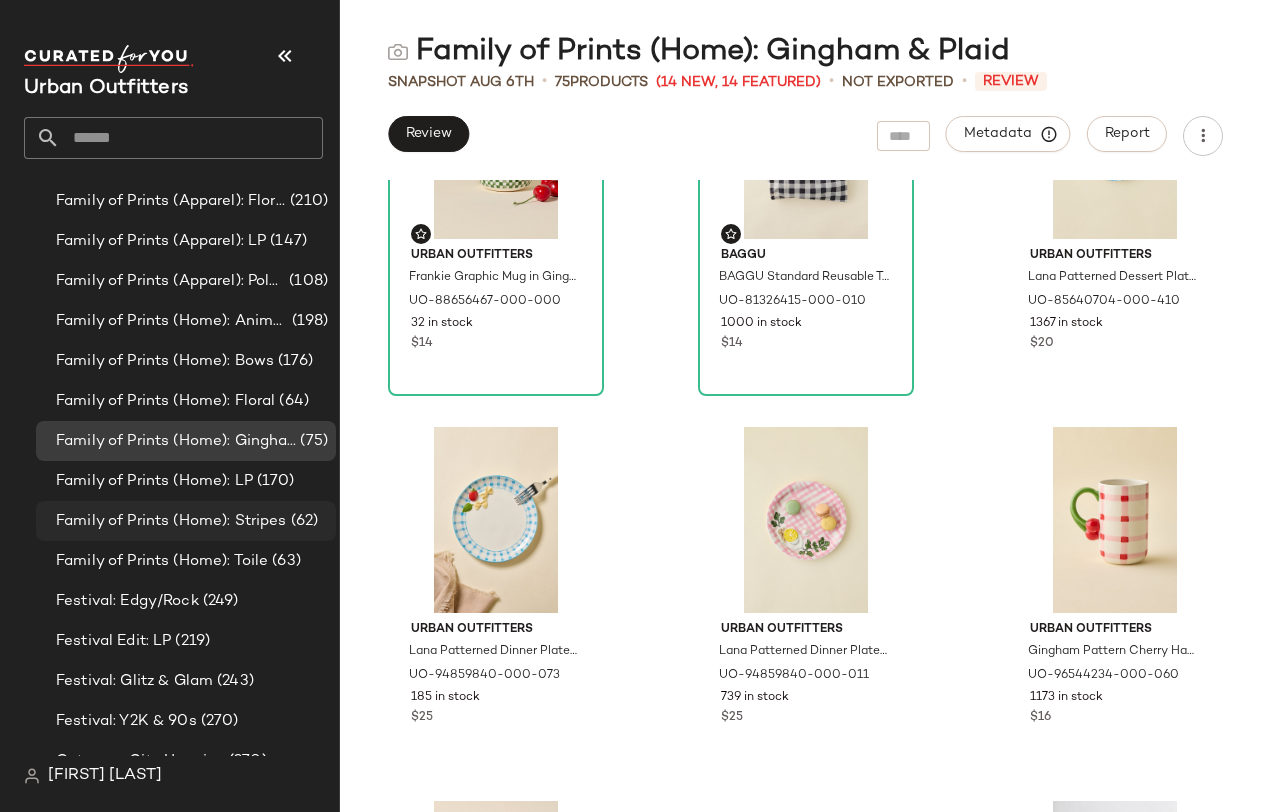 scroll, scrollTop: 1665, scrollLeft: 0, axis: vertical 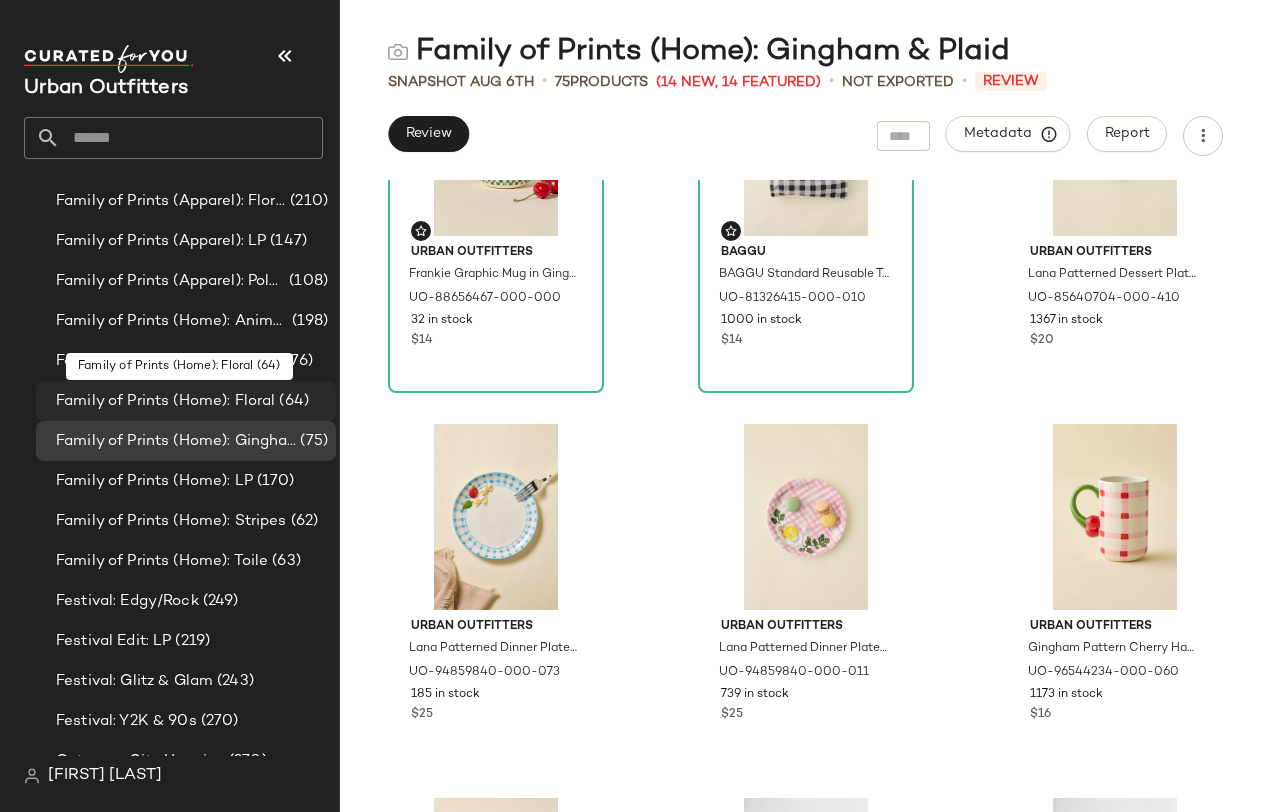 click on "Family of Prints (Home): Floral" at bounding box center (165, 401) 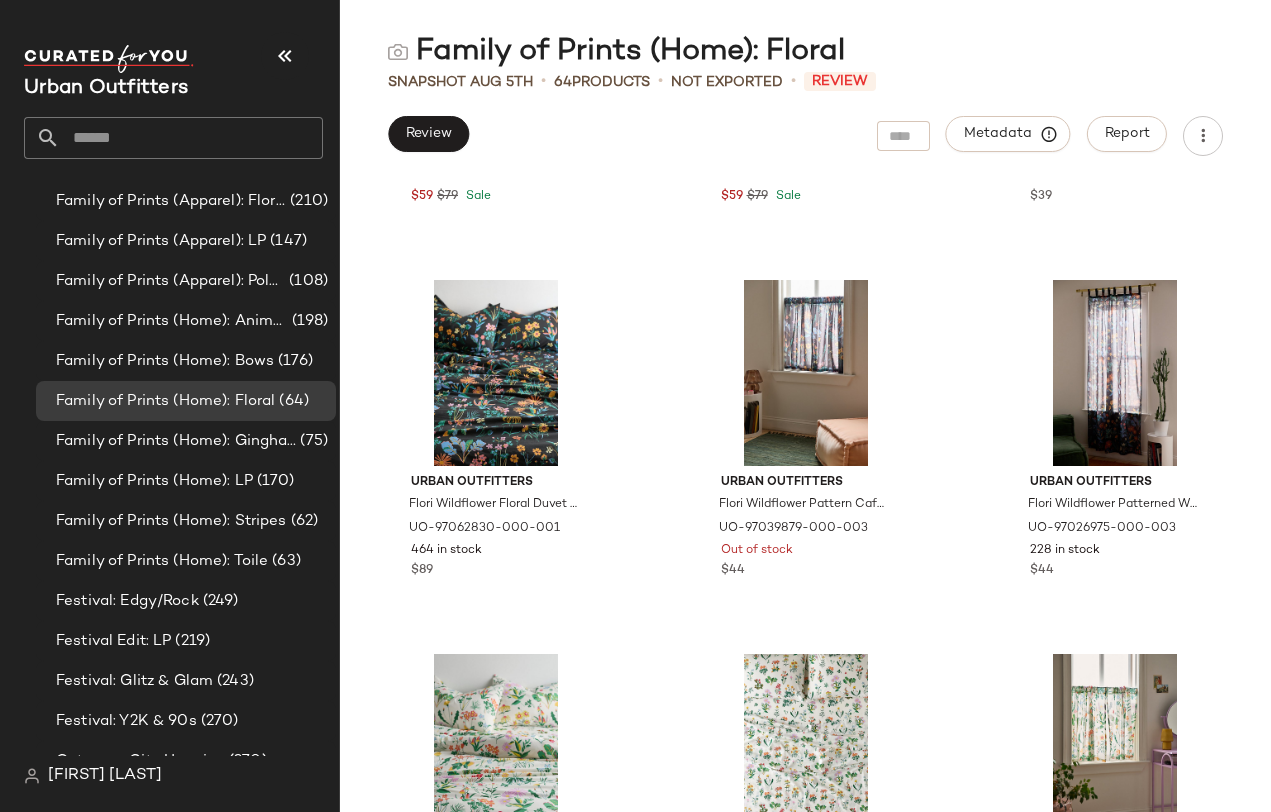scroll, scrollTop: 703, scrollLeft: 0, axis: vertical 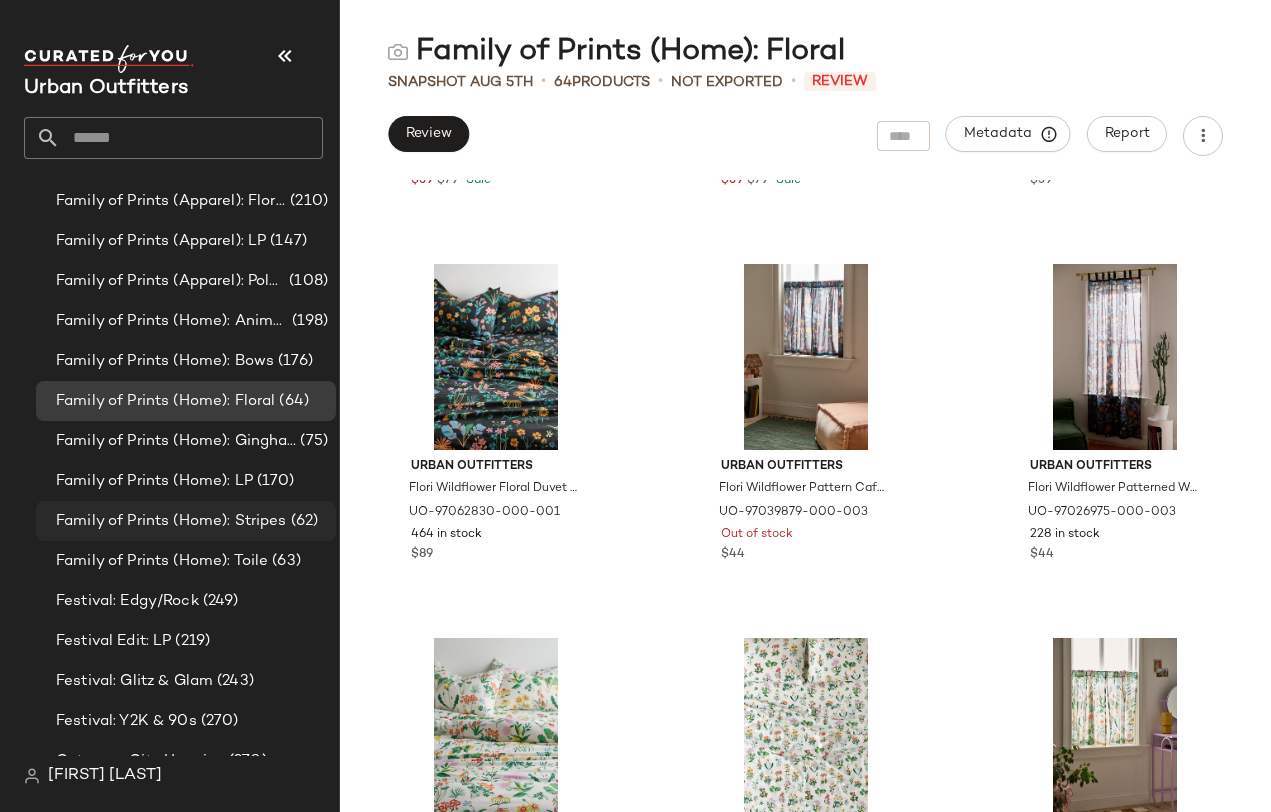 click on "Family of Prints (Home): Stripes" at bounding box center (171, 521) 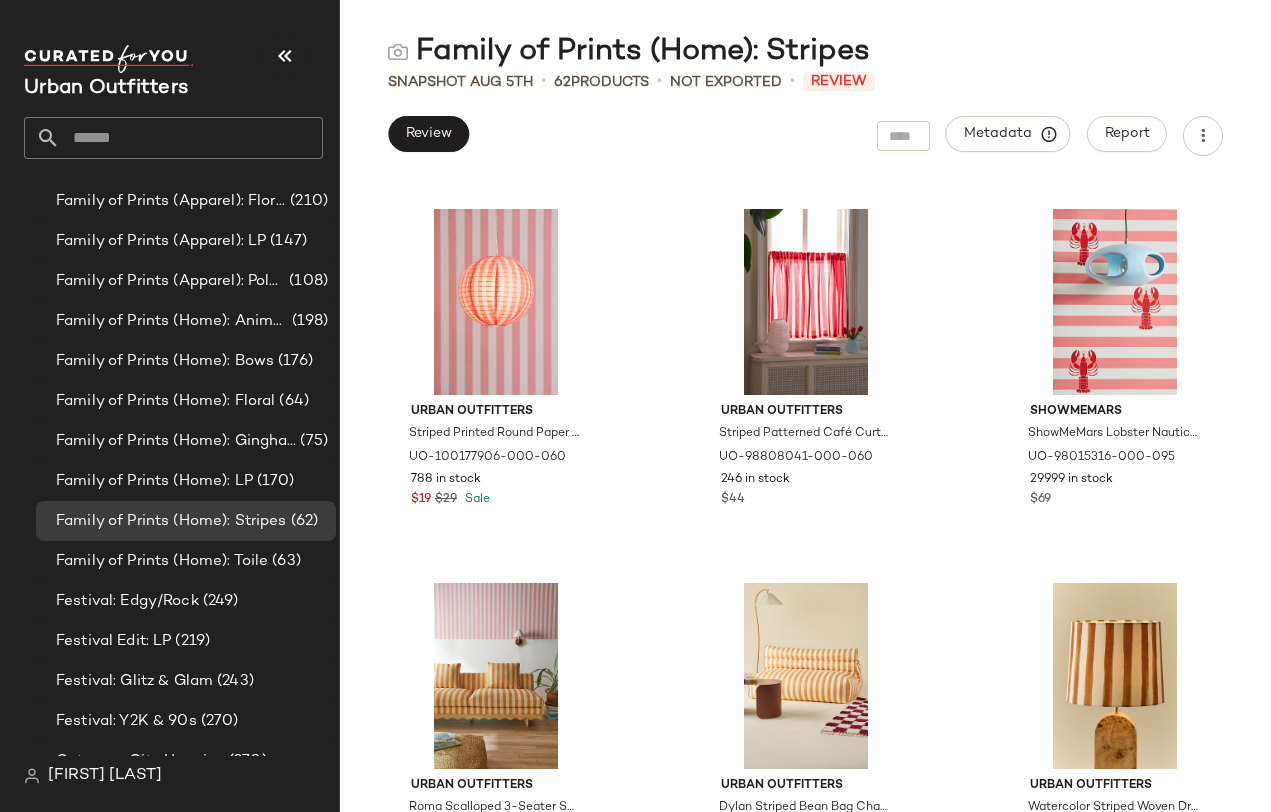 scroll, scrollTop: 5278, scrollLeft: 0, axis: vertical 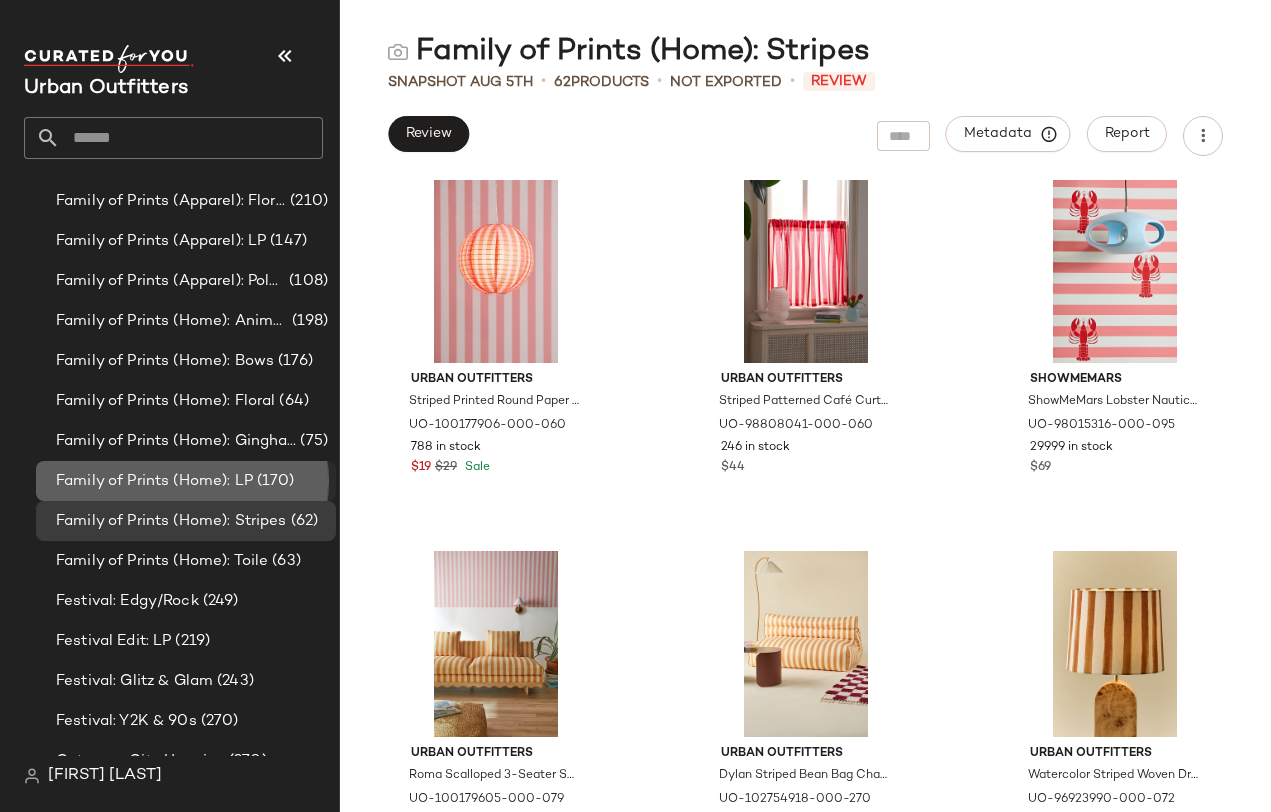 click on "Family of Prints (Home): LP" at bounding box center (154, 481) 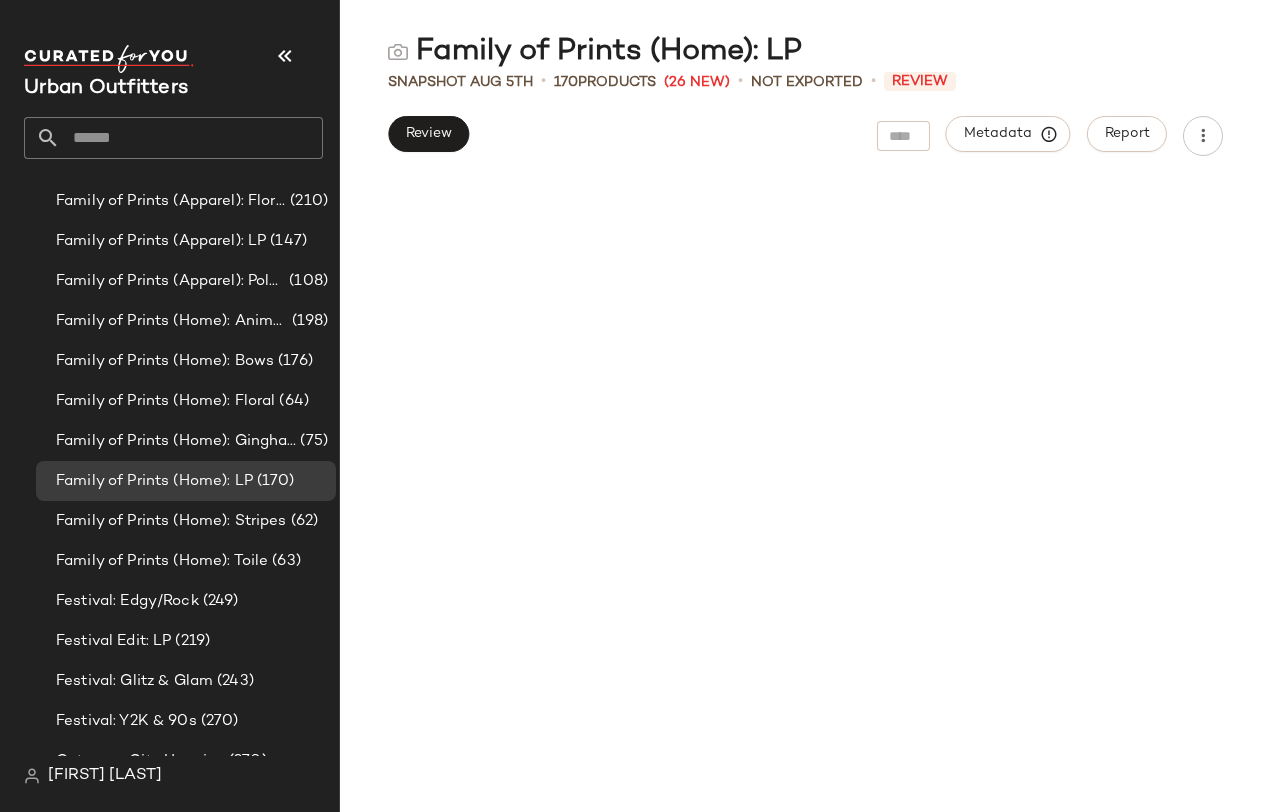 scroll, scrollTop: 1175, scrollLeft: 0, axis: vertical 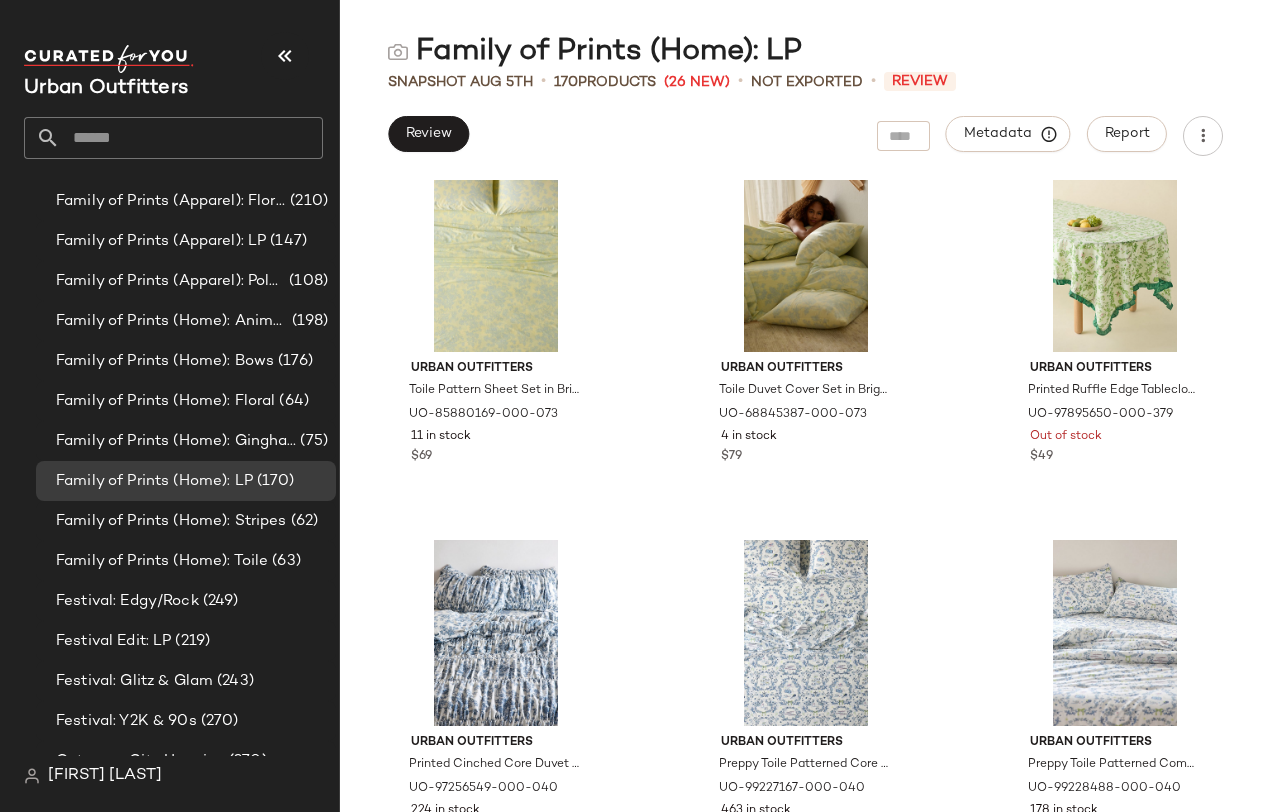 click on "Family of Prints (Home): LP  Snapshot [MONTH] [DAY]  •  170  Products   (26 New)   •   Not Exported   •  Review  Review   Metadata   Report  Urban Outfitters Toile Pattern Sheet Set in Bright Yellow at Urban Outfitters UO-85880169-000-073 11 in stock $69 Urban Outfitters Toile Duvet Cover Set in Bright Yellow at Urban Outfitters UO-68845387-000-073 4 in stock $79 Urban Outfitters Printed Ruffle Edge Tablecloth in Sport Toile at Urban Outfitters UO-97895650-000-379 Out of stock $49 Urban Outfitters Printed Cinched Core Duvet Cover in Blue Toile at Urban Outfitters UO-97256549-000-040 224 in stock $99 Urban Outfitters Preppy Toile Patterned Core Sheet Set in Blue at Urban Outfitters UO-99227167-000-040 463 in stock $24 $49 Sale Urban Outfitters Preppy Toile Patterned Comforter Set in Blue at Urban Outfitters UO-99228488-000-040 178 in stock $129 Urban Outfitters Toile Pattern Sheet Set in Blue at Urban Outfitters UO-85880169-000-040 737 in stock $79 Urban Outfitters UO-68845387-000-040 1023 in stock $89 $69" at bounding box center (805, 422) 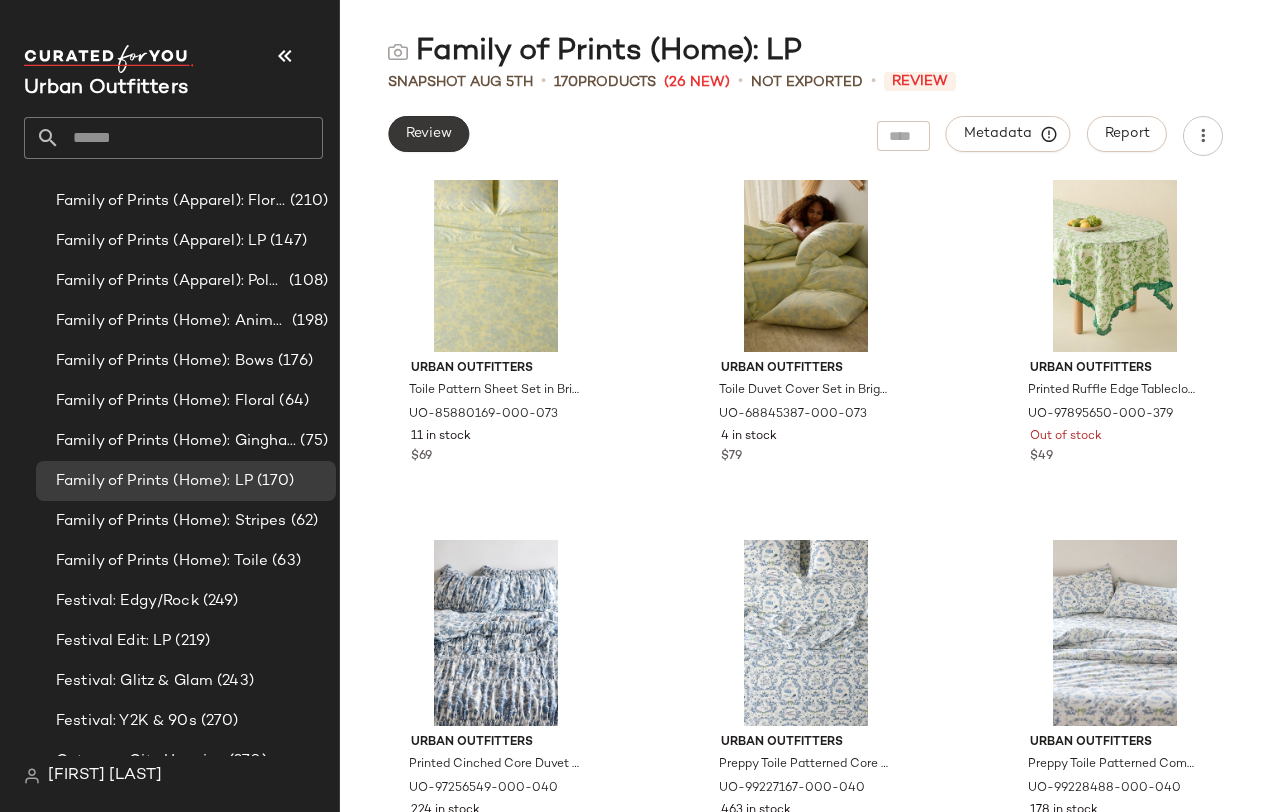 click on "Review" at bounding box center (428, 134) 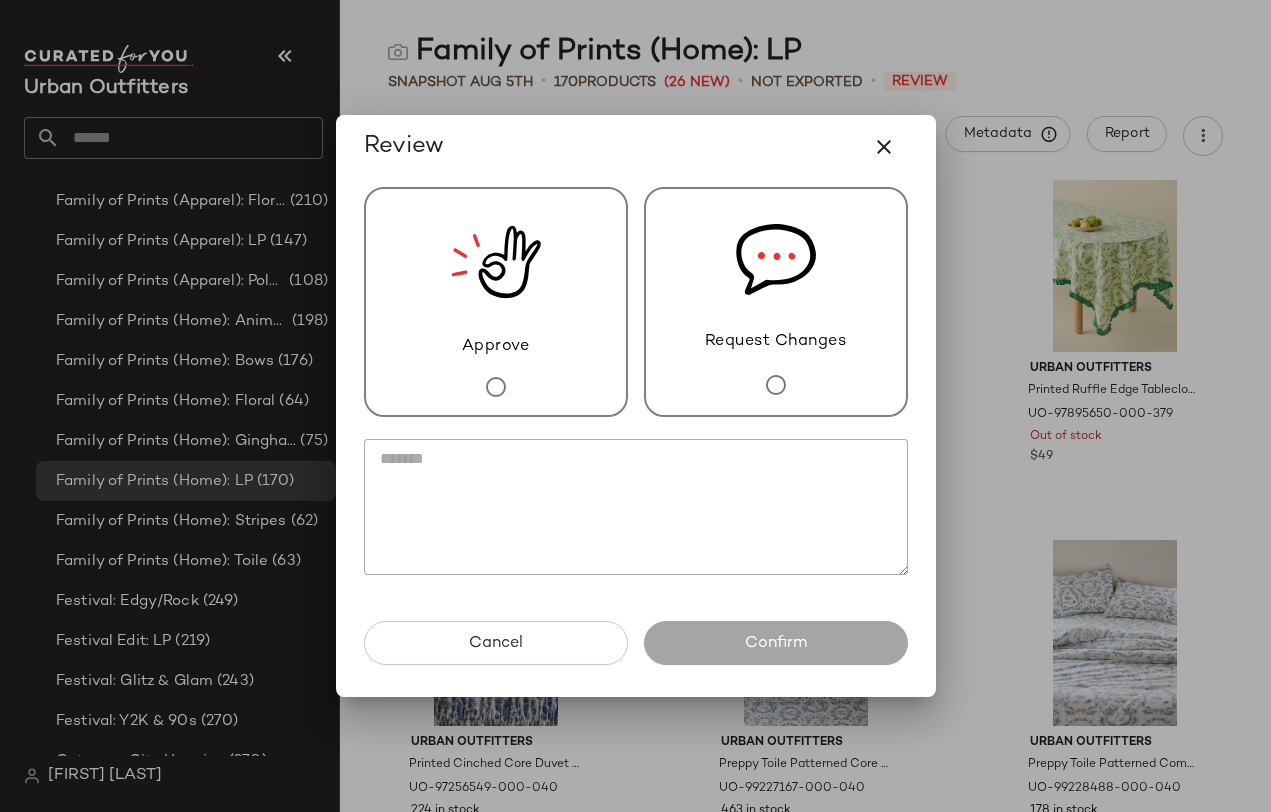 click on "Request Changes" at bounding box center [776, 342] 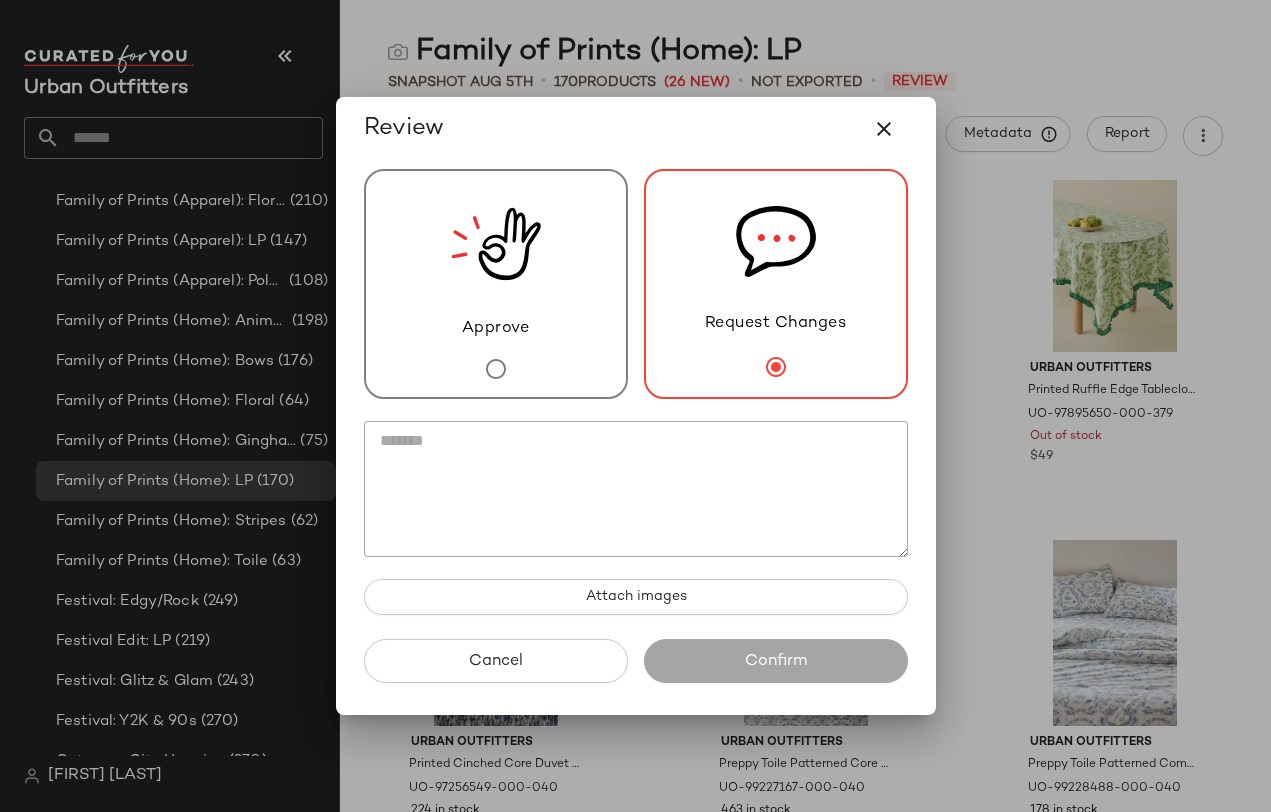 click 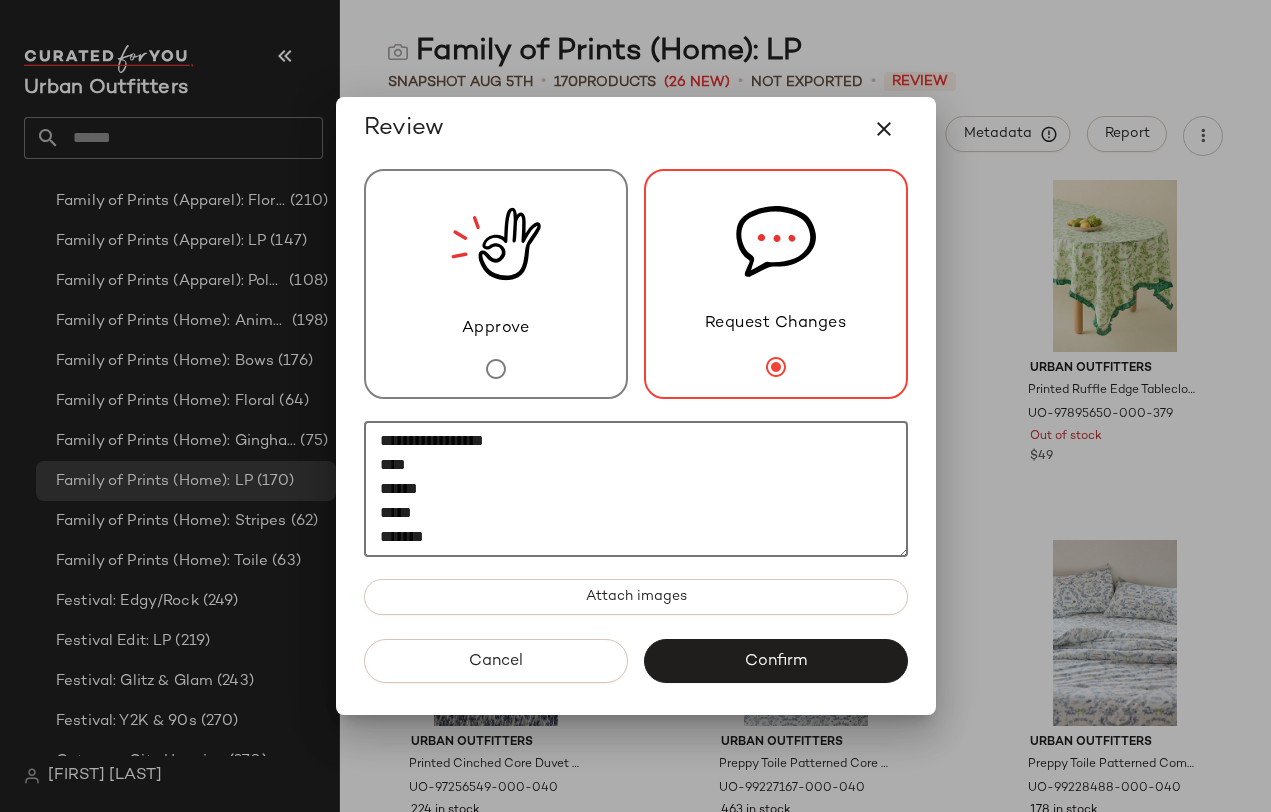 scroll, scrollTop: 72, scrollLeft: 0, axis: vertical 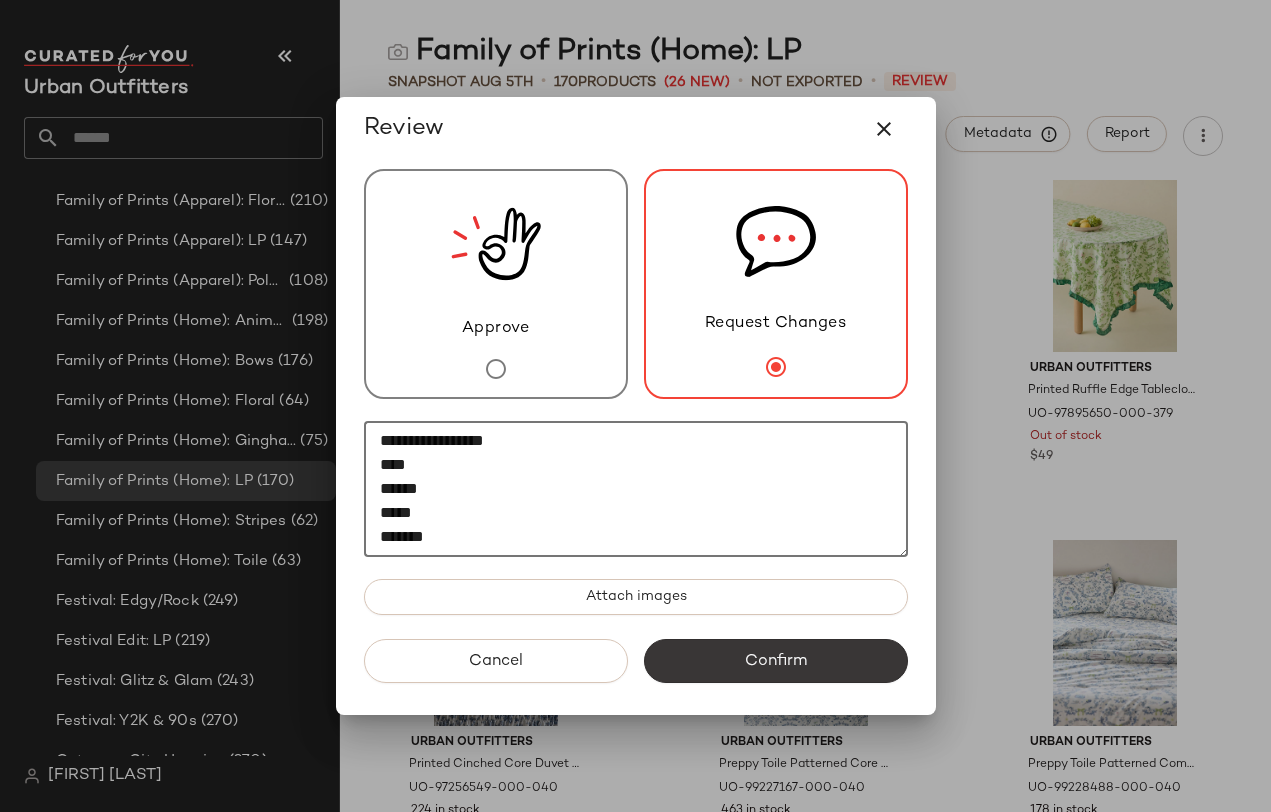 type on "**********" 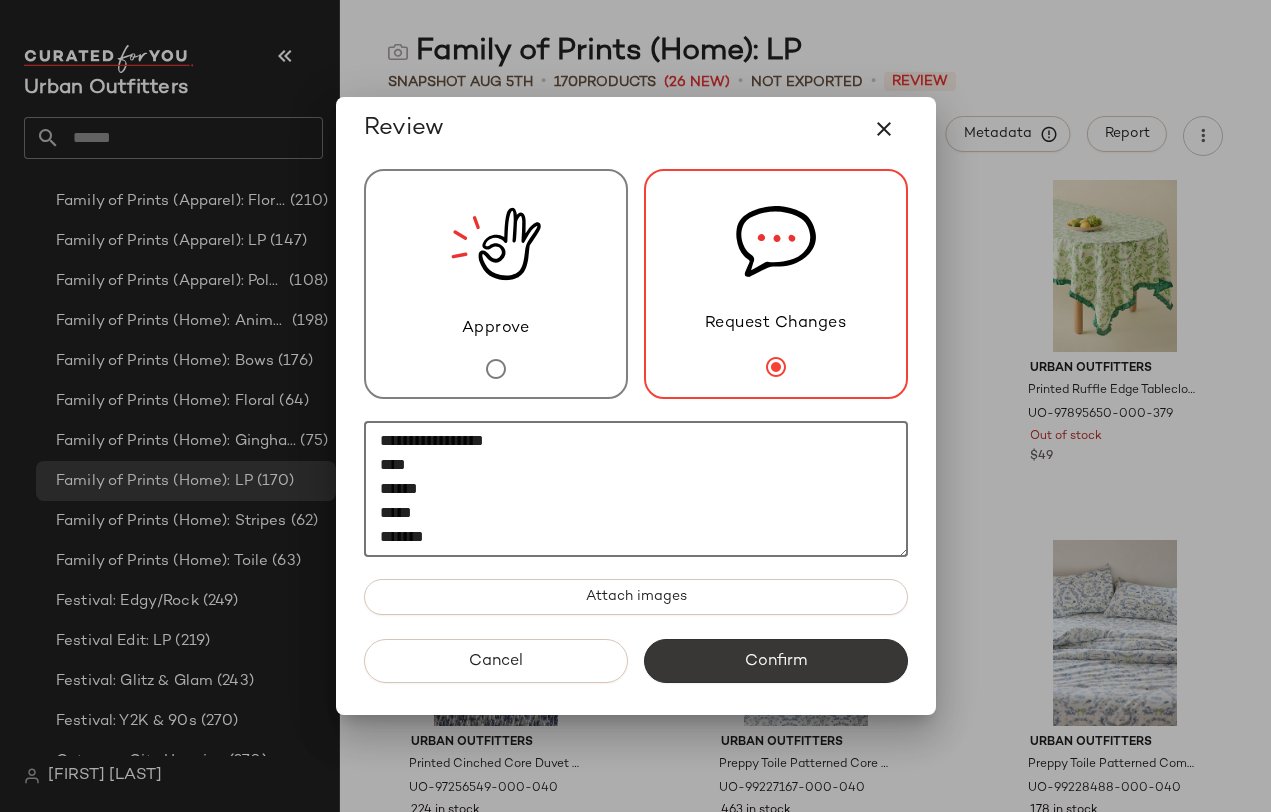 click on "Confirm" 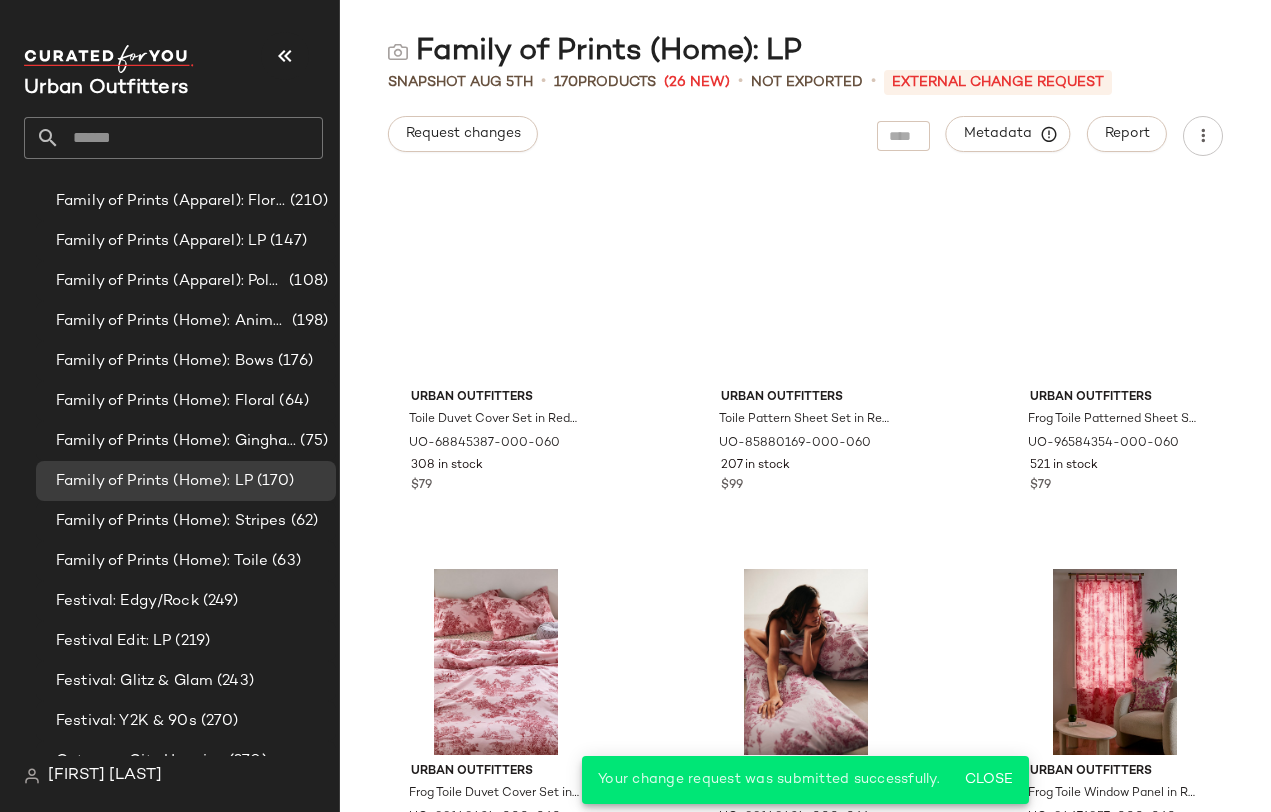 scroll, scrollTop: 0, scrollLeft: 0, axis: both 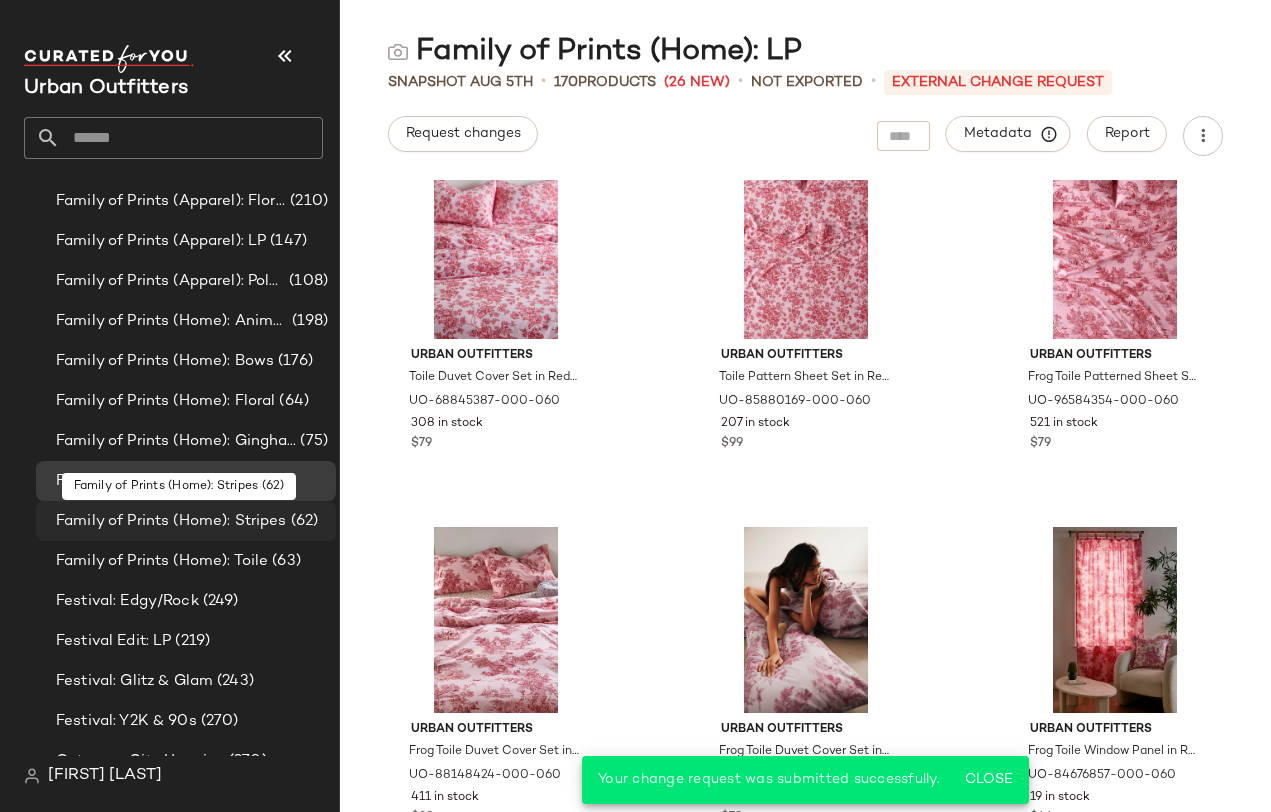 click on "Family of Prints (Home): Stripes" at bounding box center (171, 521) 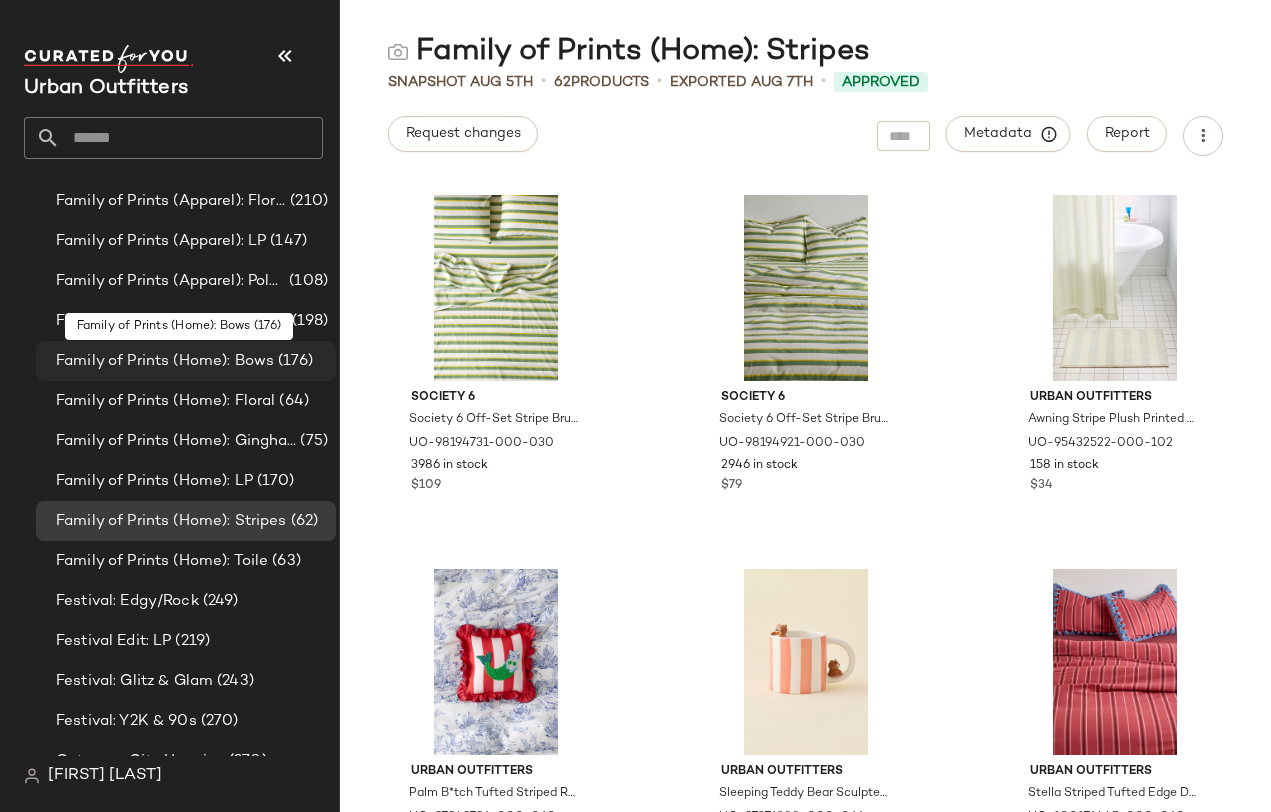 click on "Family of Prints (Home): Bows" at bounding box center (165, 361) 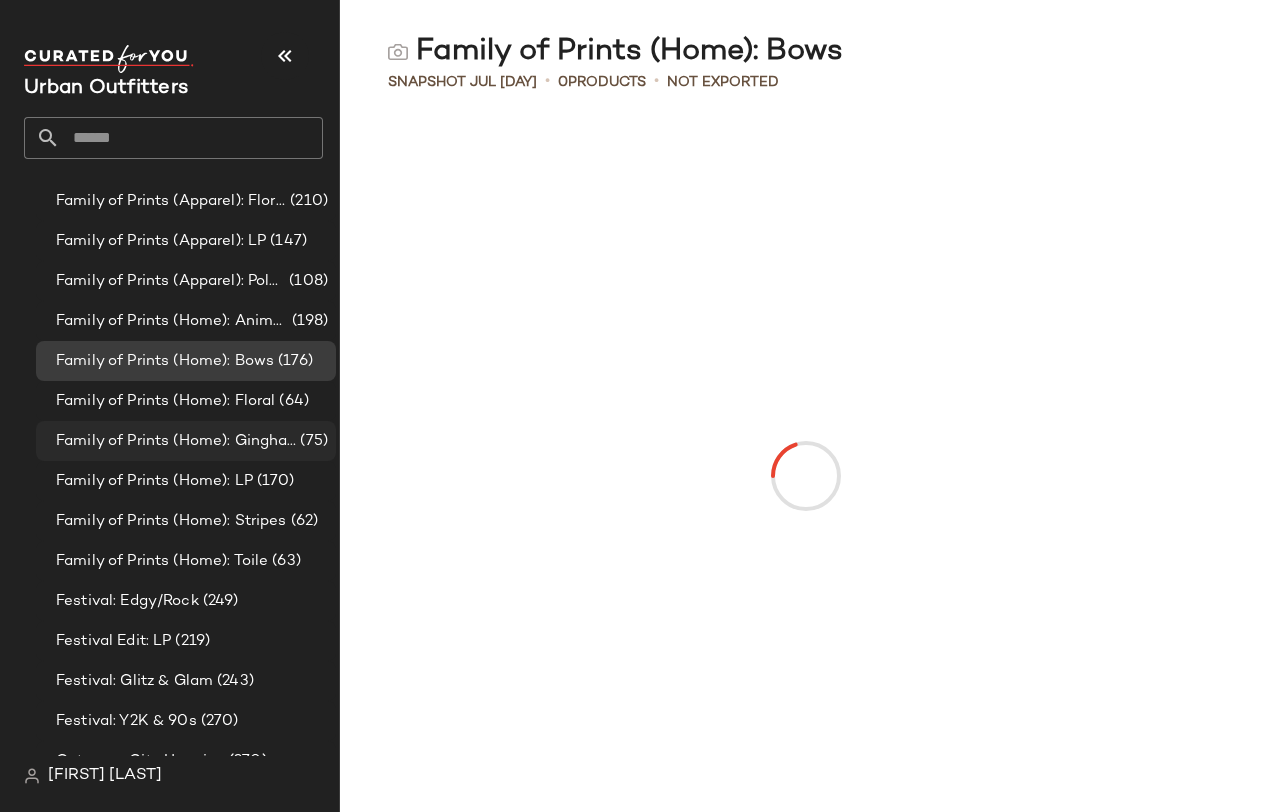 click on "Family of Prints (Home): Gingham & Plaid" at bounding box center [176, 441] 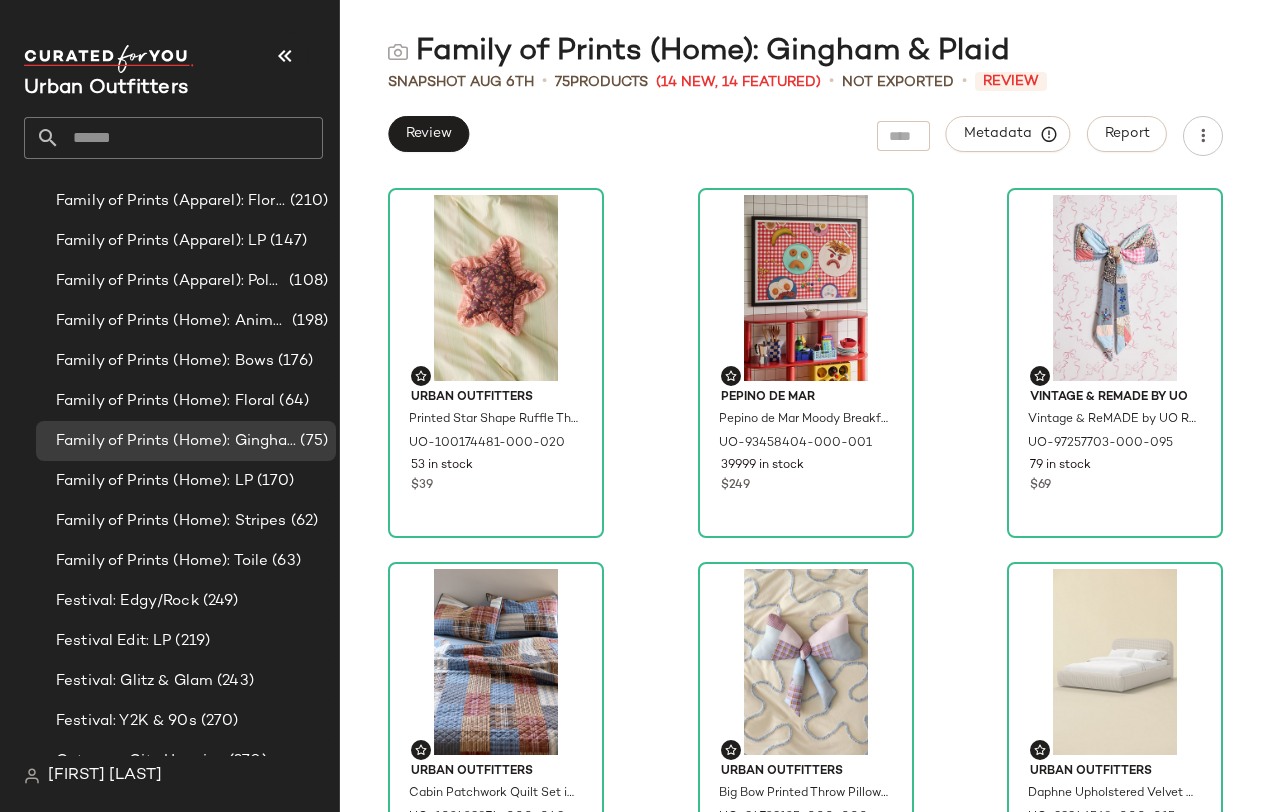 scroll, scrollTop: 0, scrollLeft: 0, axis: both 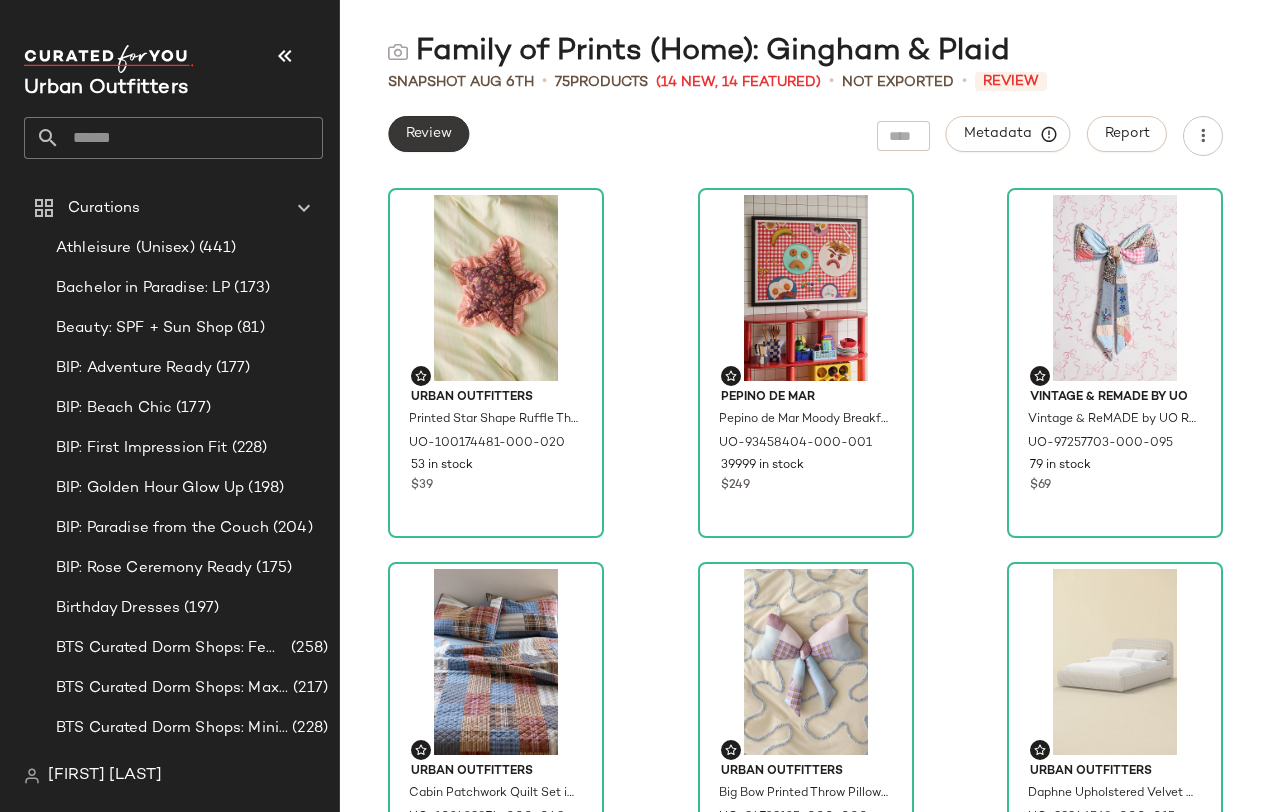 click on "Review" 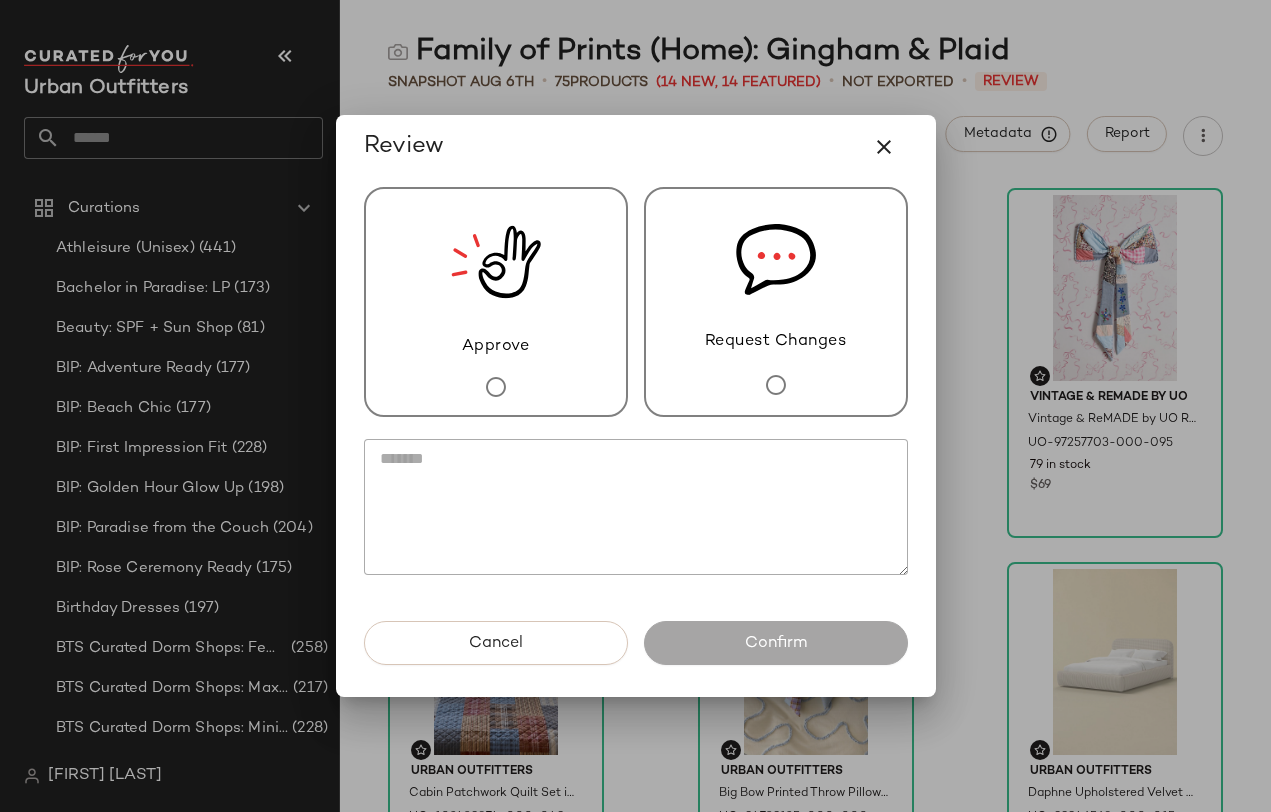 click on "Request Changes" at bounding box center (776, 302) 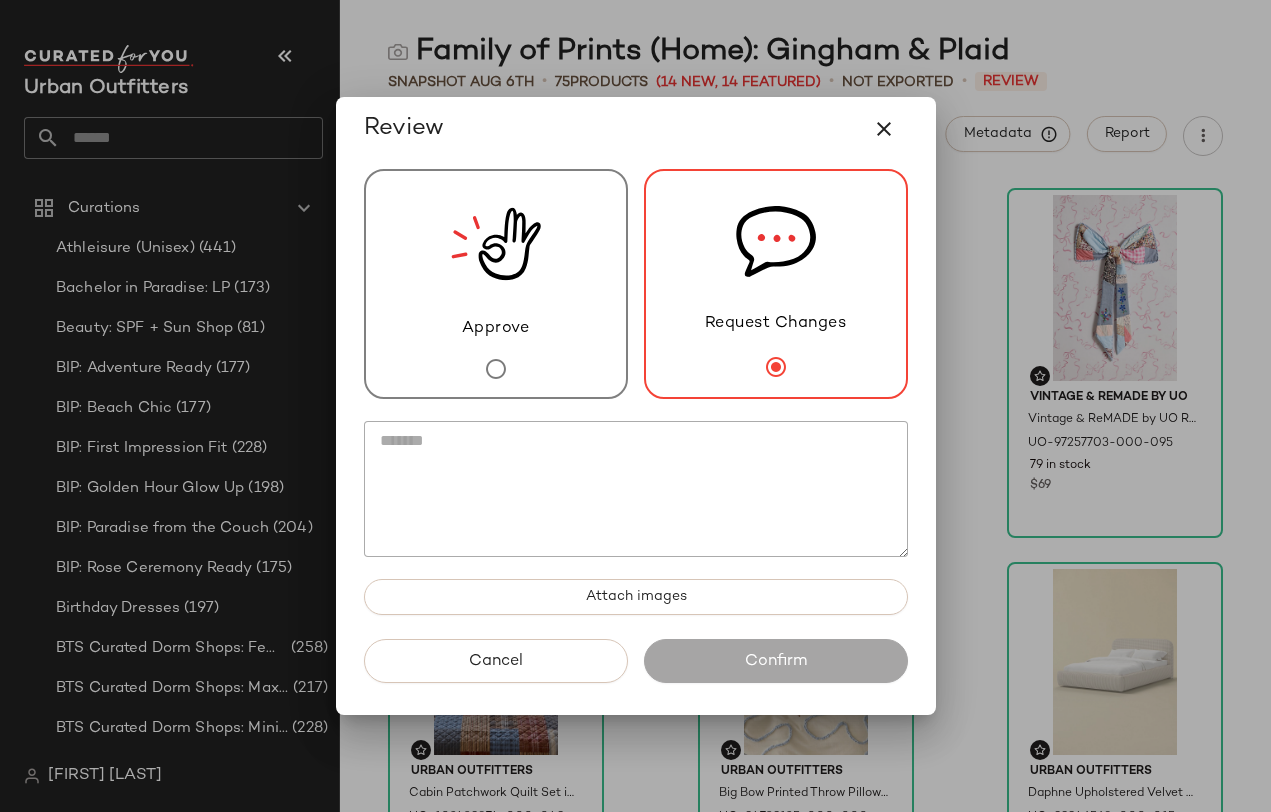 click 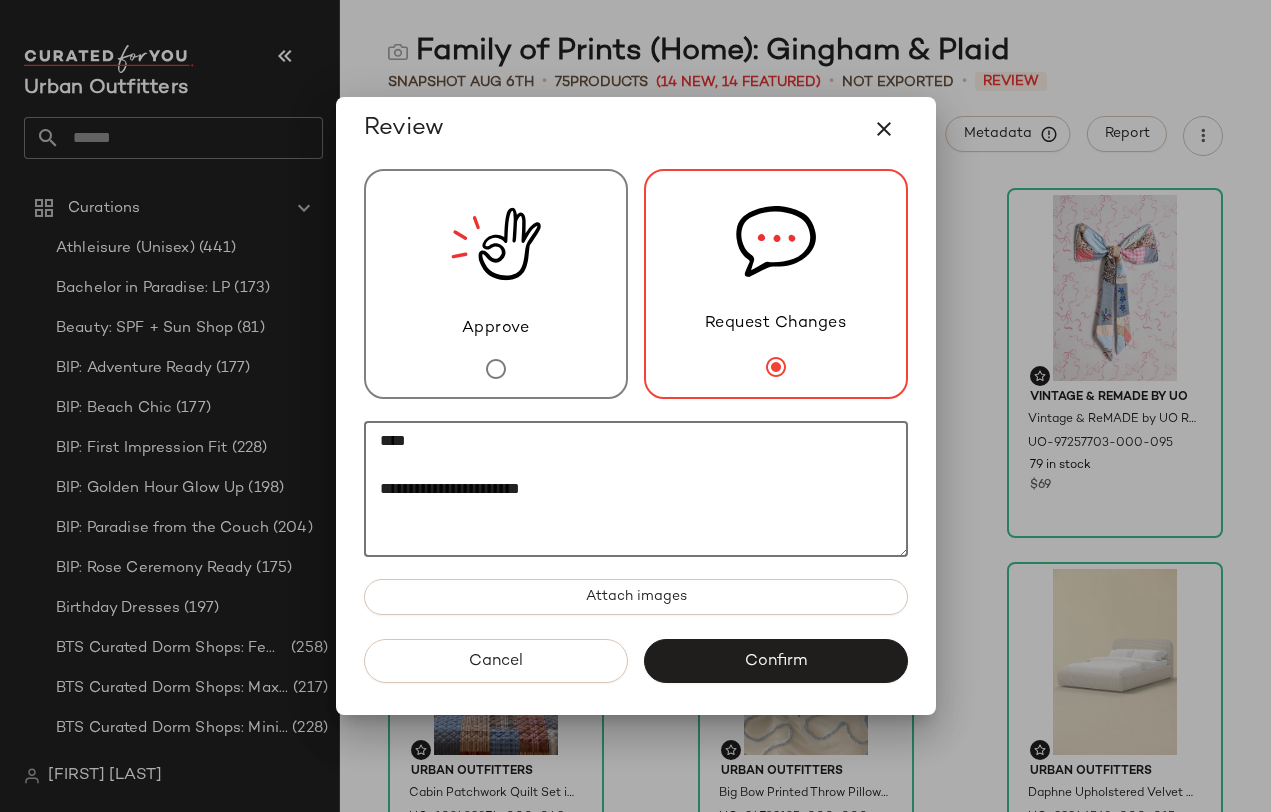 paste on "*
********" 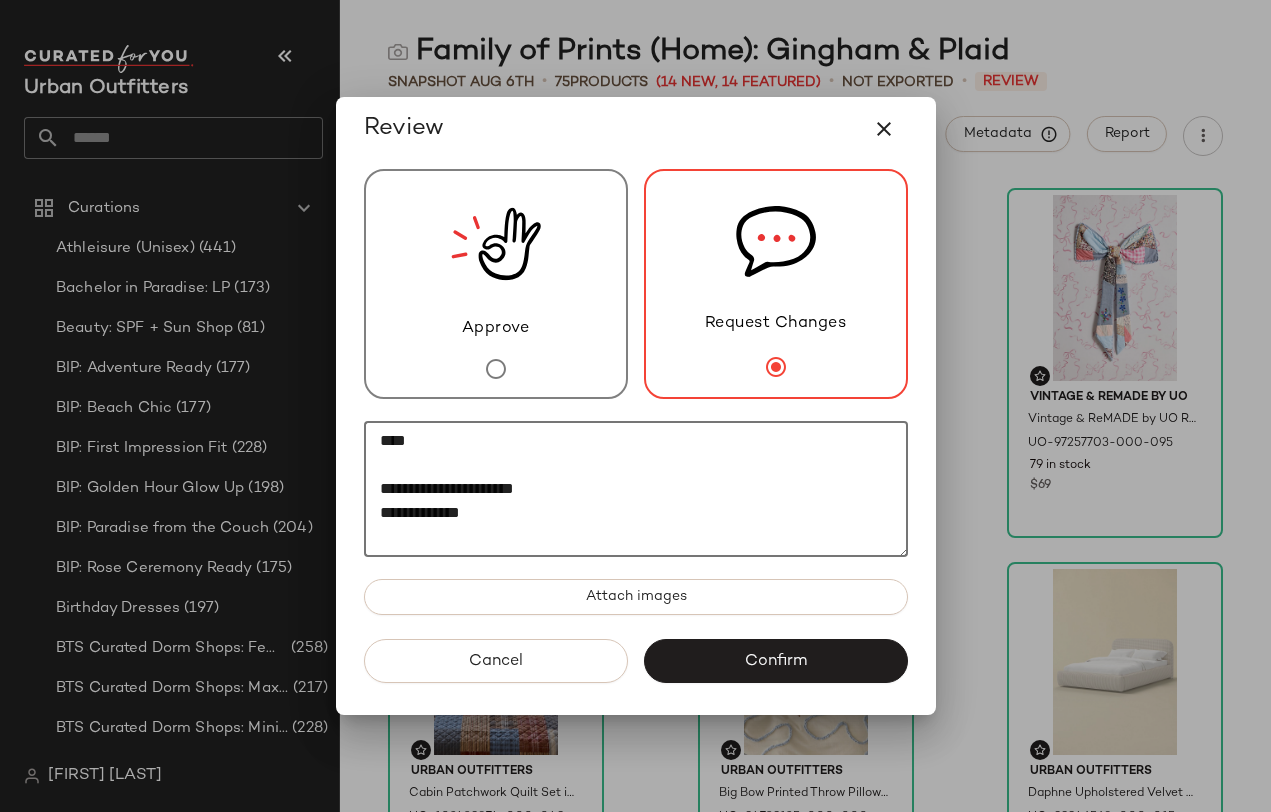 paste on "********" 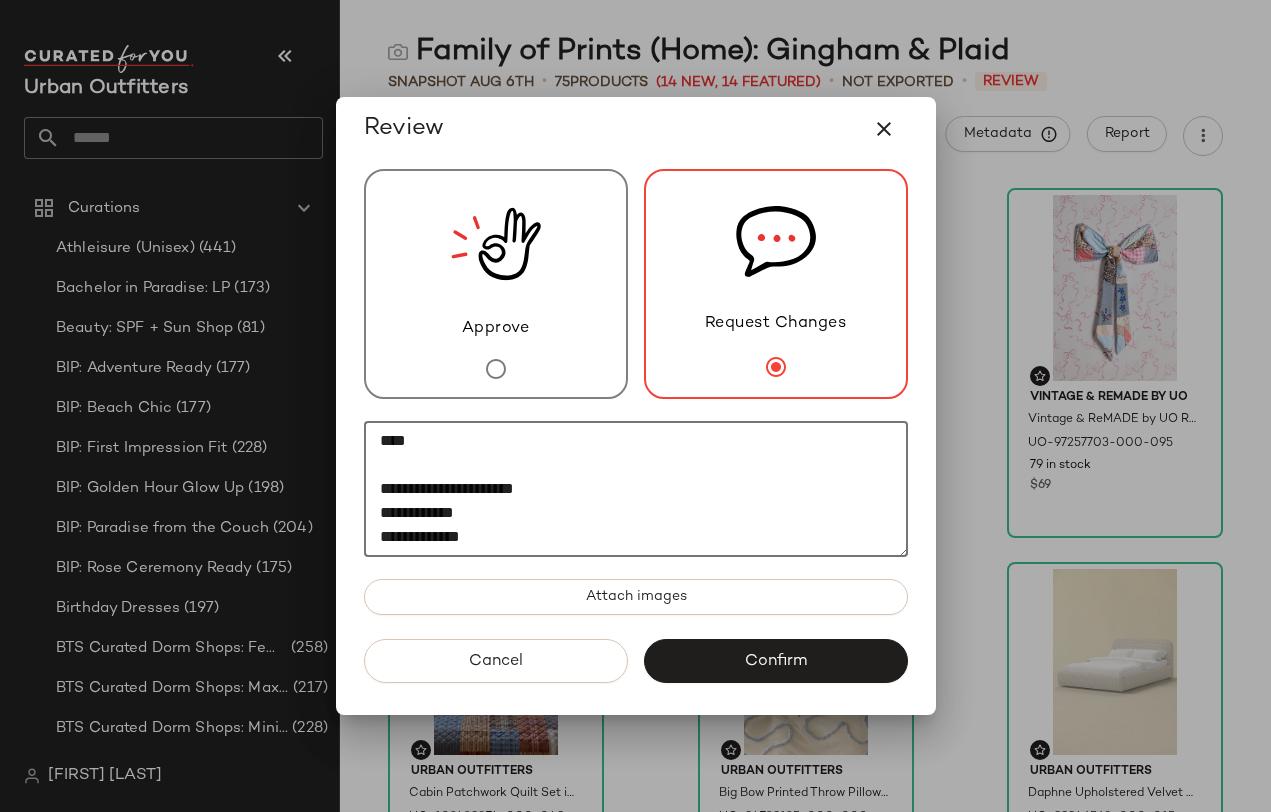 scroll, scrollTop: 12, scrollLeft: 0, axis: vertical 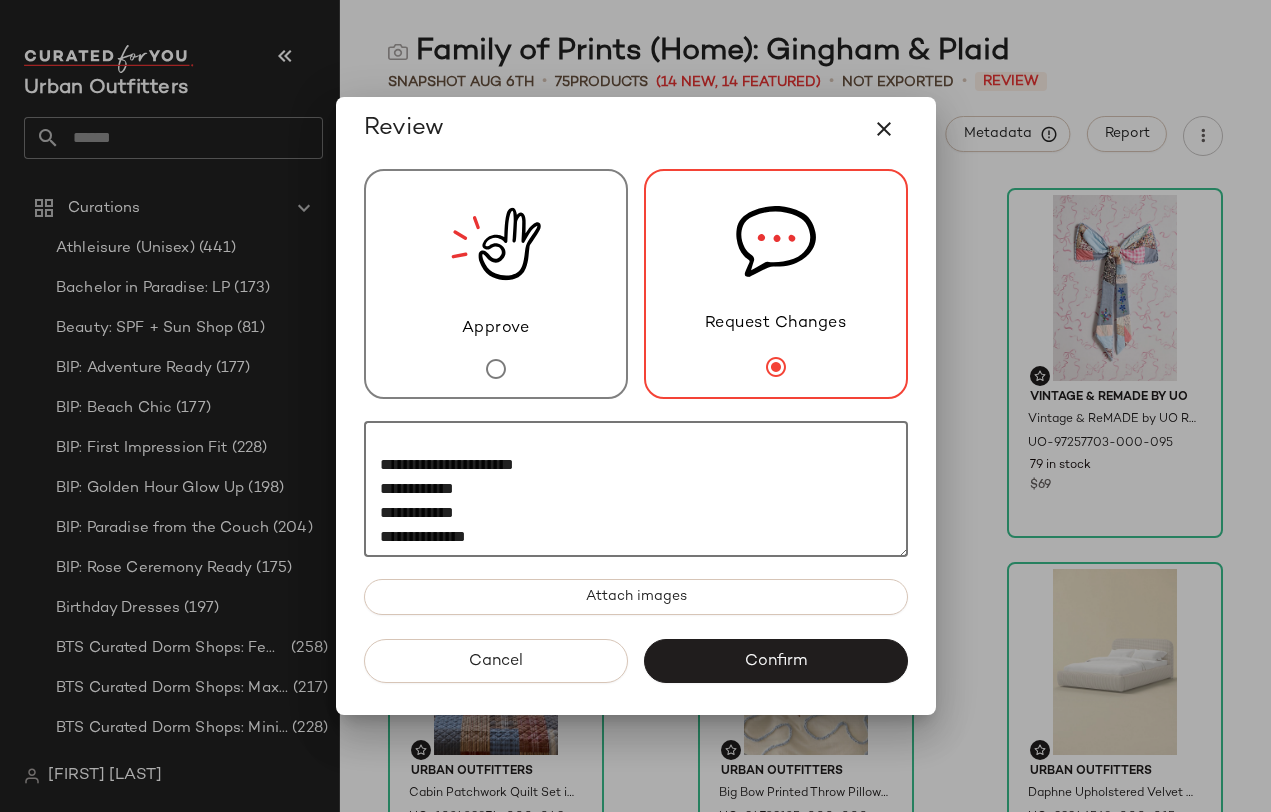 click on "**********" 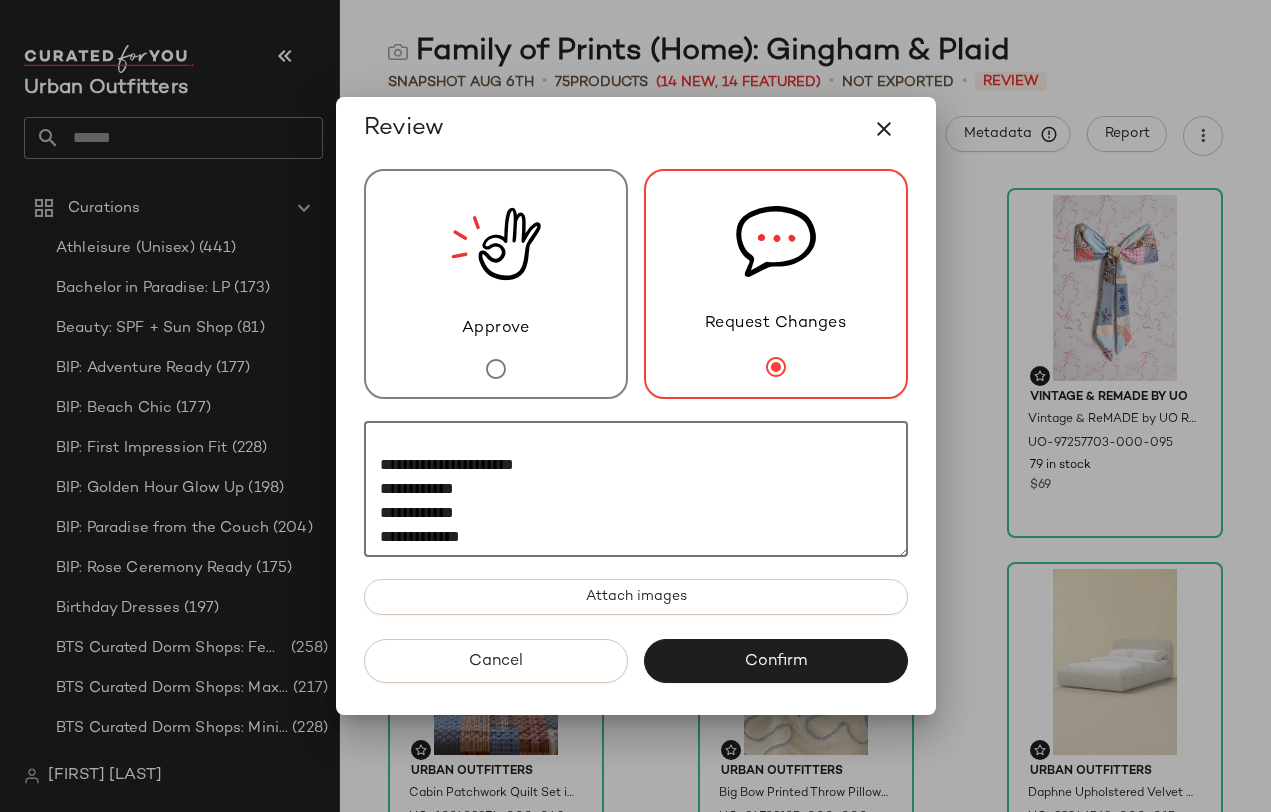 click on "**********" 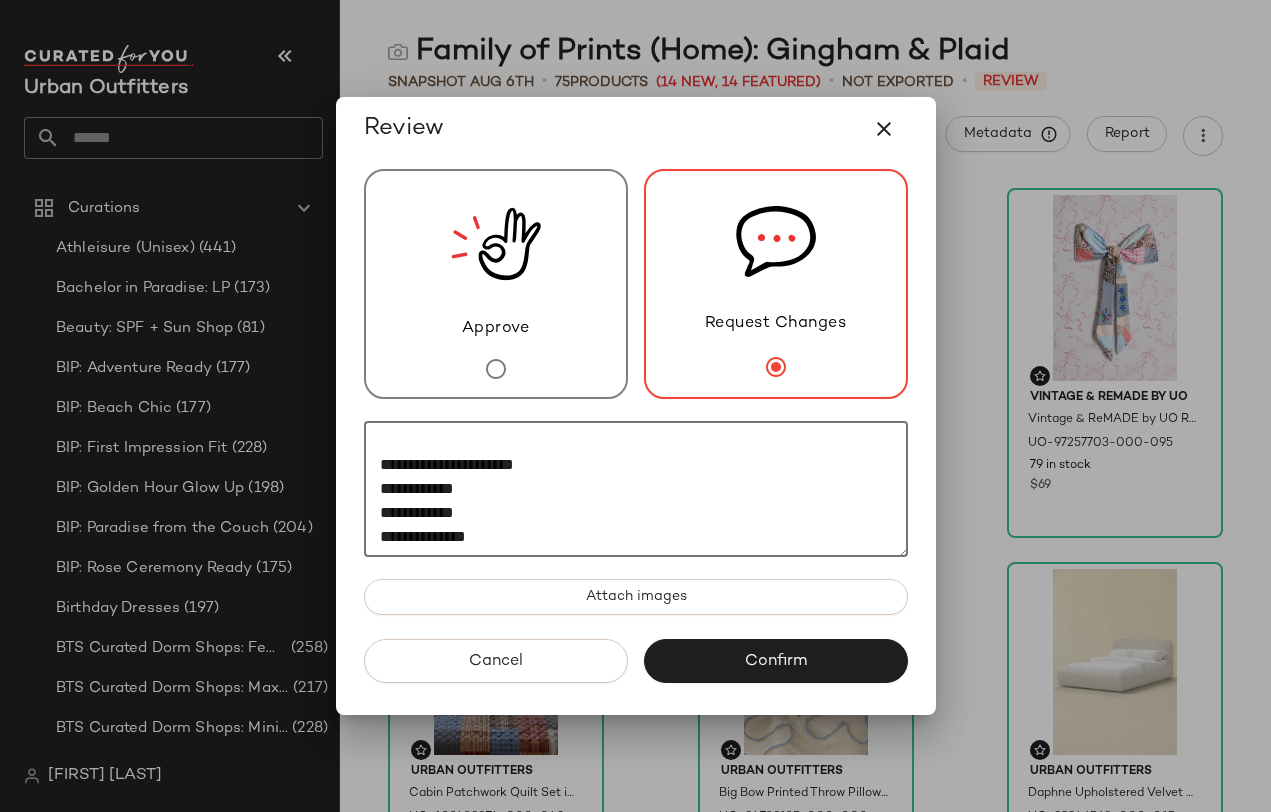 paste on "********" 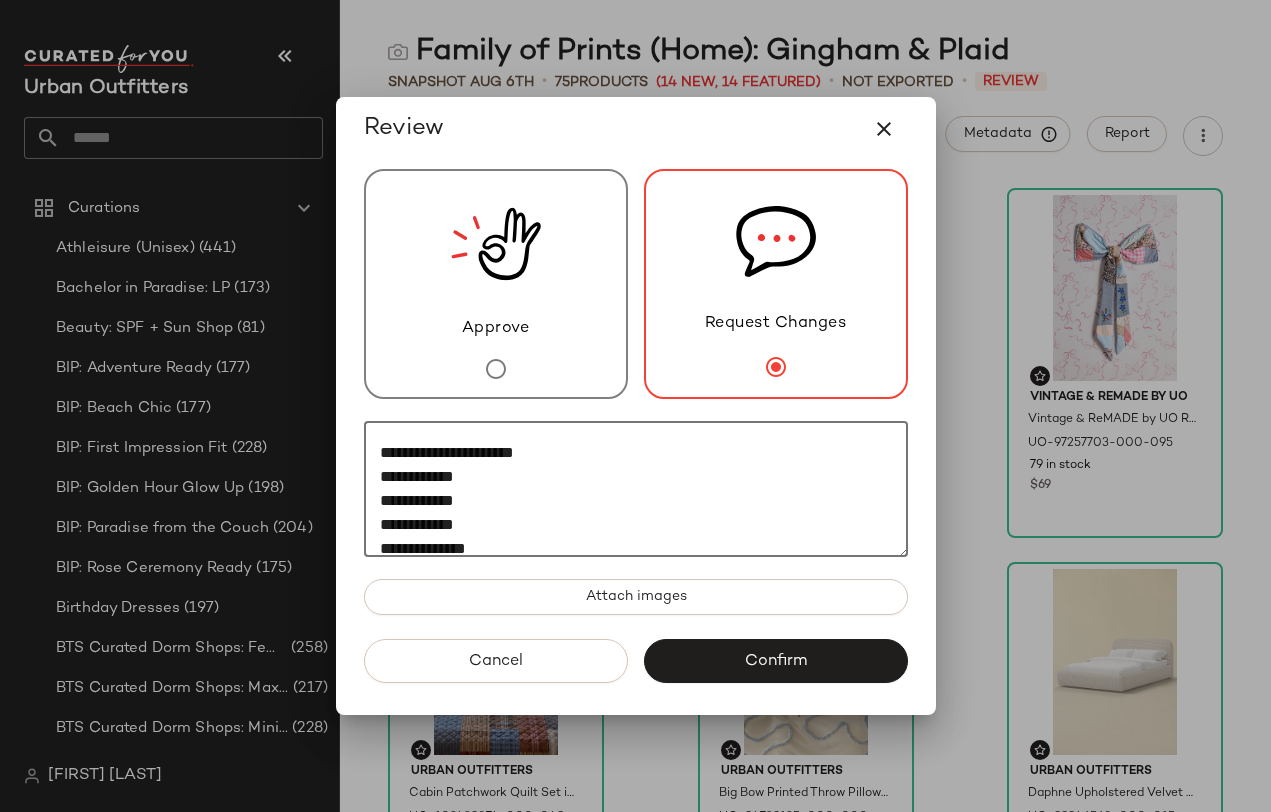 scroll, scrollTop: 96, scrollLeft: 0, axis: vertical 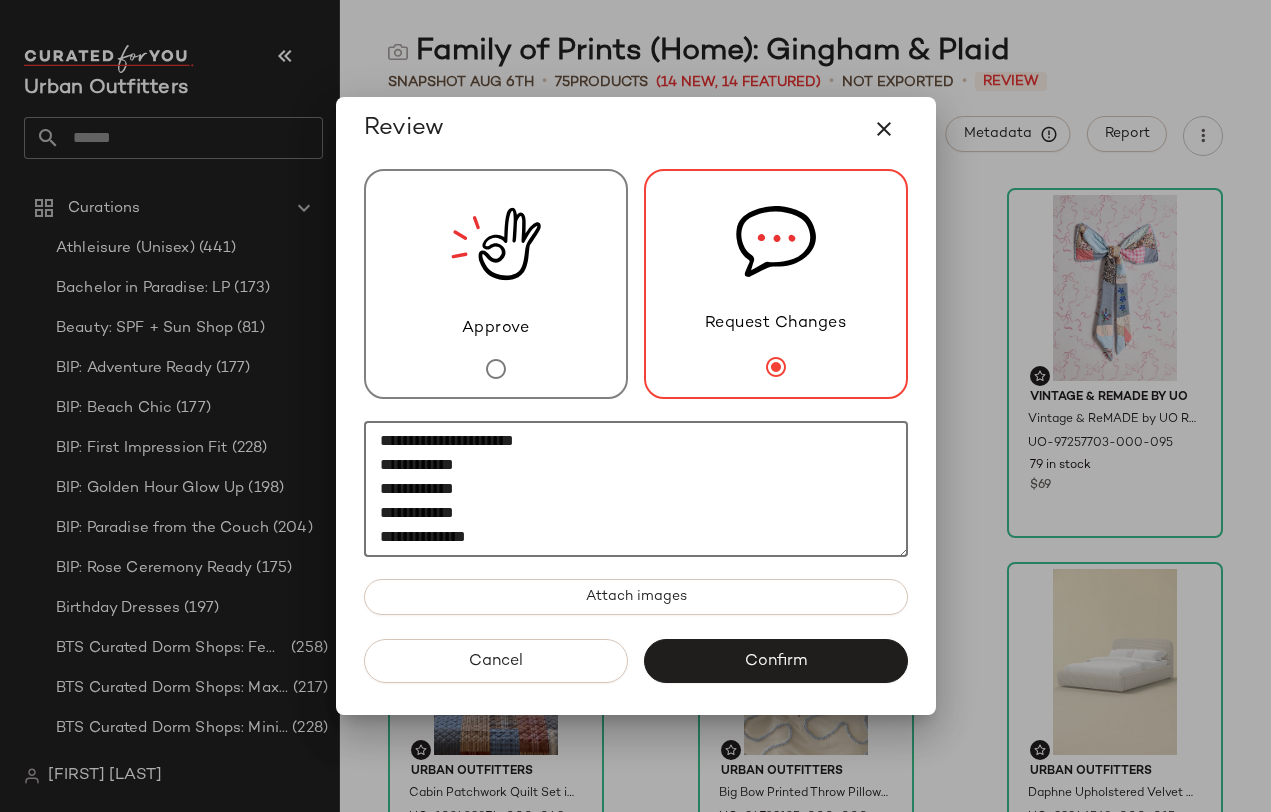paste on "*********" 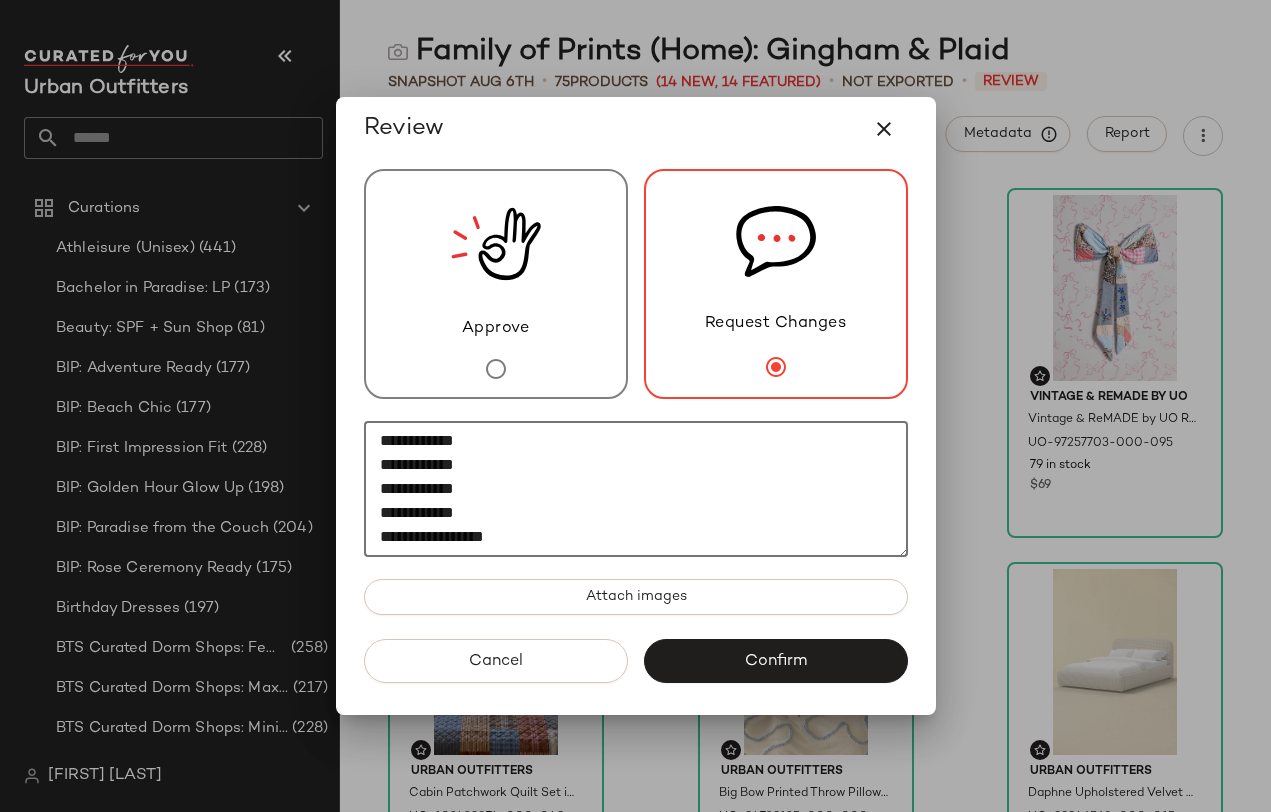 scroll, scrollTop: 168, scrollLeft: 0, axis: vertical 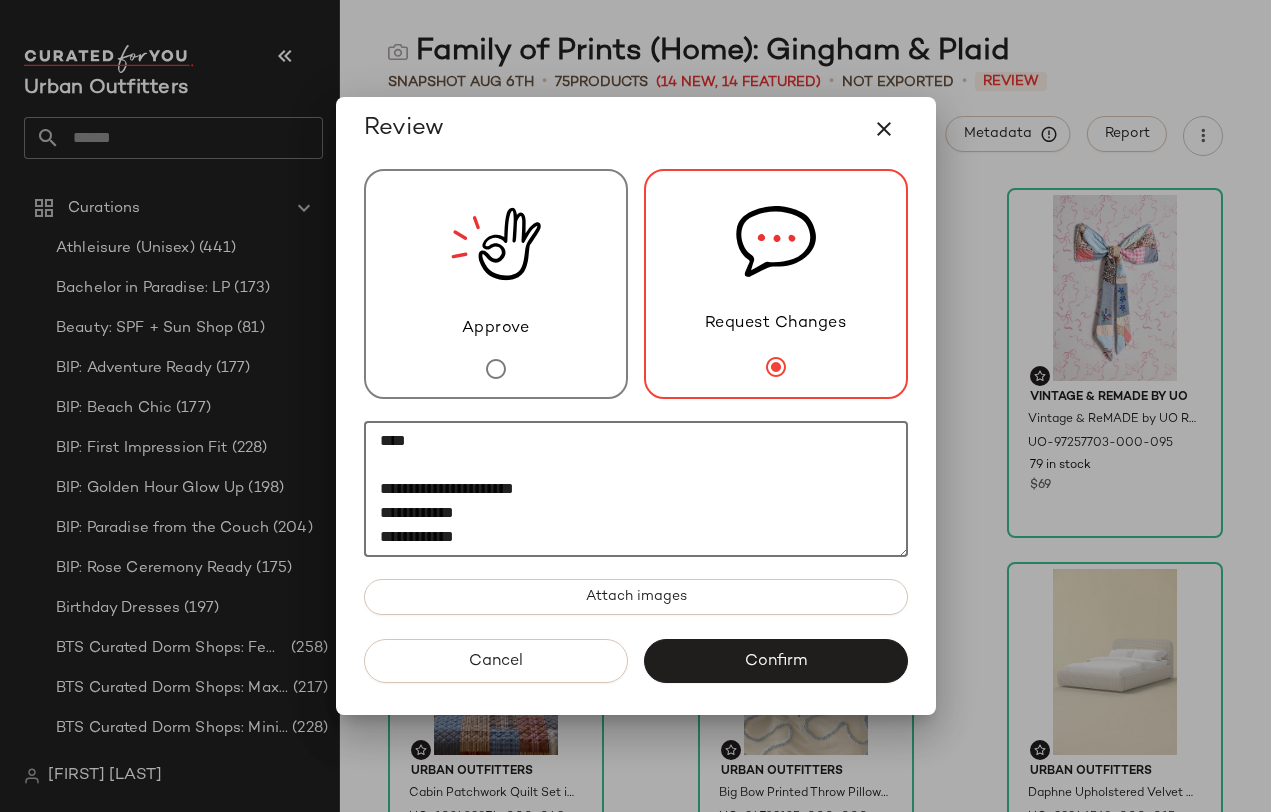 click on "**********" 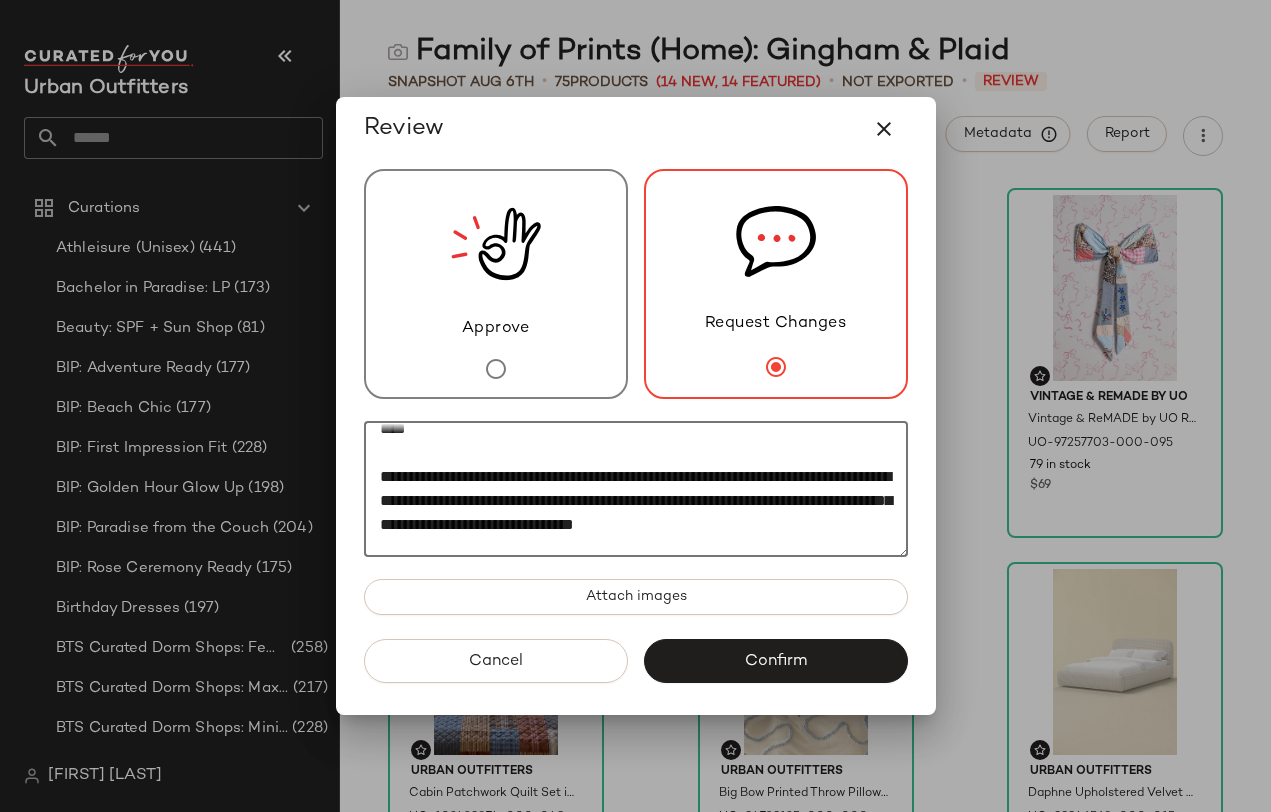 scroll, scrollTop: 92, scrollLeft: 0, axis: vertical 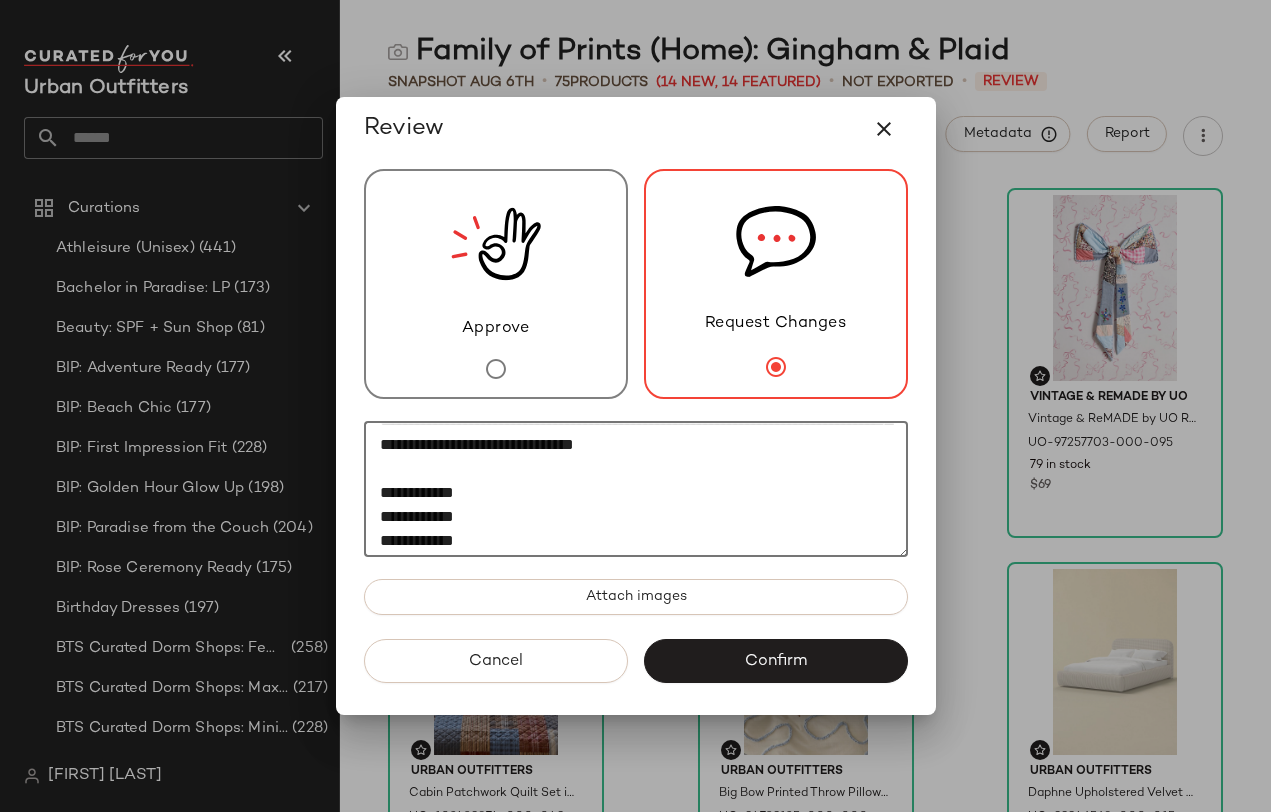 click on "**********" 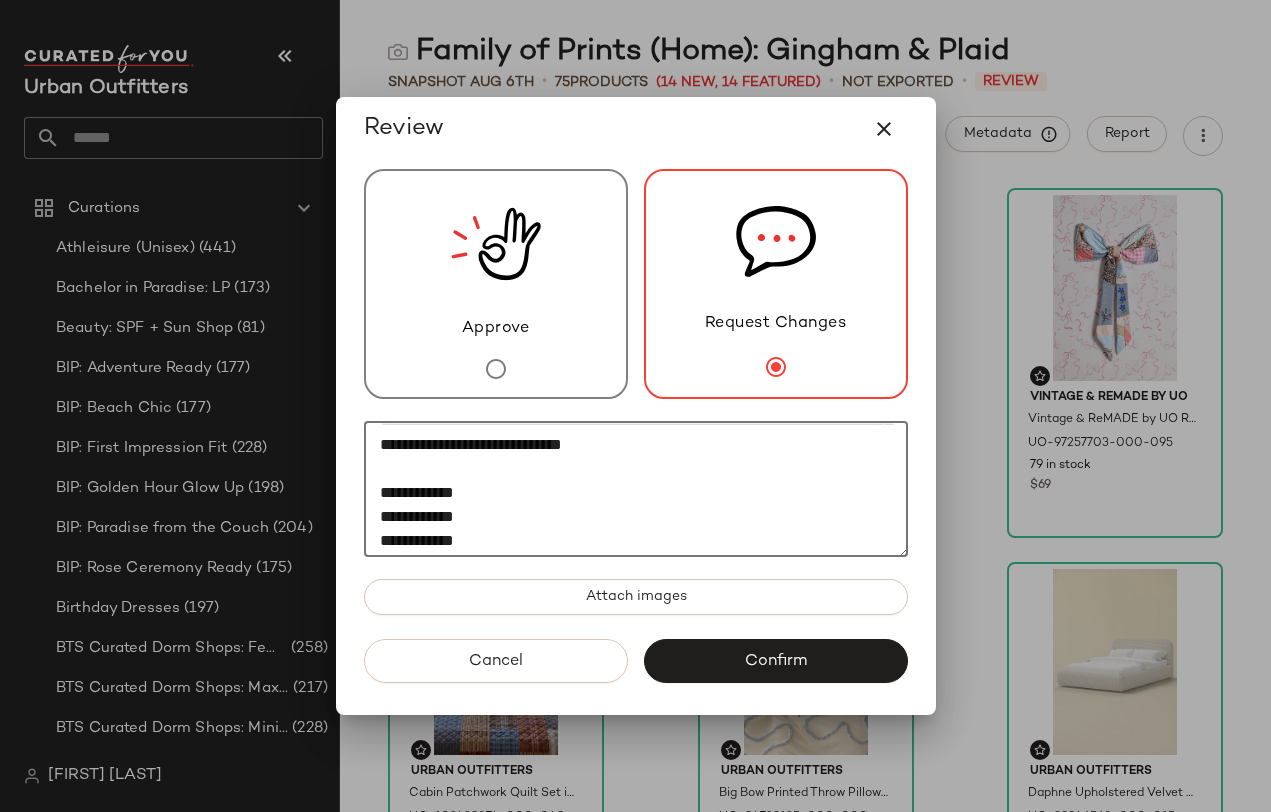 click on "**********" 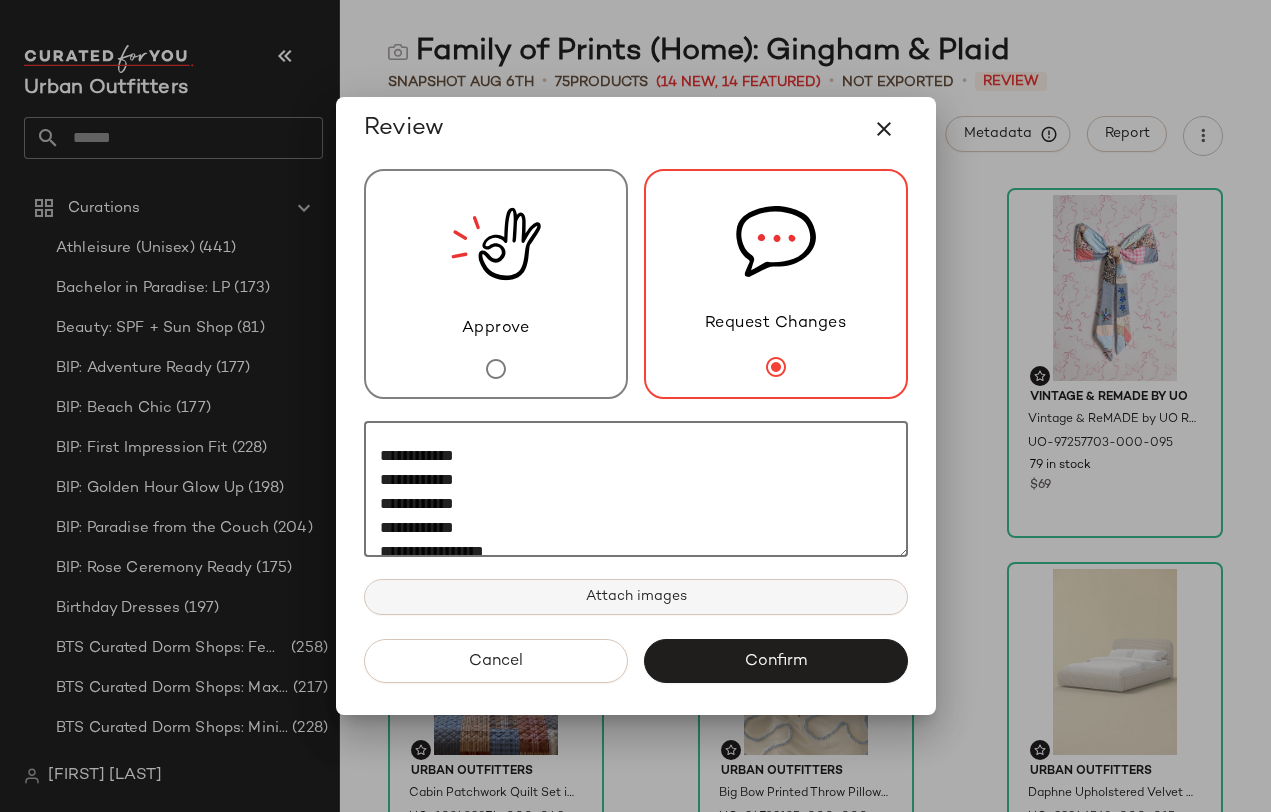 scroll, scrollTop: 95, scrollLeft: 0, axis: vertical 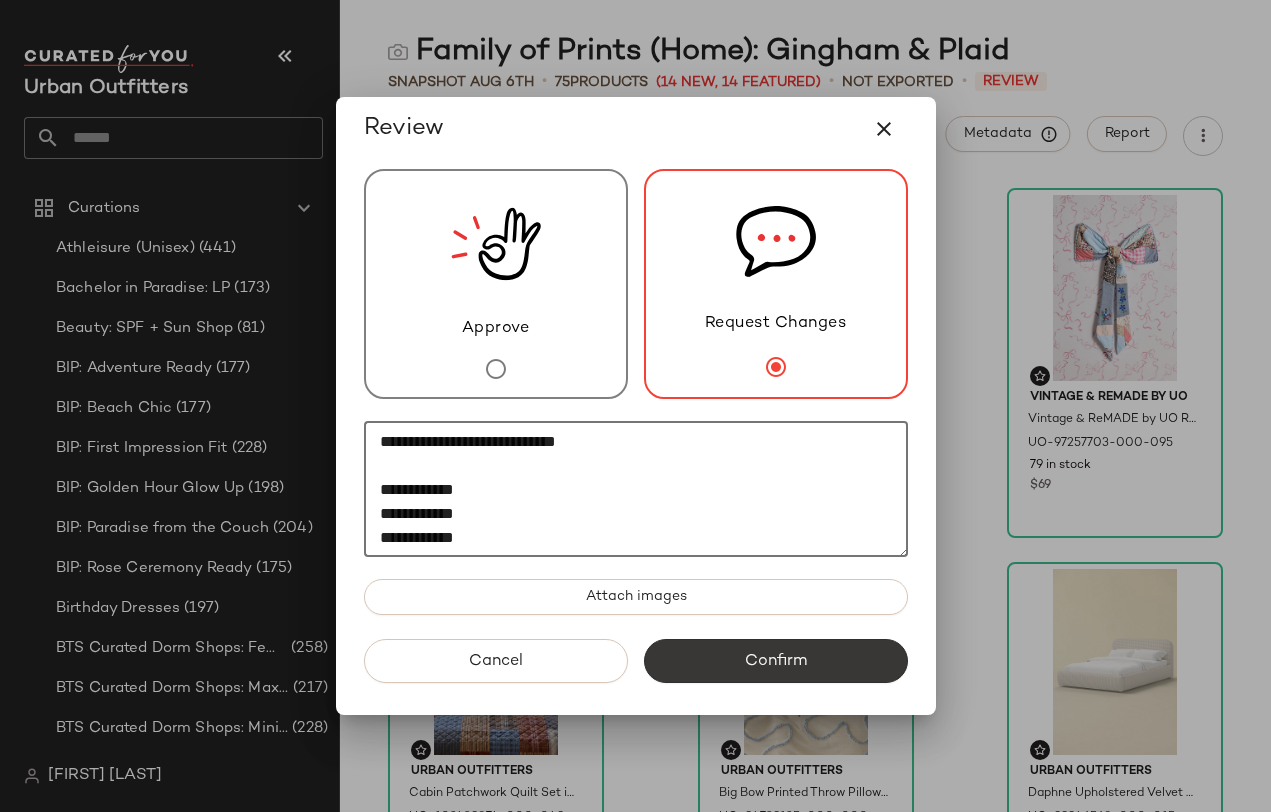 type on "**********" 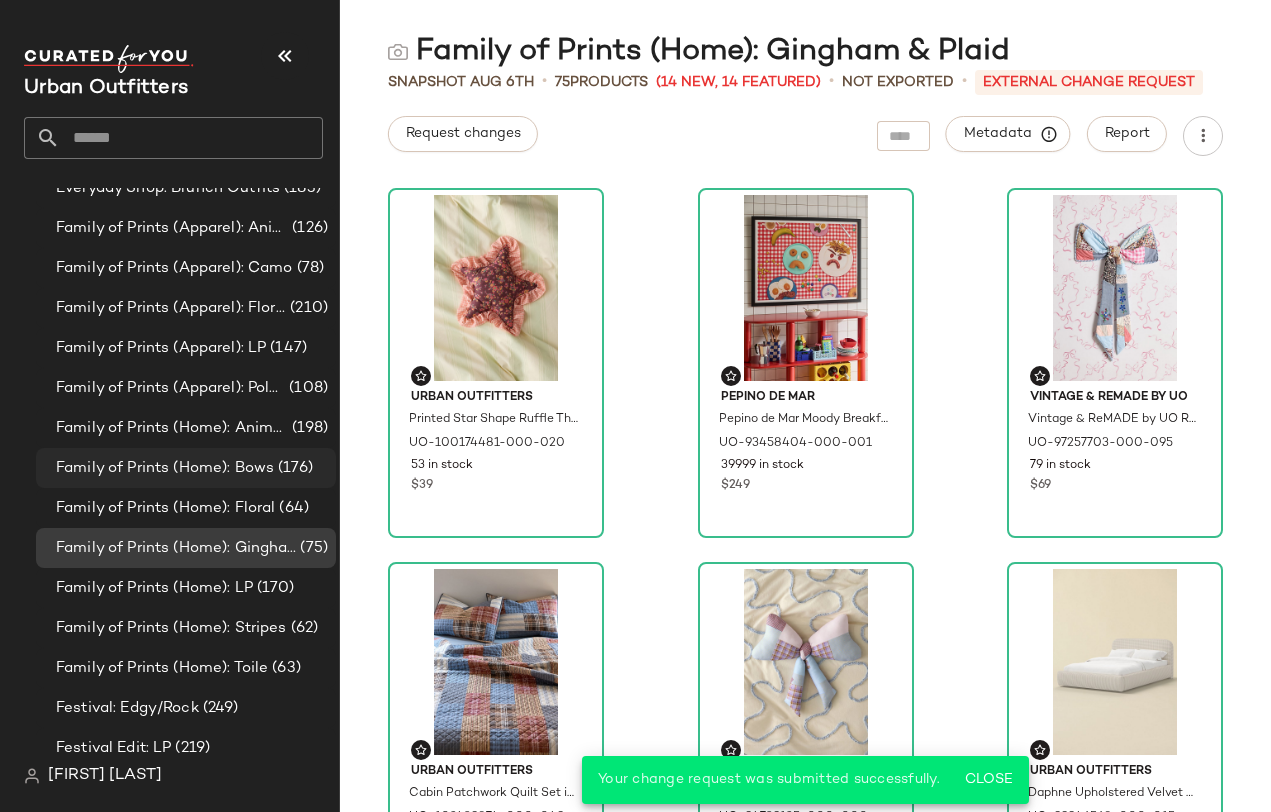 scroll, scrollTop: 1230, scrollLeft: 0, axis: vertical 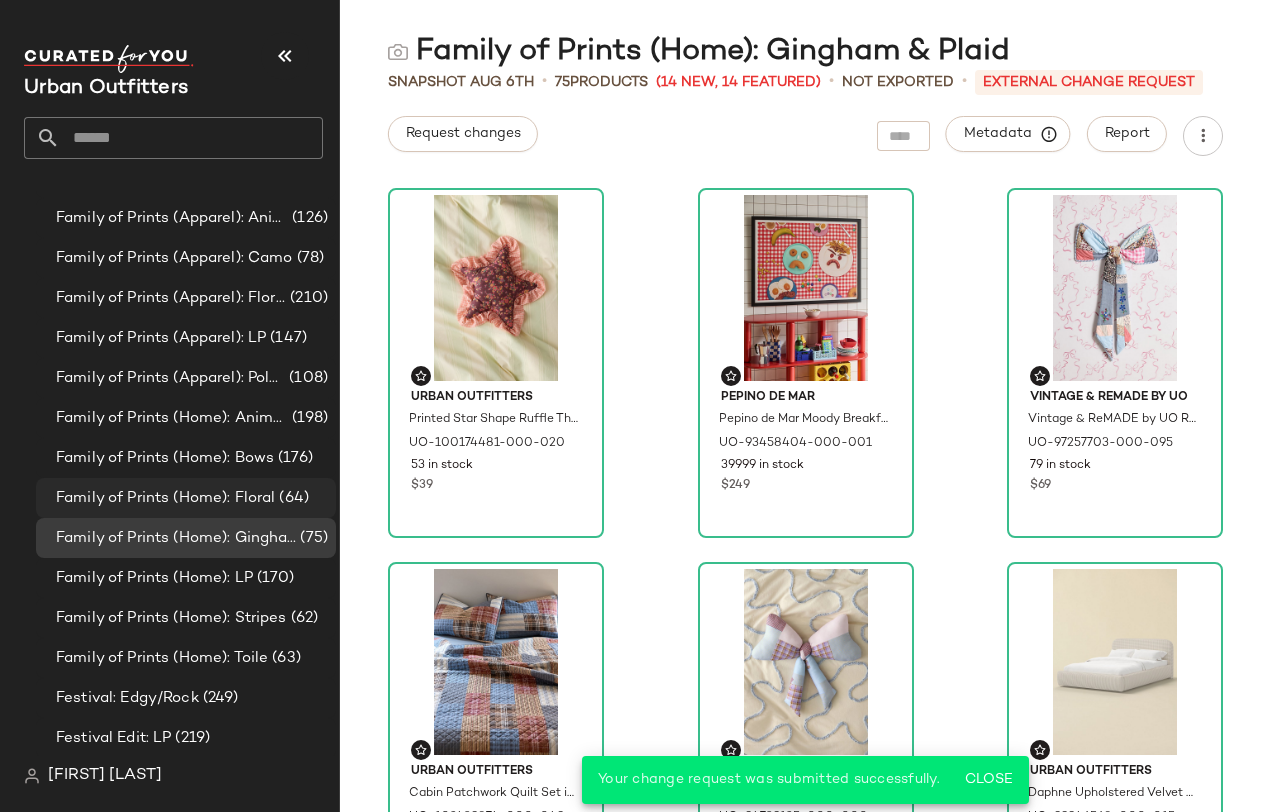 click on "Family of Prints (Home): Floral" at bounding box center (165, 498) 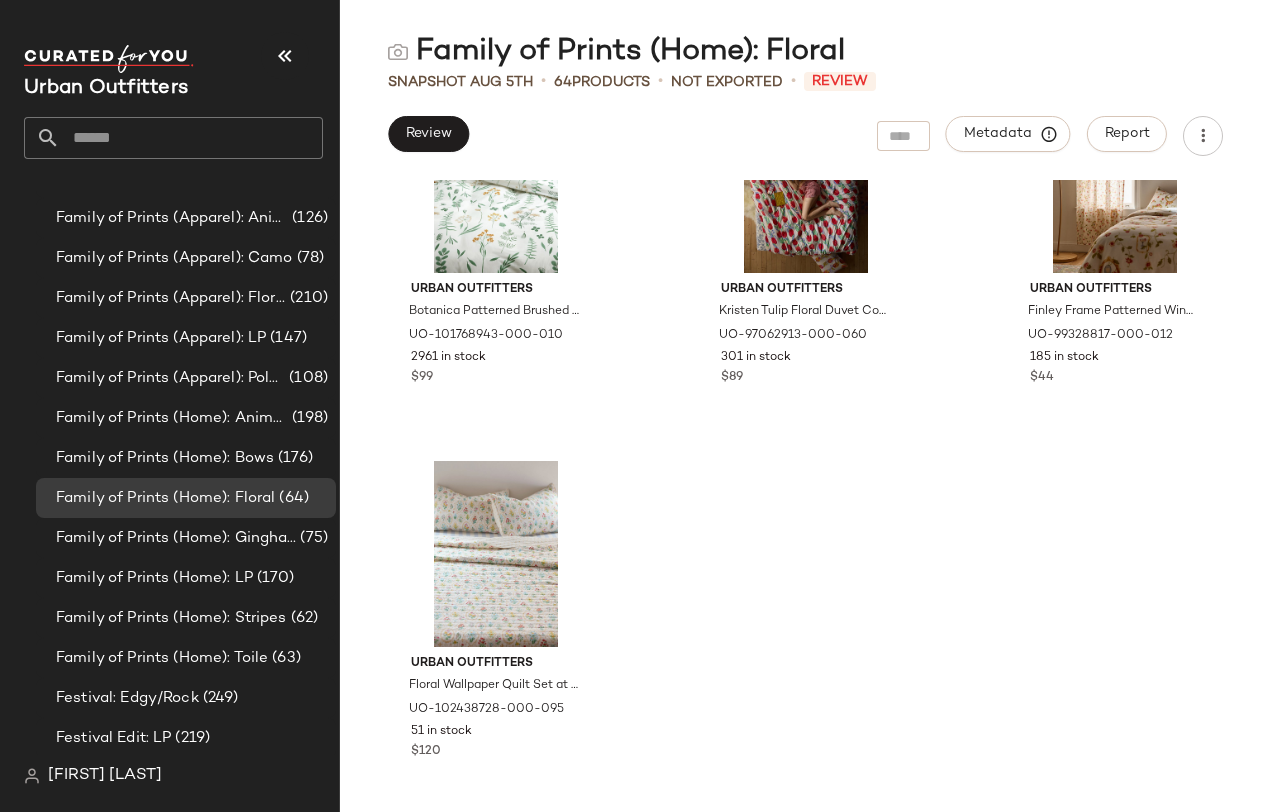 scroll, scrollTop: 7612, scrollLeft: 0, axis: vertical 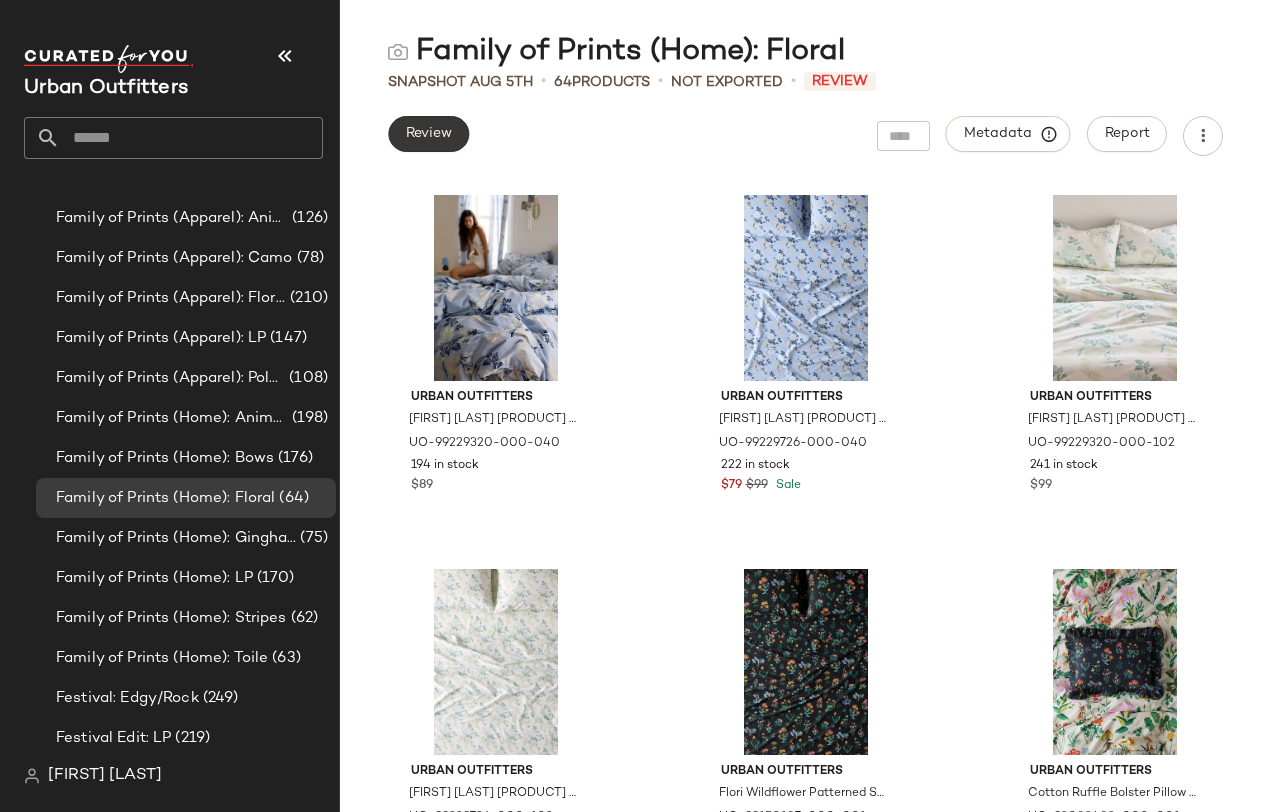 click on "Review" at bounding box center [428, 134] 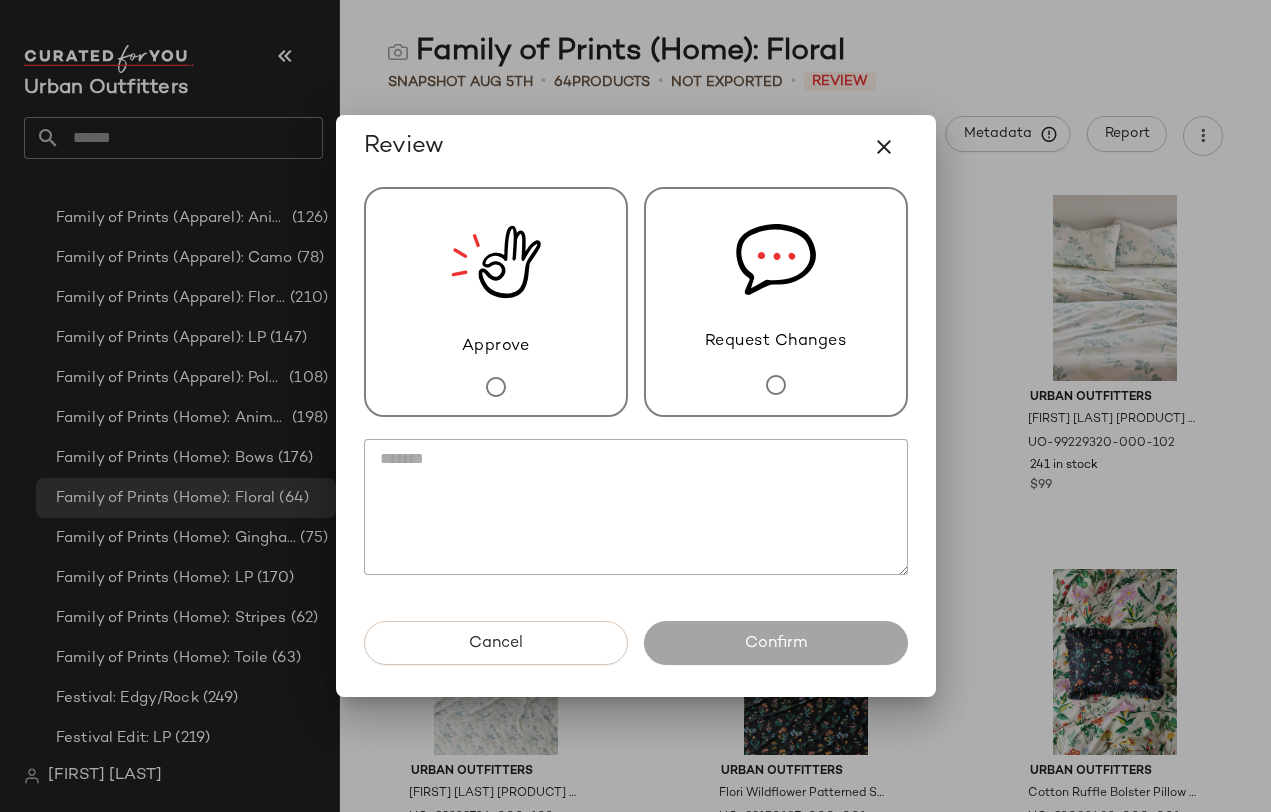 click on "Request Changes" at bounding box center [776, 302] 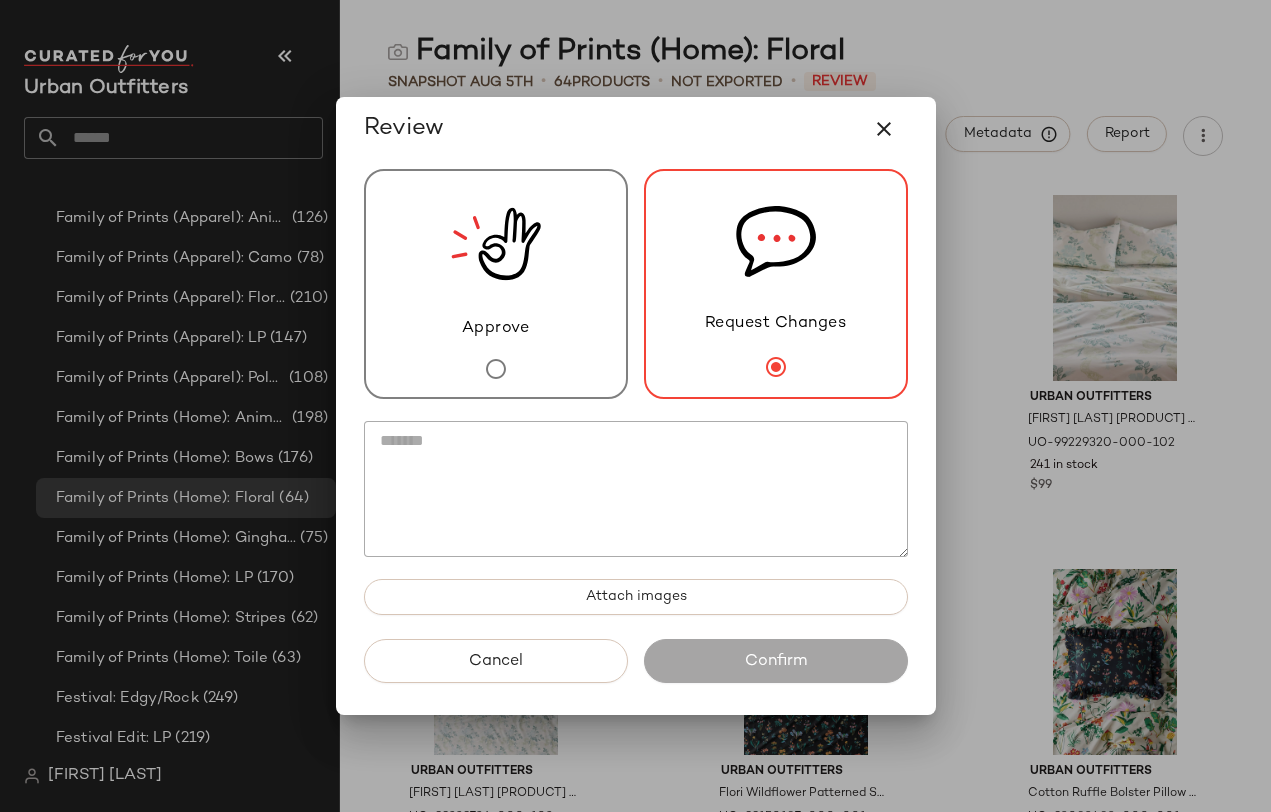 click 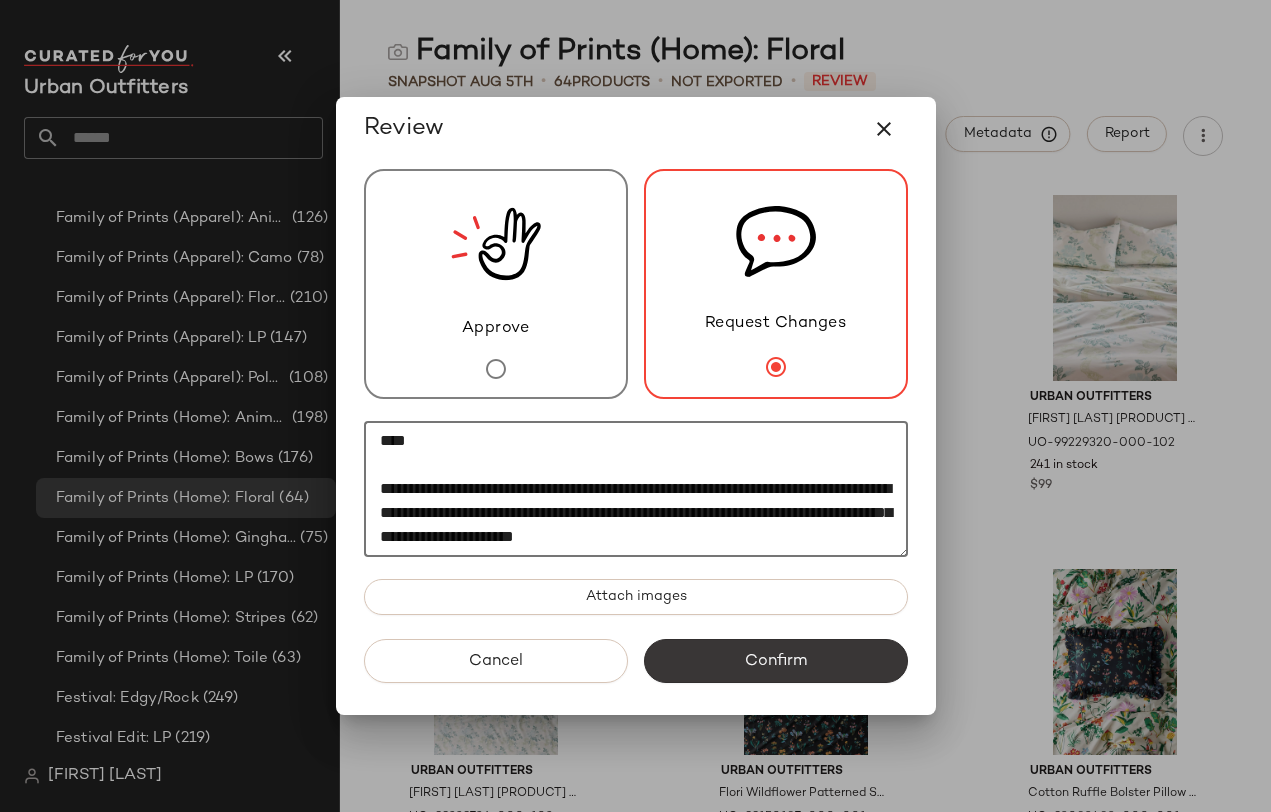 type on "**********" 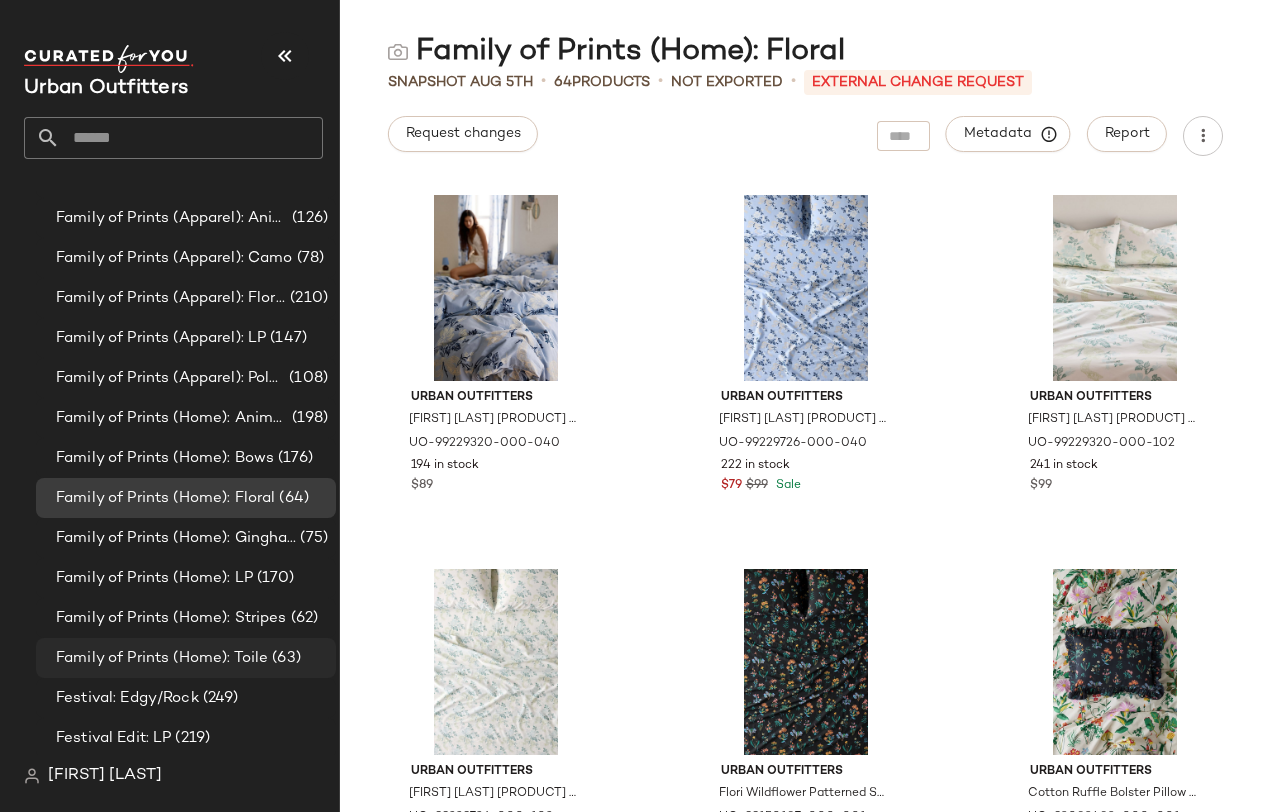 click on "Family of Prints (Home): Toile" at bounding box center [162, 658] 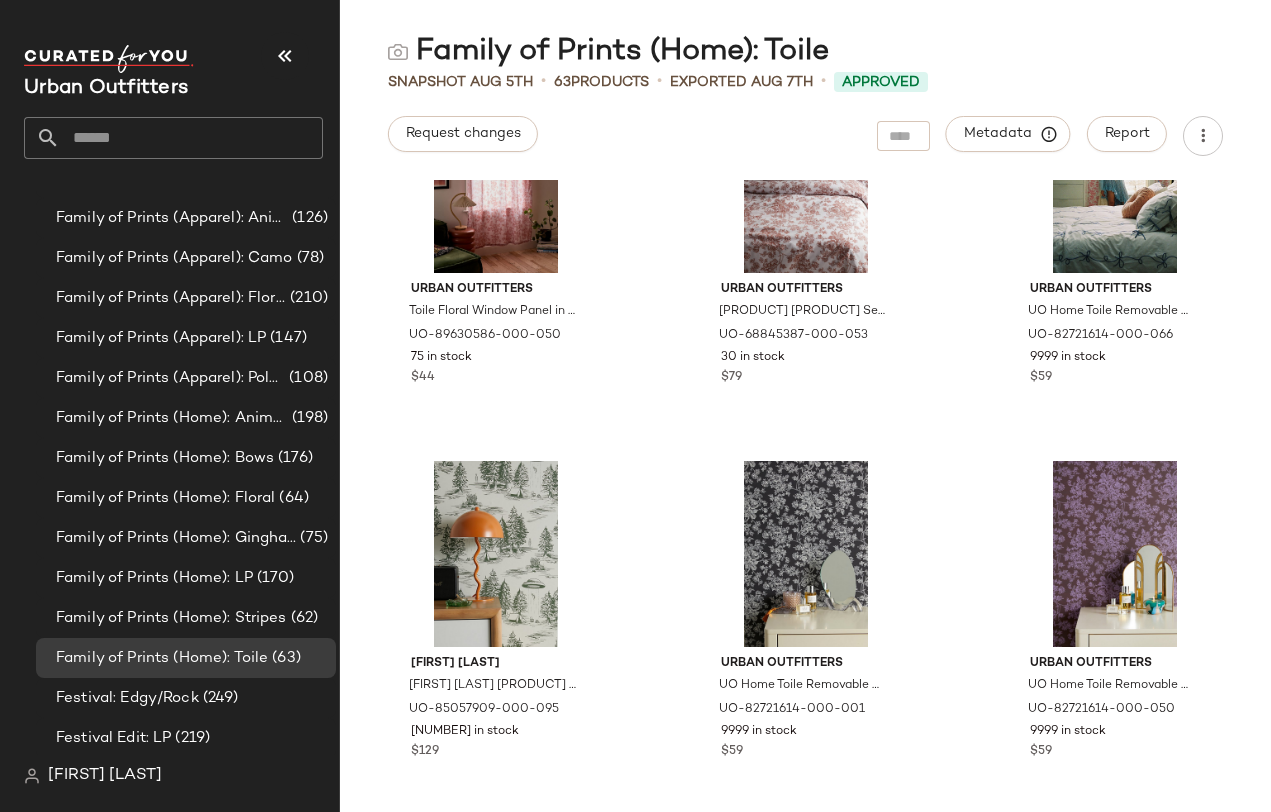 scroll, scrollTop: 7238, scrollLeft: 0, axis: vertical 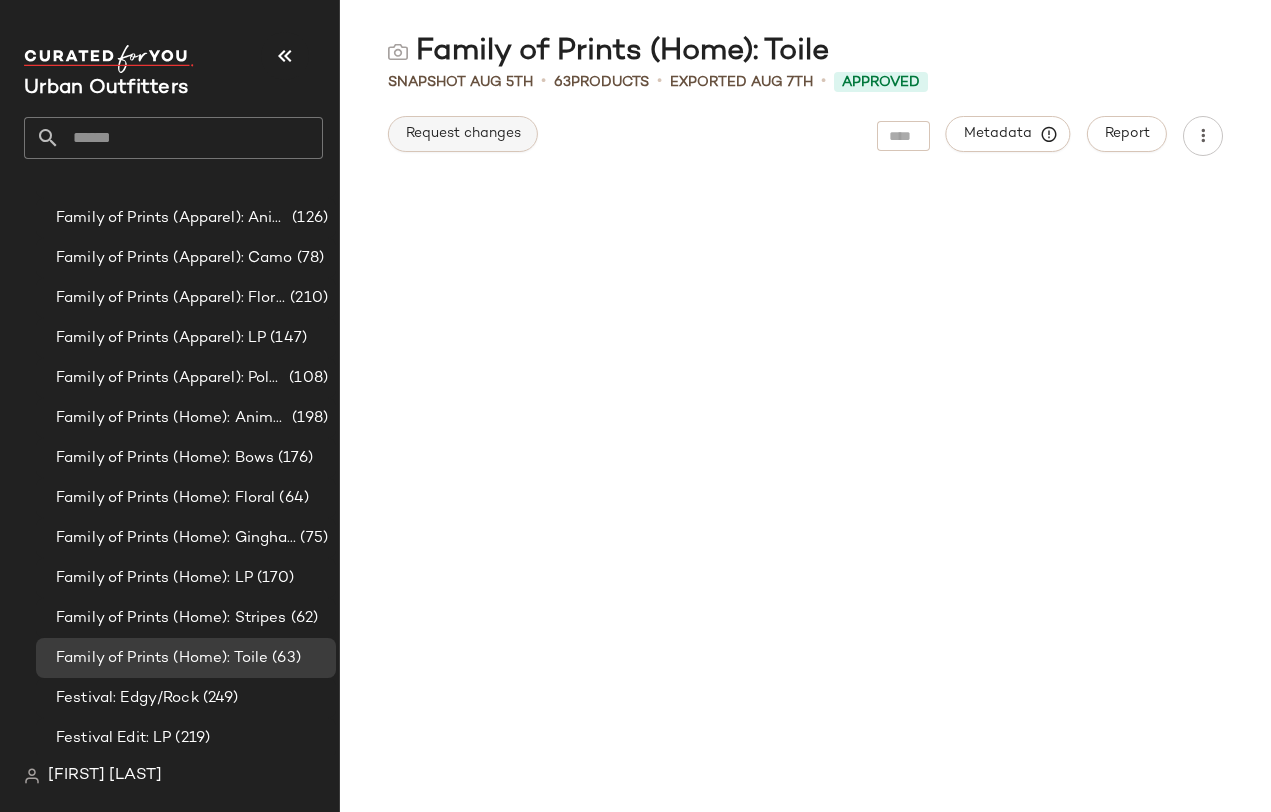 click on "Request changes" 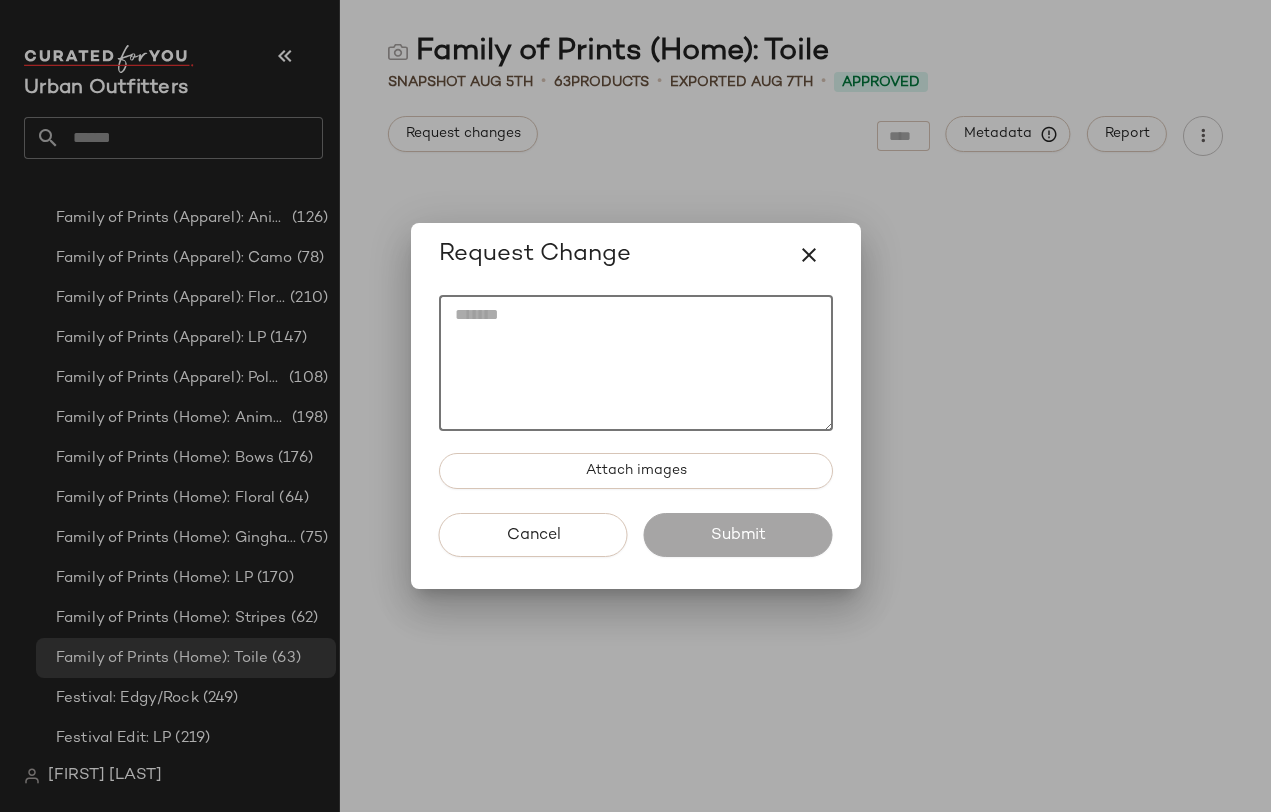 click 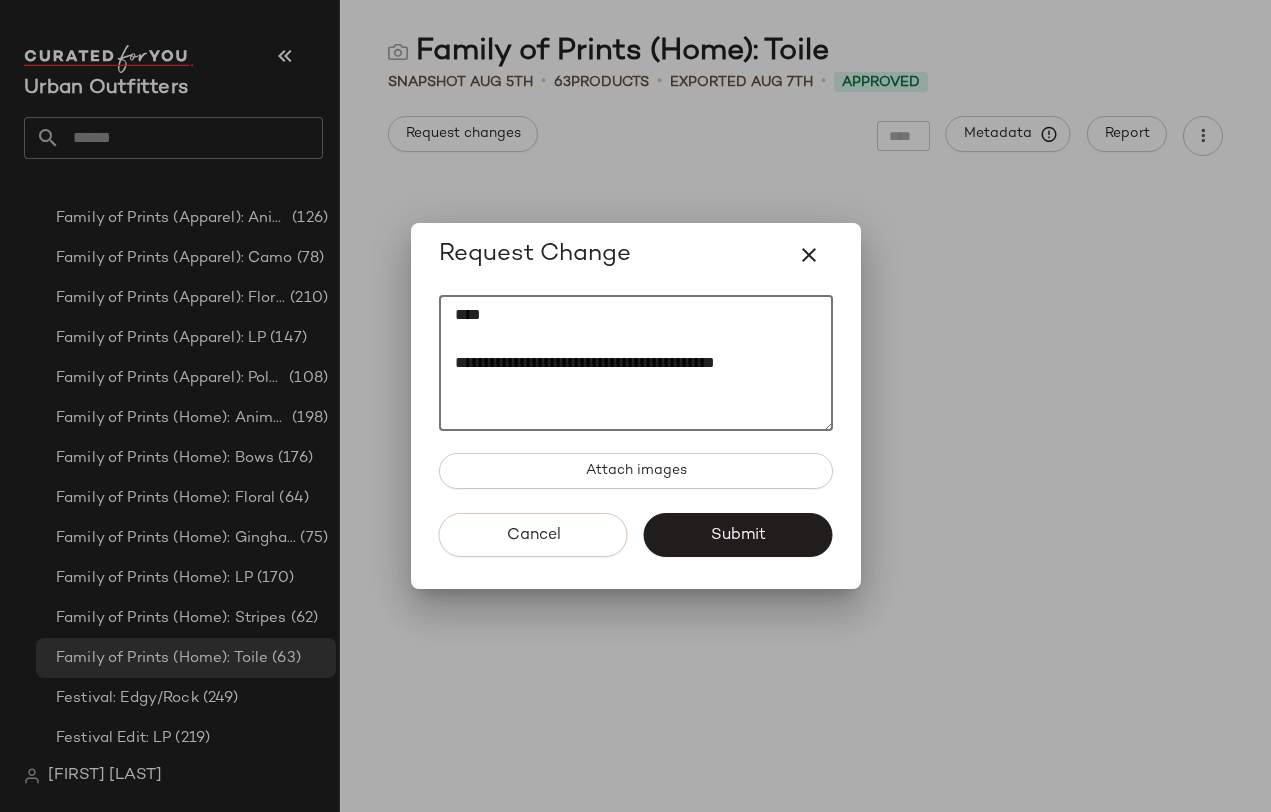 paste on "*
********" 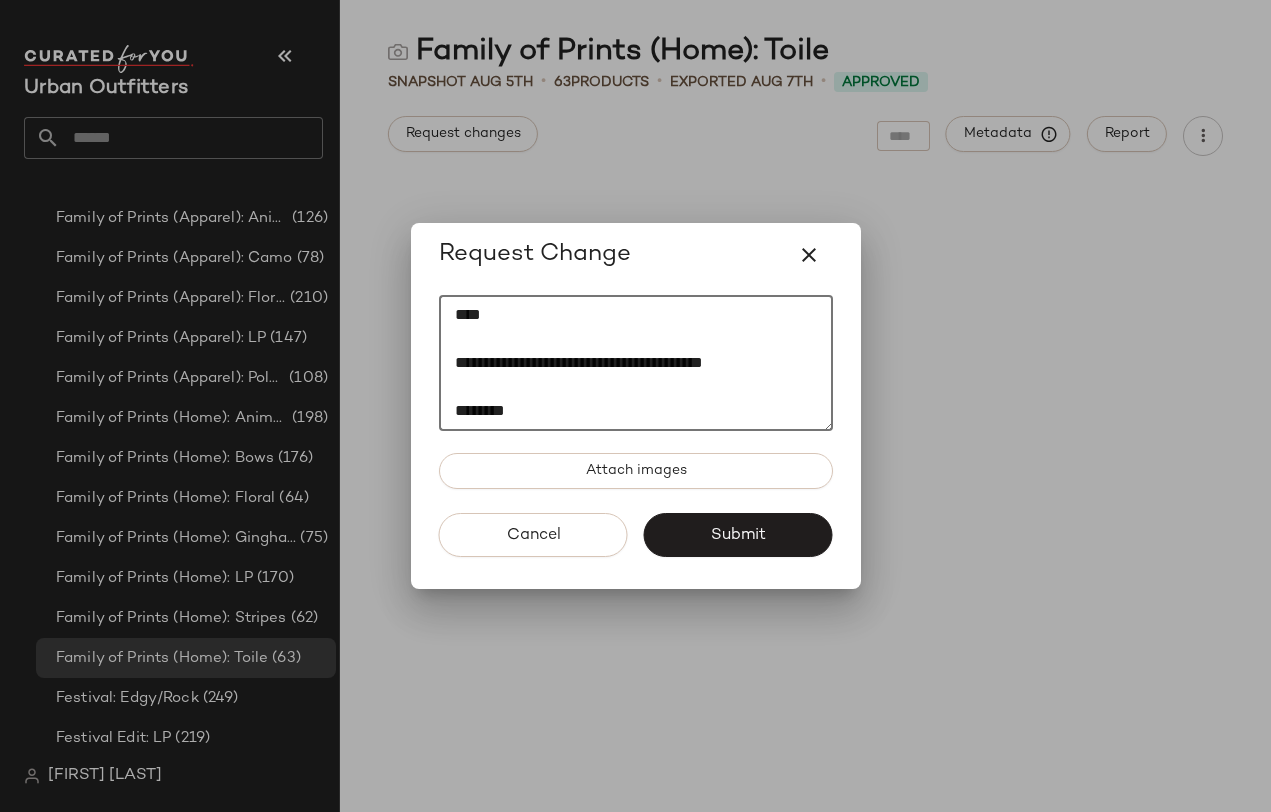 click on "**********" 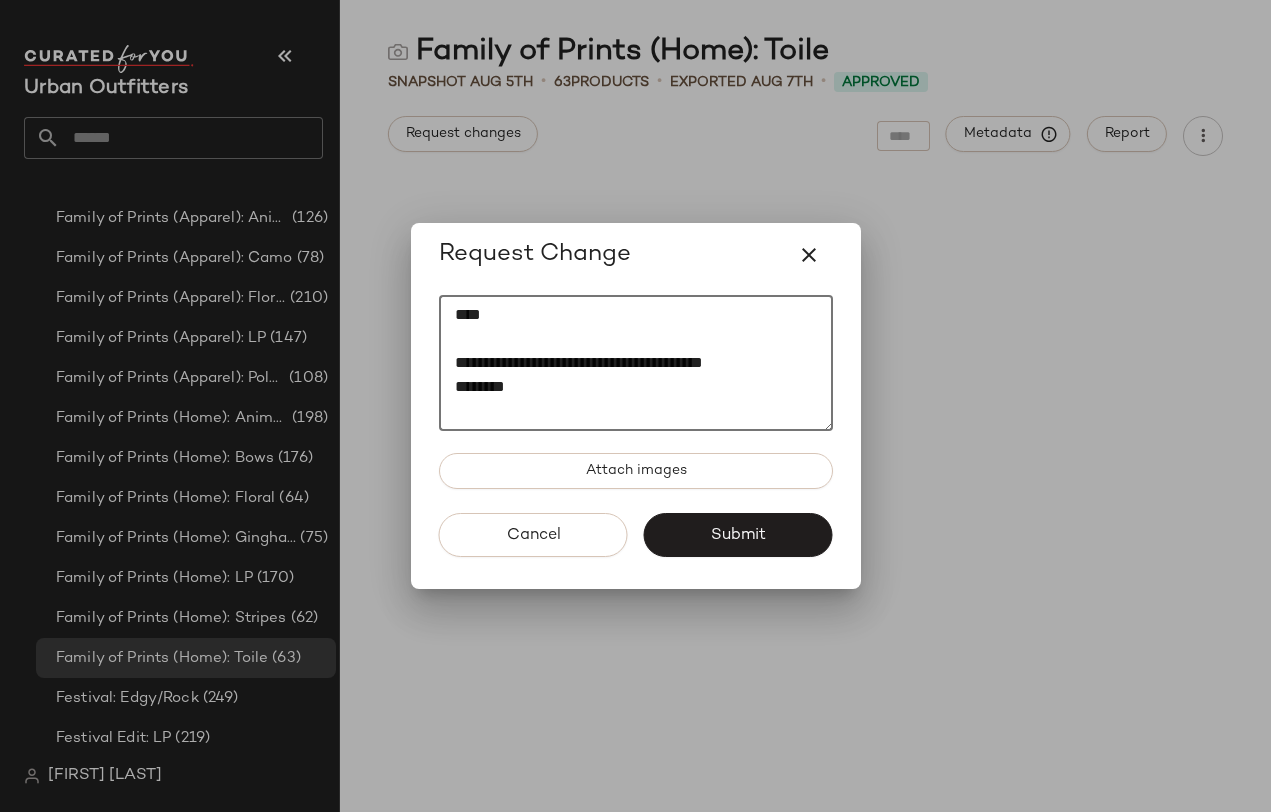 click on "**********" 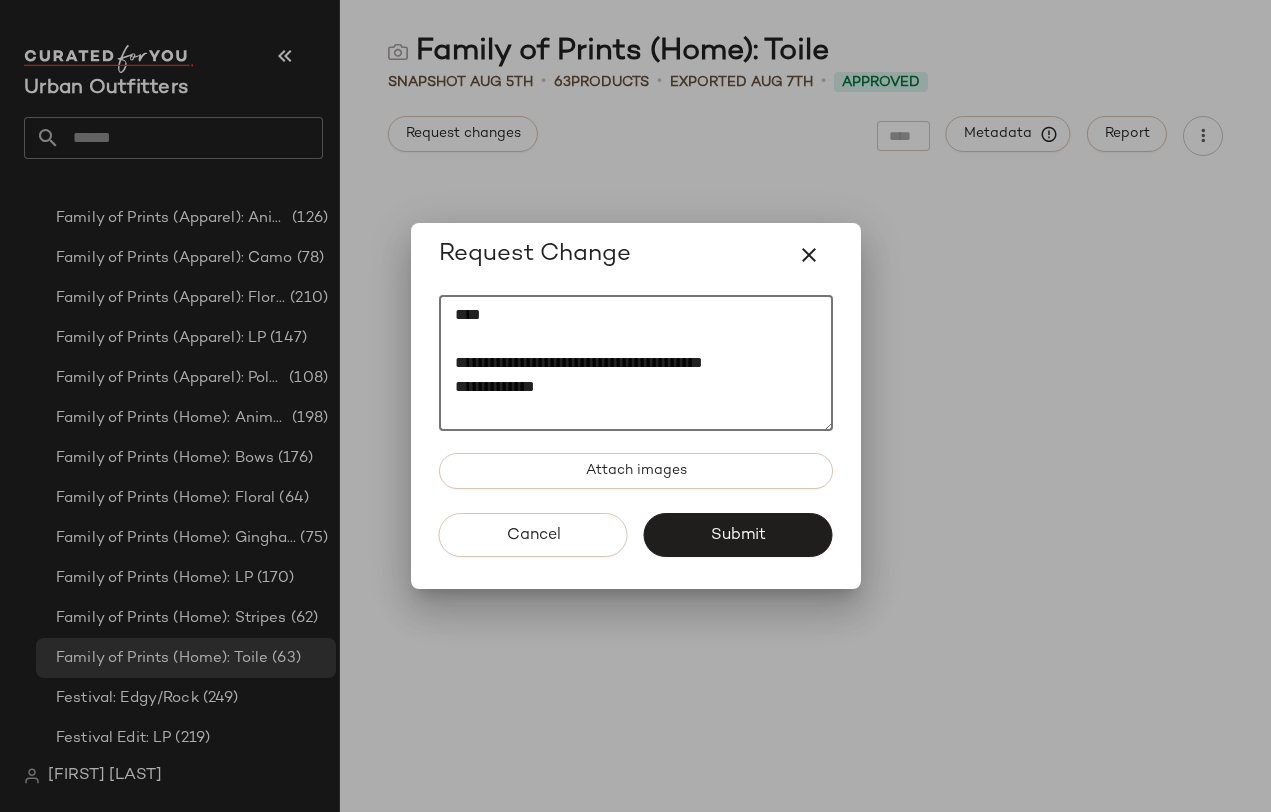 paste on "********" 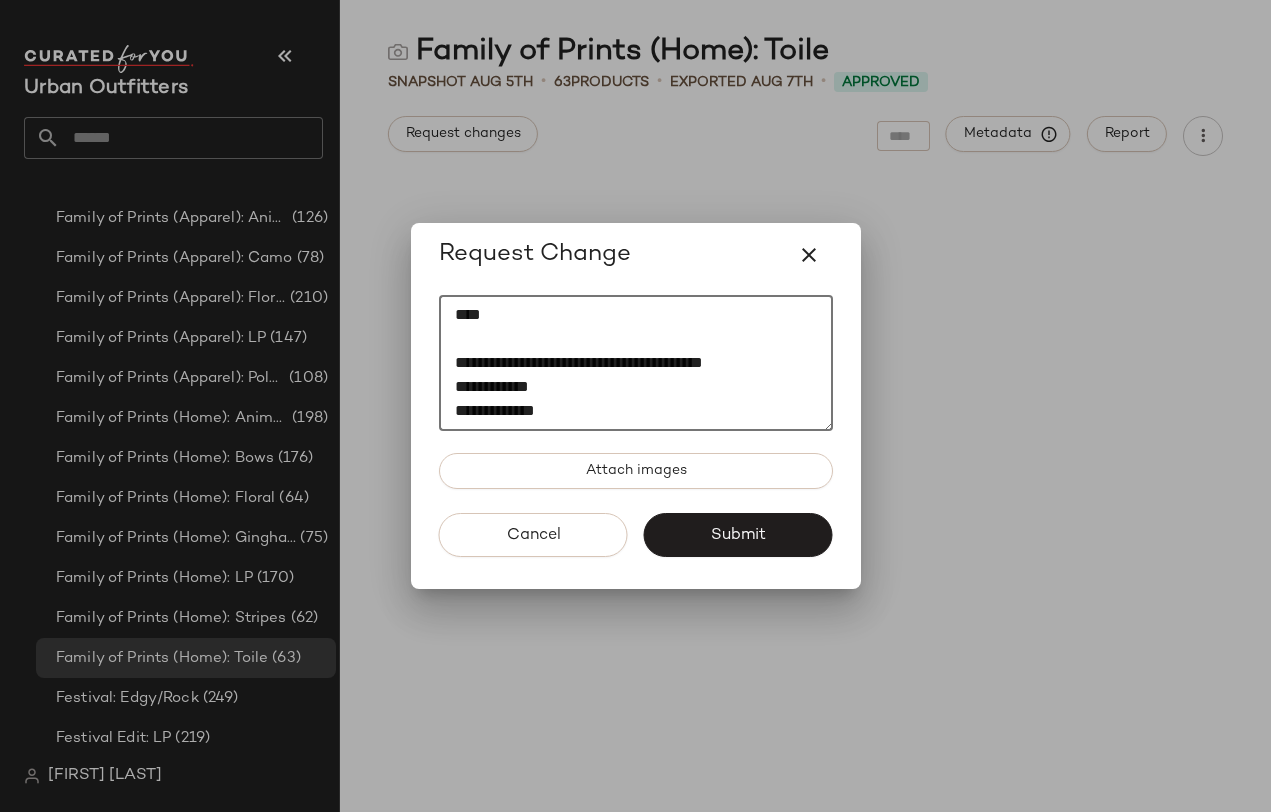 scroll, scrollTop: 12, scrollLeft: 0, axis: vertical 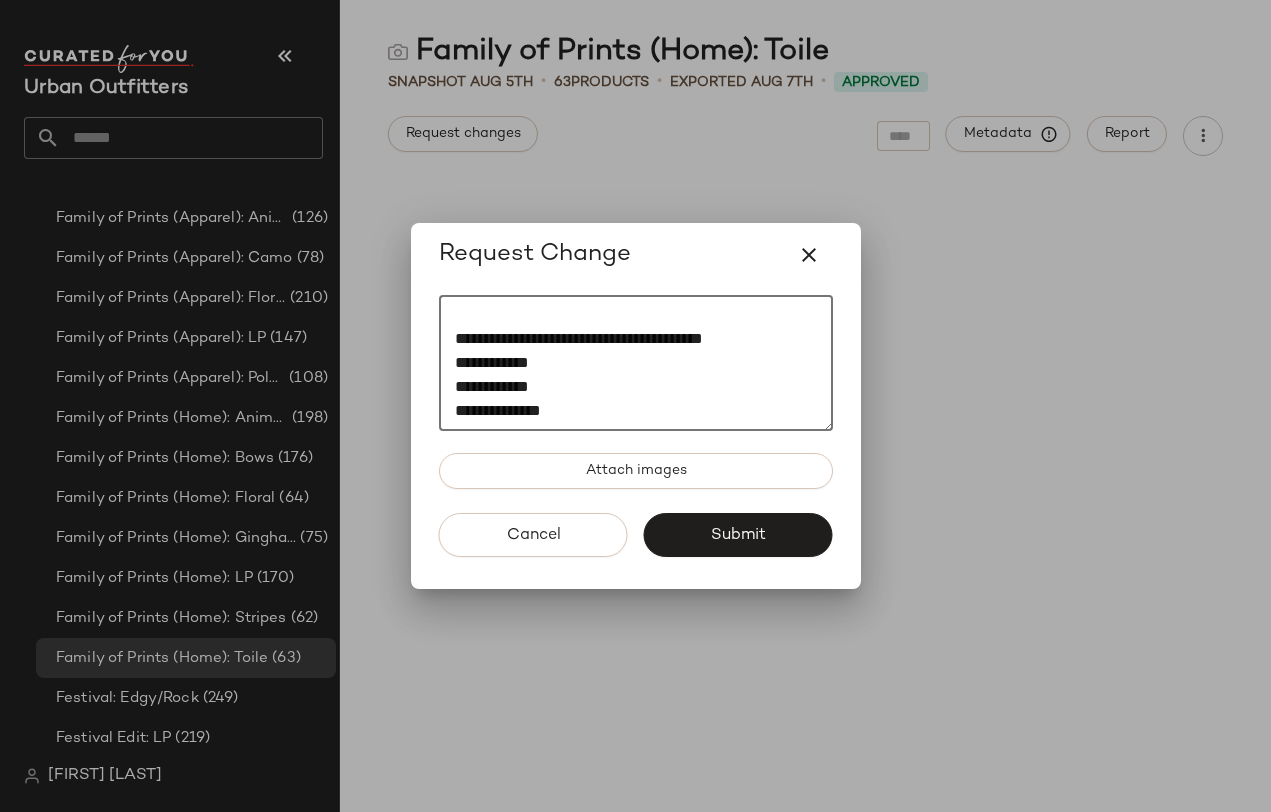 paste on "********" 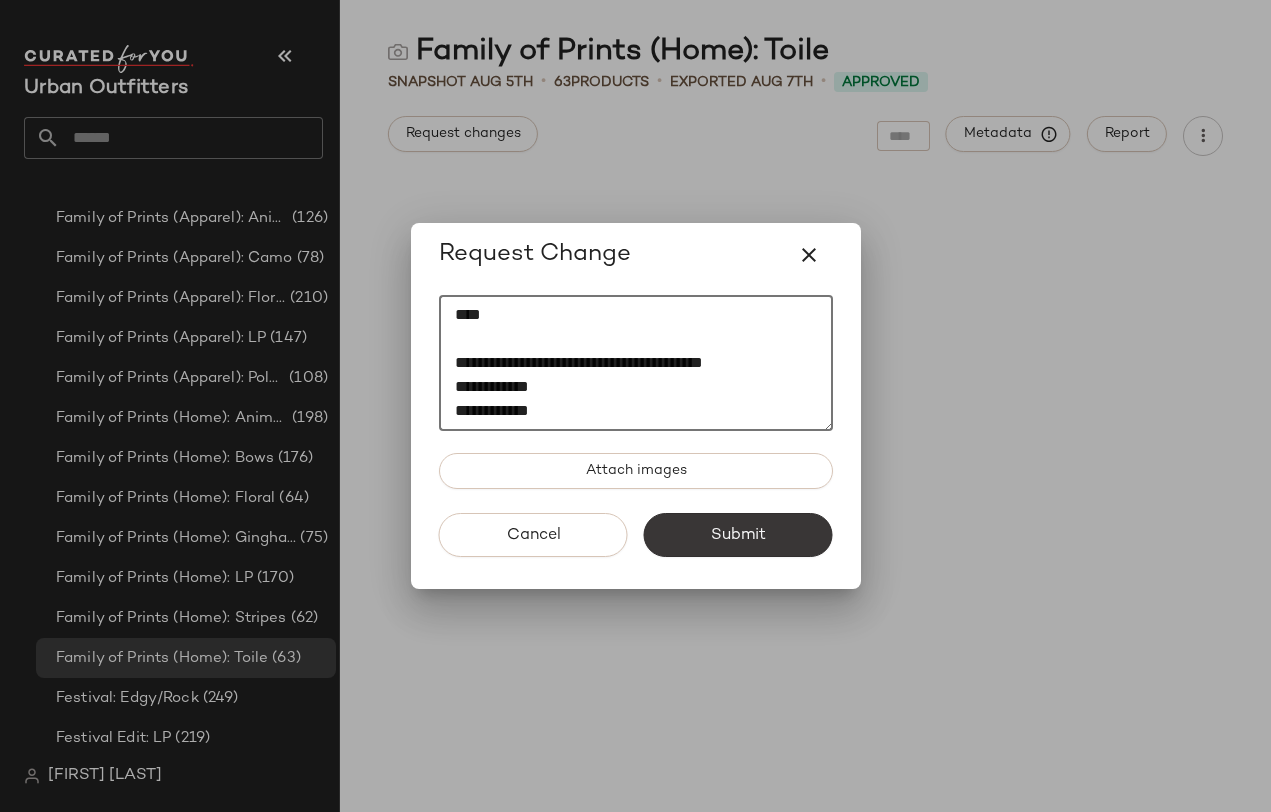 scroll, scrollTop: 0, scrollLeft: 0, axis: both 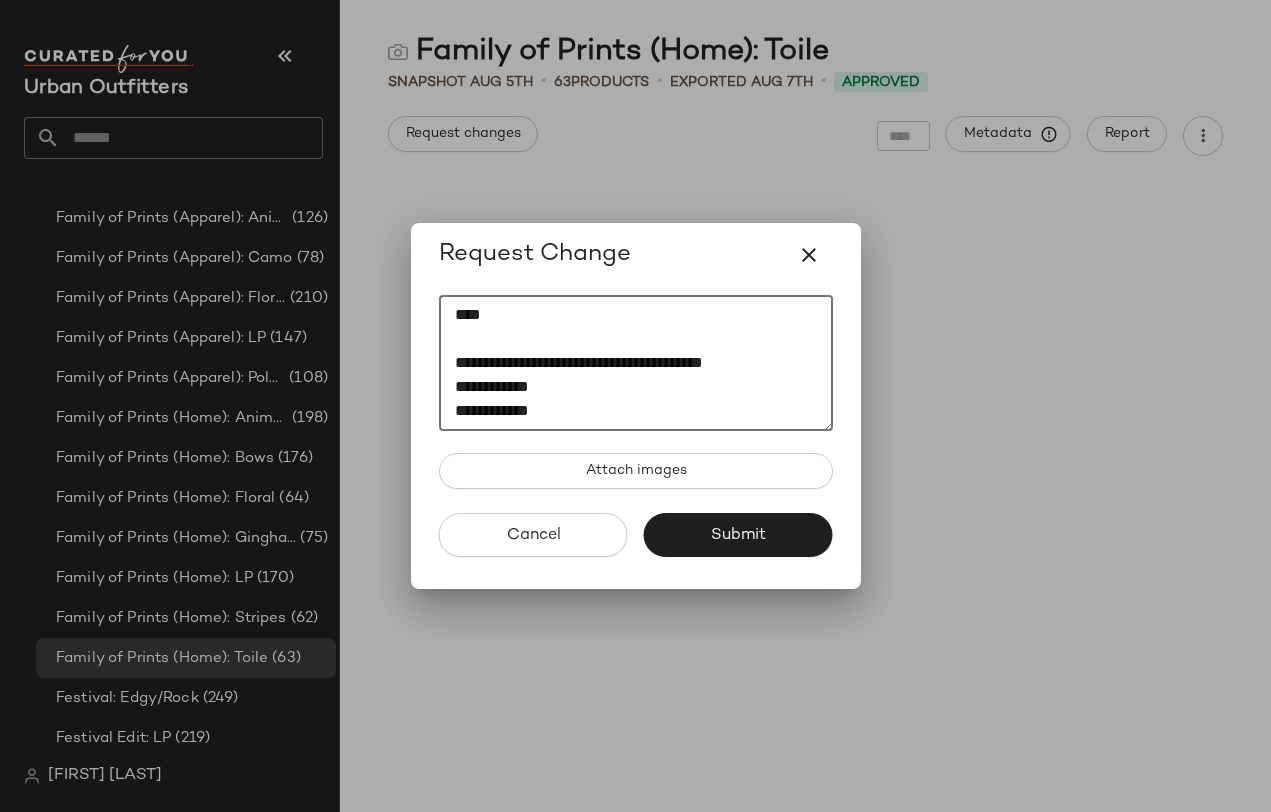 click on "**********" 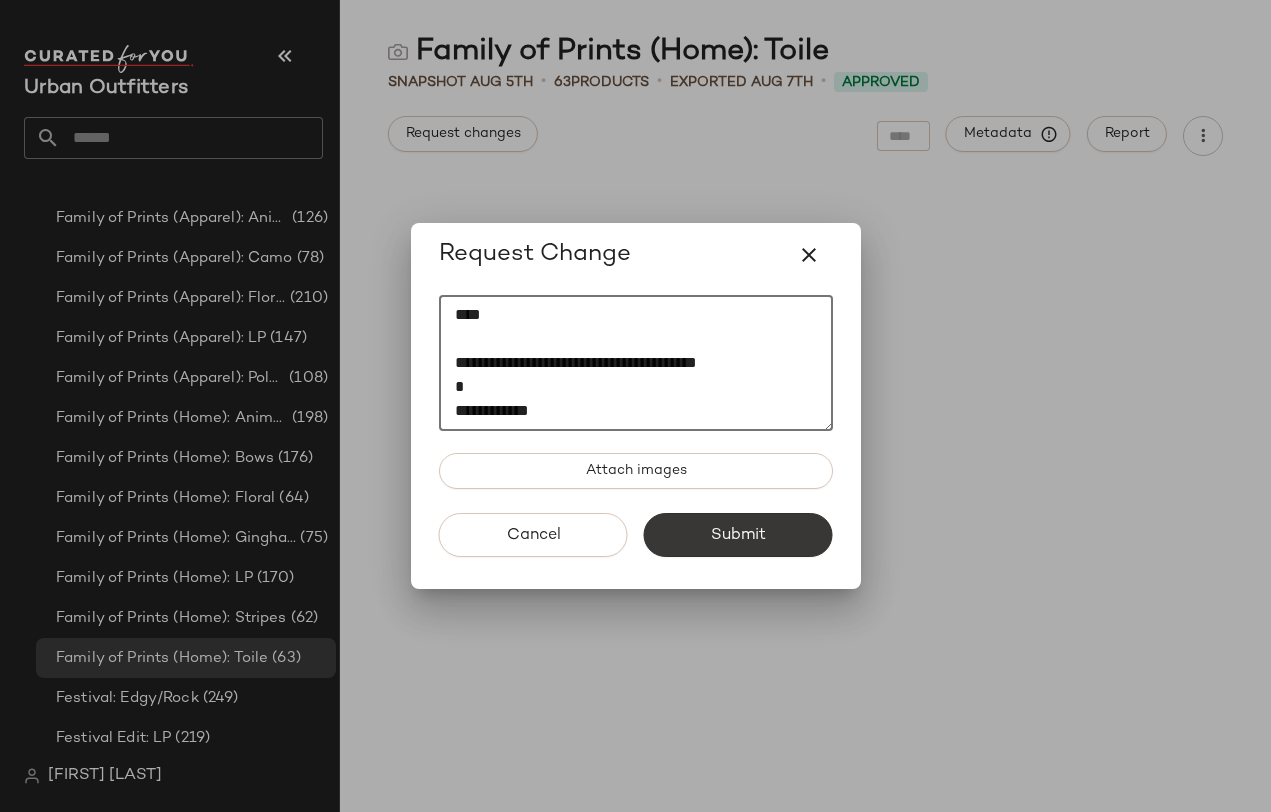 type on "**********" 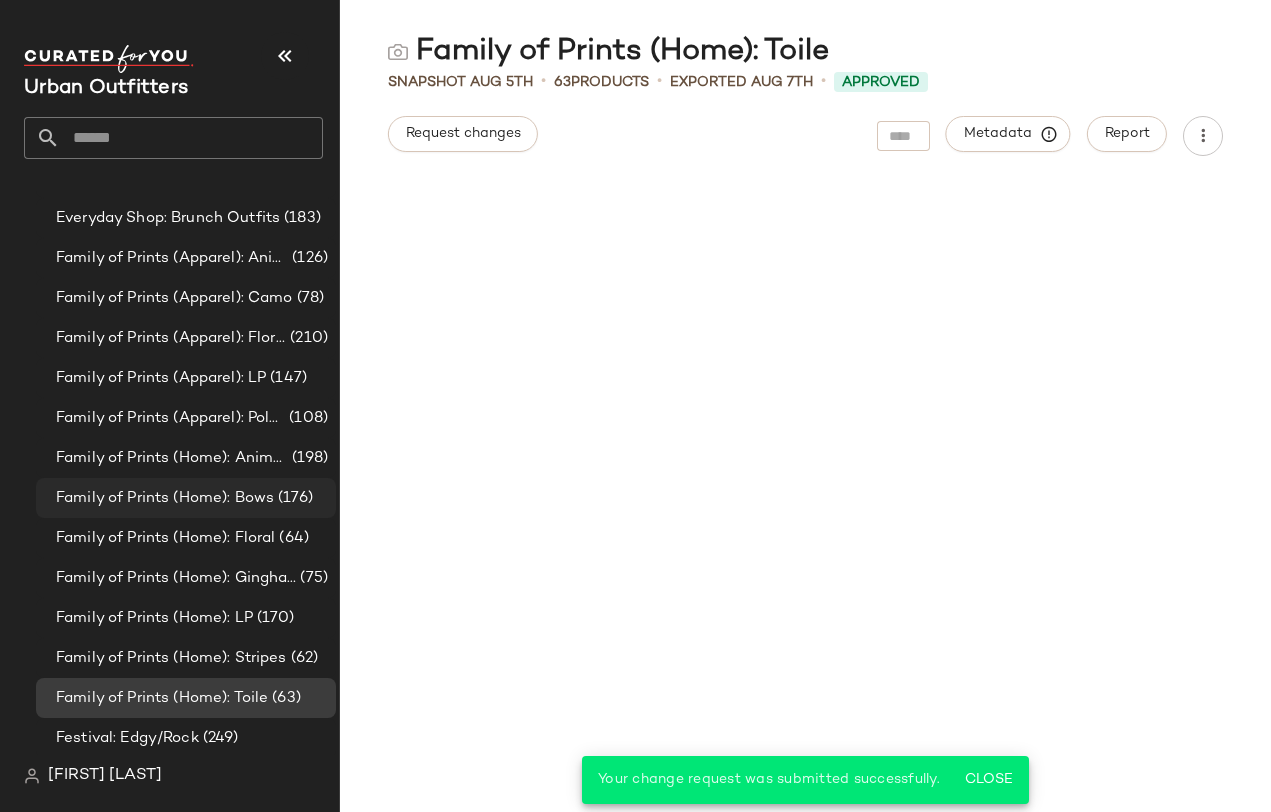 scroll, scrollTop: 1234, scrollLeft: 0, axis: vertical 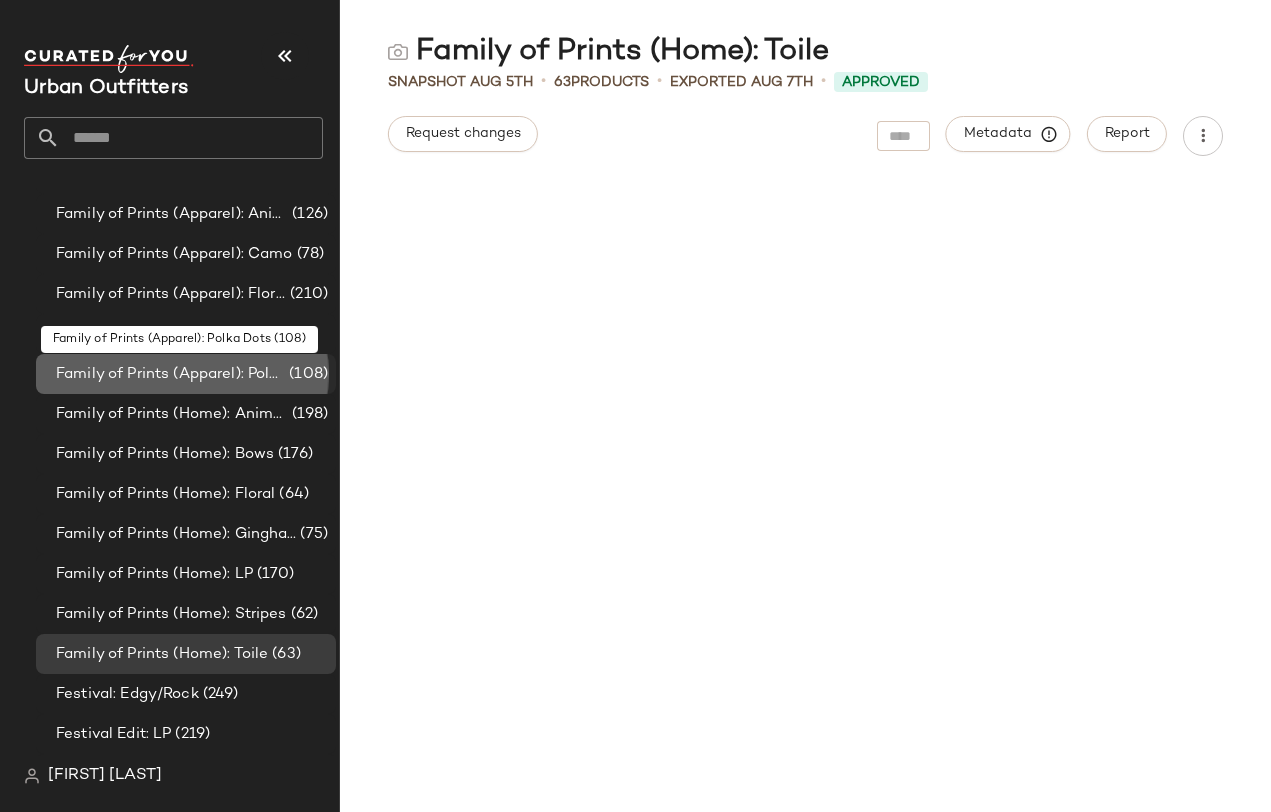 click on "Family of Prints (Apparel): Polka Dots" at bounding box center [170, 374] 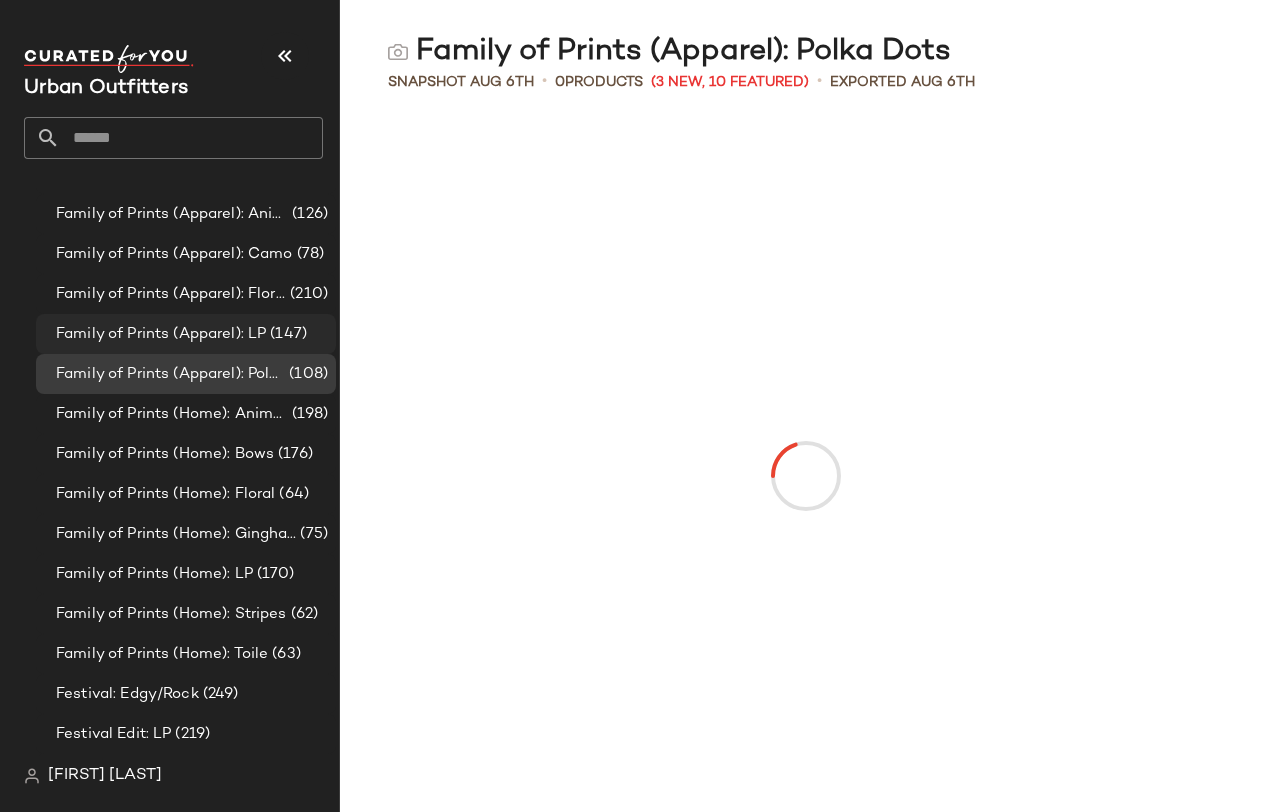 click on "Family of Prints (Apparel): LP" at bounding box center [161, 334] 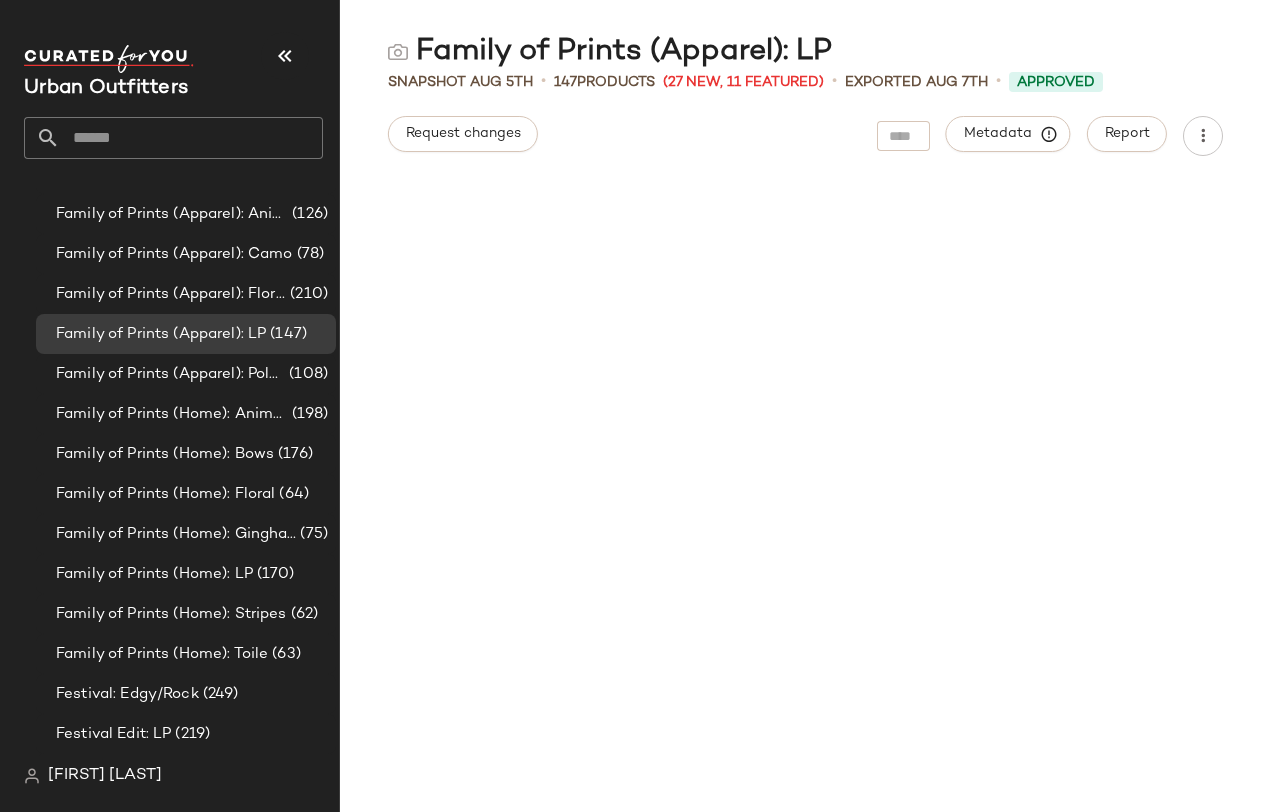 scroll, scrollTop: 0, scrollLeft: 0, axis: both 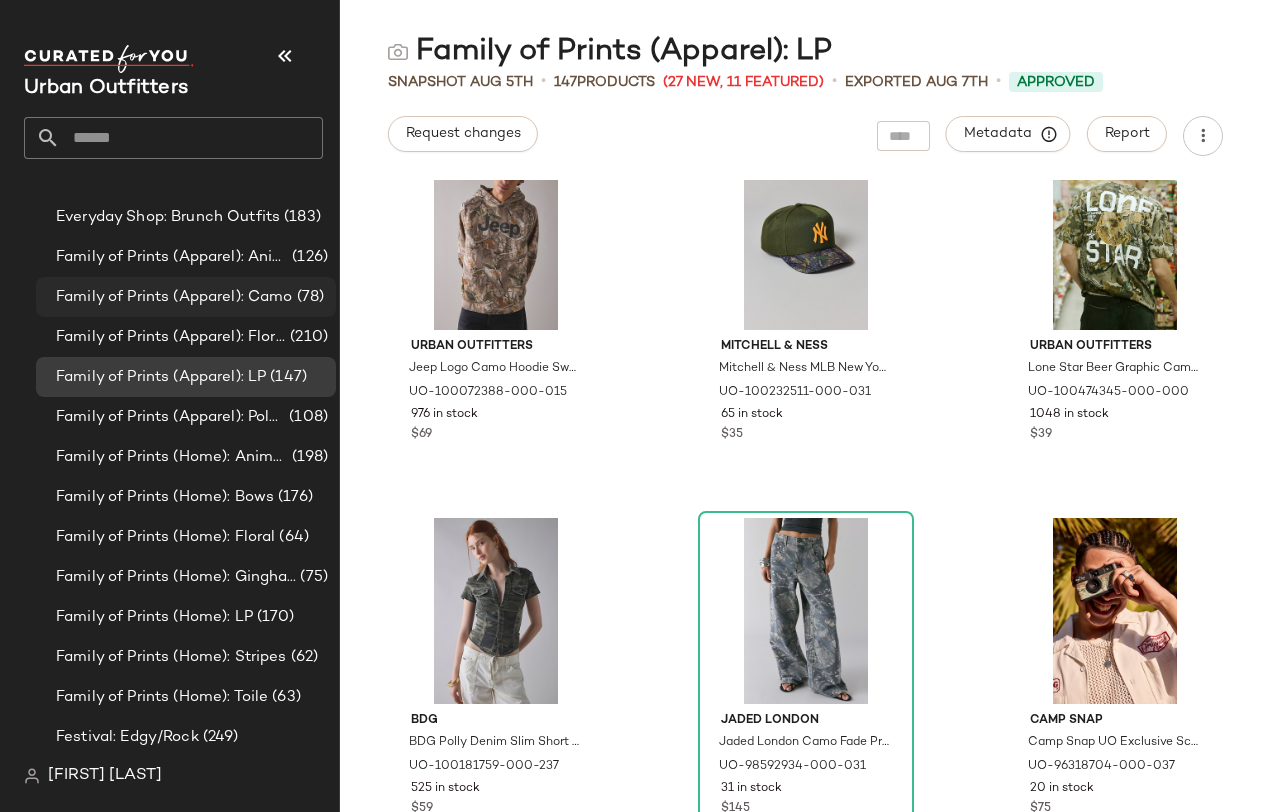 click on "Family of Prints (Apparel): Camo" at bounding box center (174, 297) 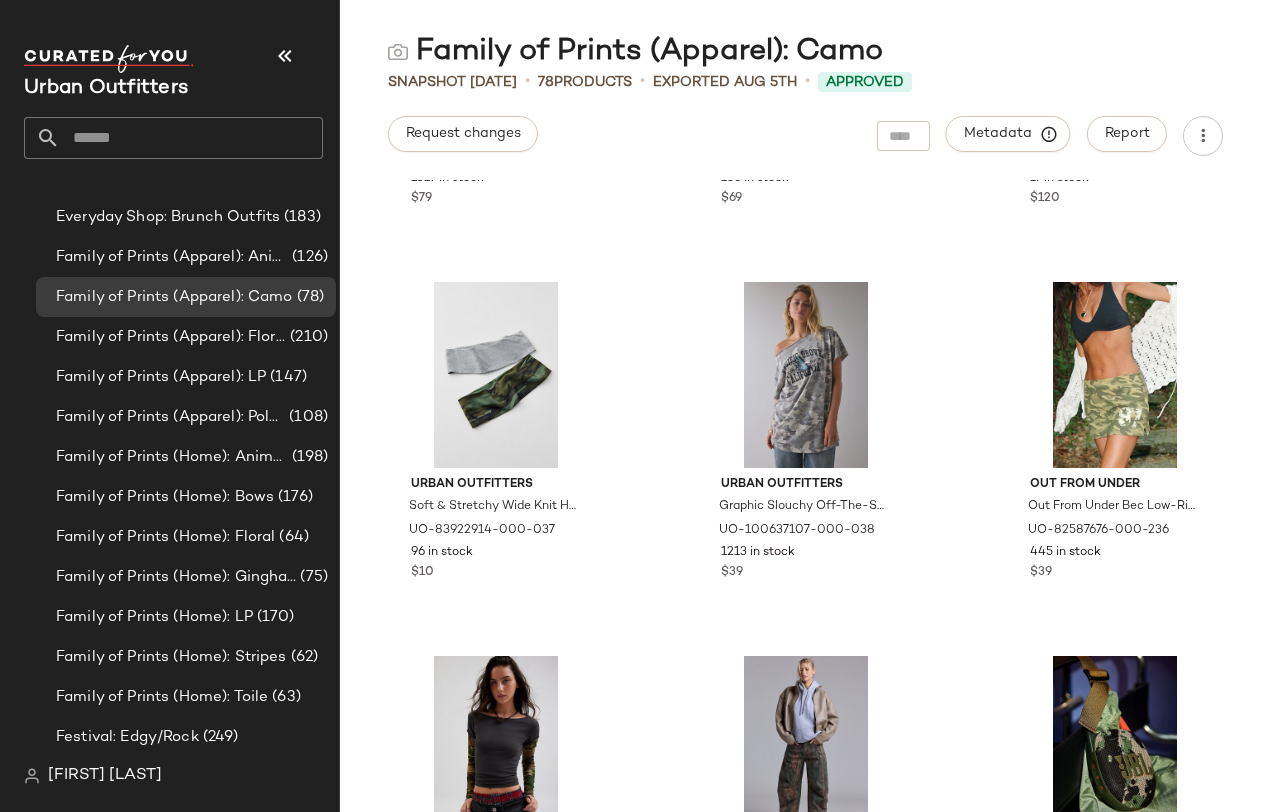 scroll, scrollTop: 1828, scrollLeft: 0, axis: vertical 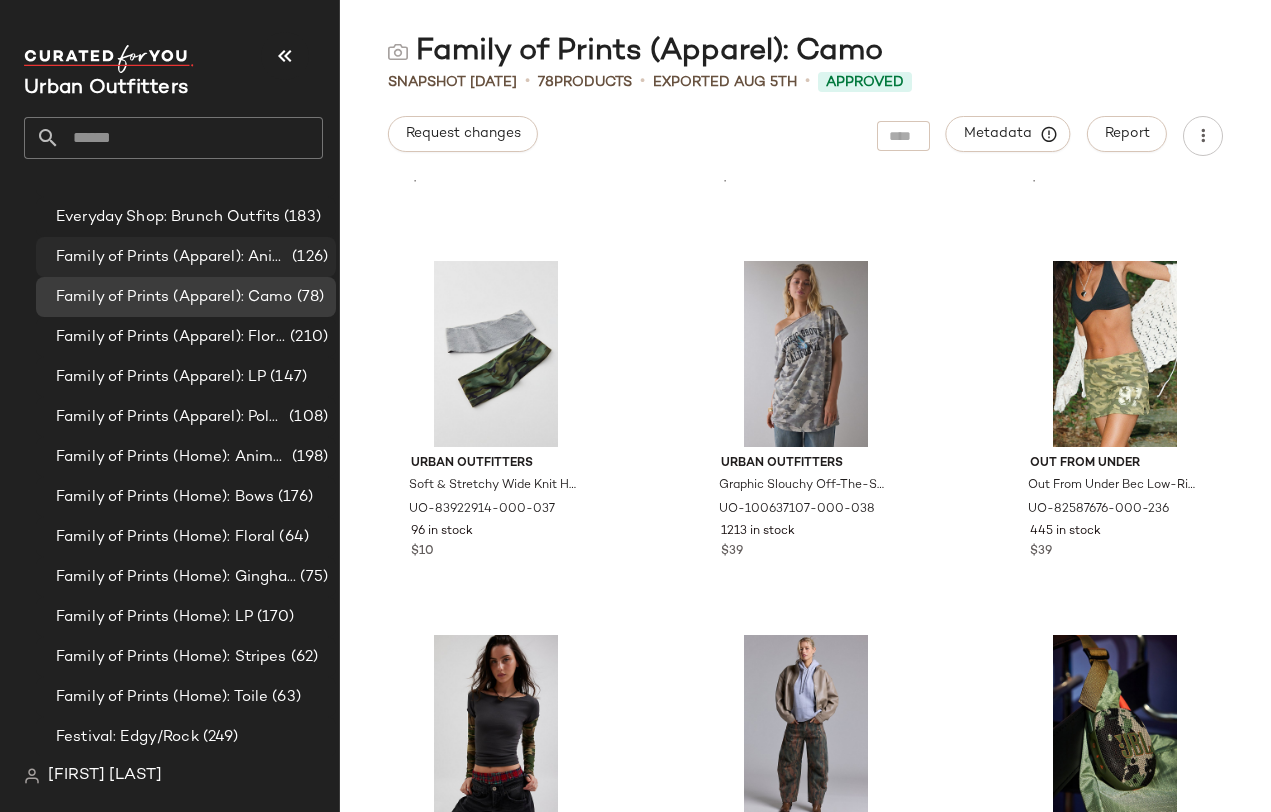click on "Family of Prints (Apparel): Animal Print" at bounding box center (172, 257) 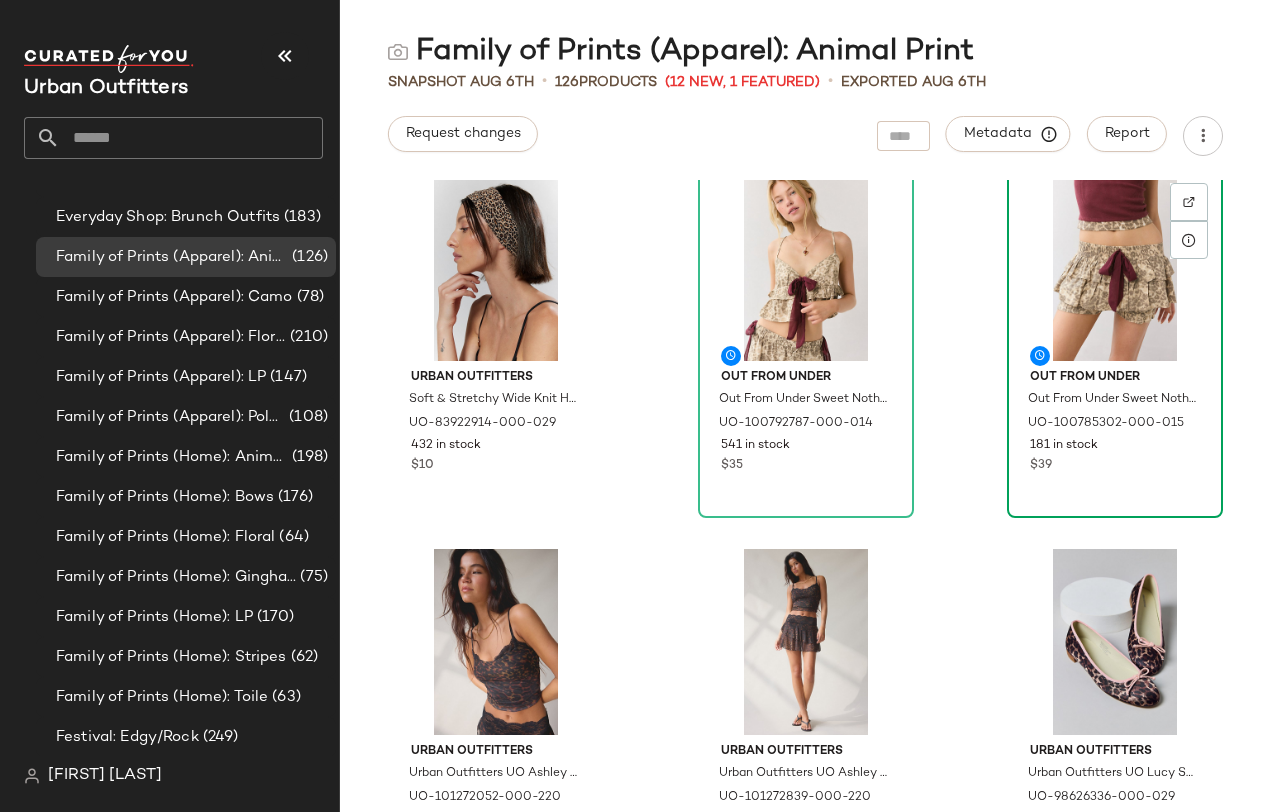 scroll, scrollTop: 1618, scrollLeft: 0, axis: vertical 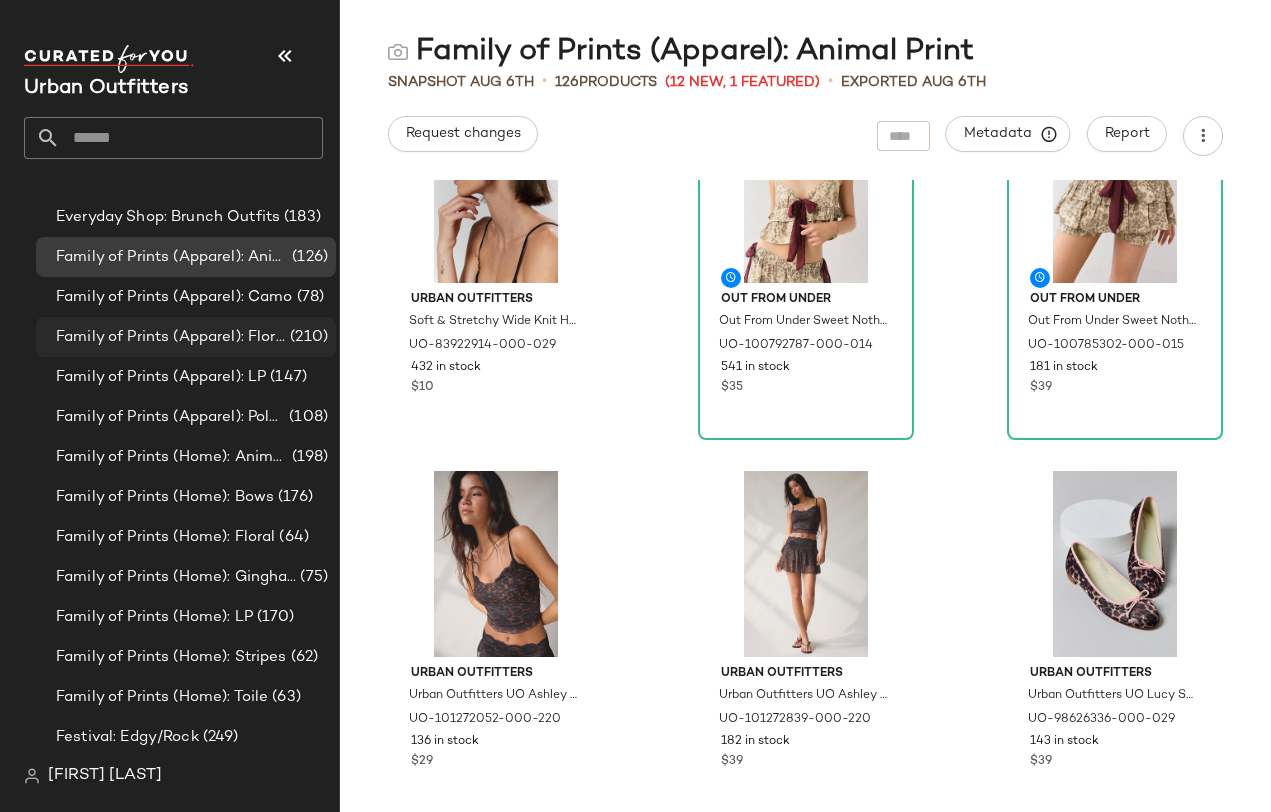 click on "Family of Prints (Apparel): Florals" at bounding box center (171, 337) 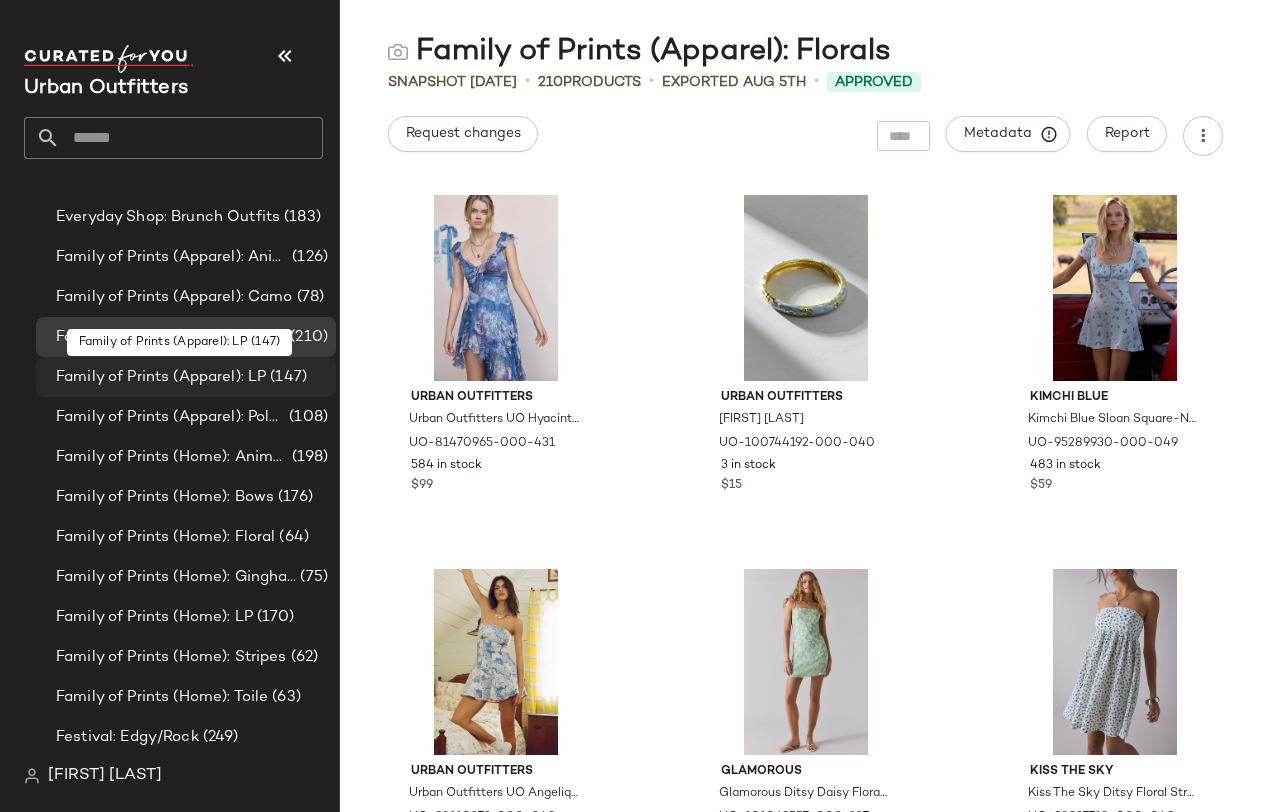 click on "Family of Prints (Apparel): LP" at bounding box center (161, 377) 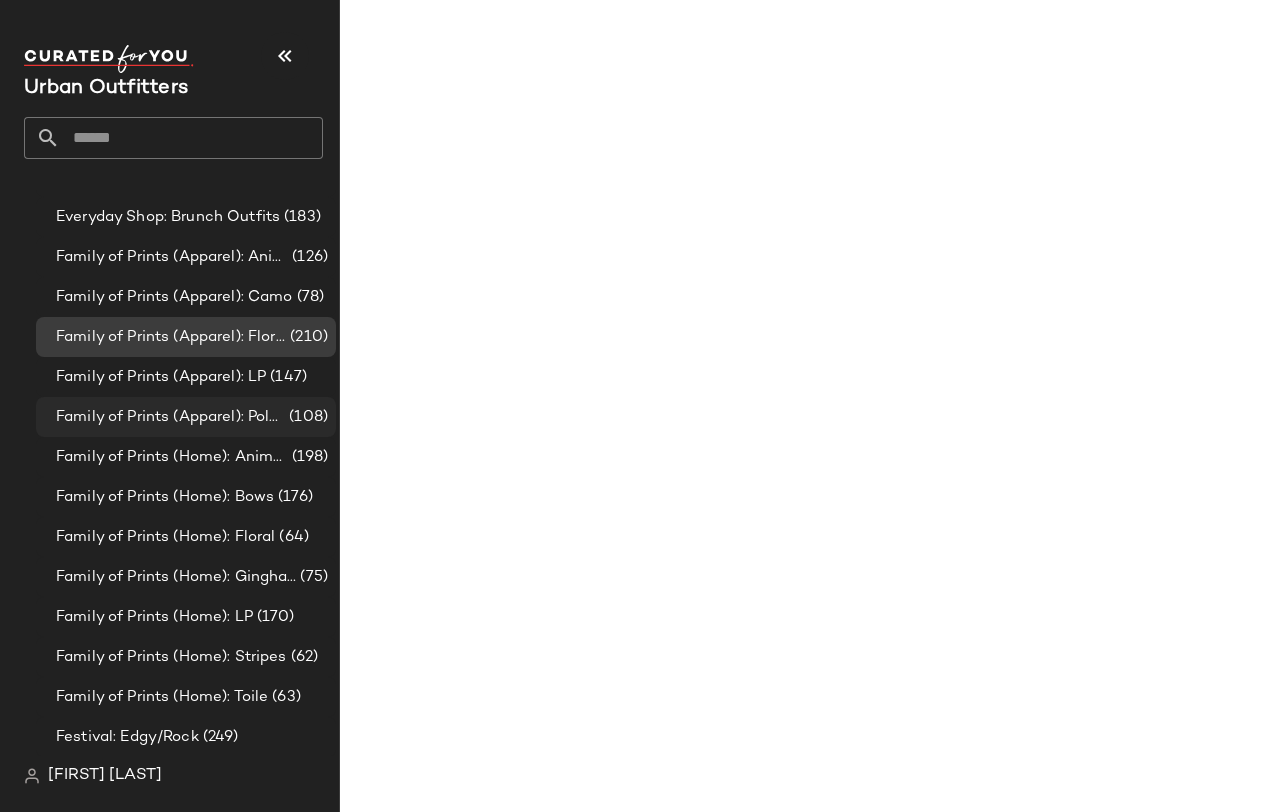 click on "Family of Prints (Apparel): Polka Dots" at bounding box center [170, 417] 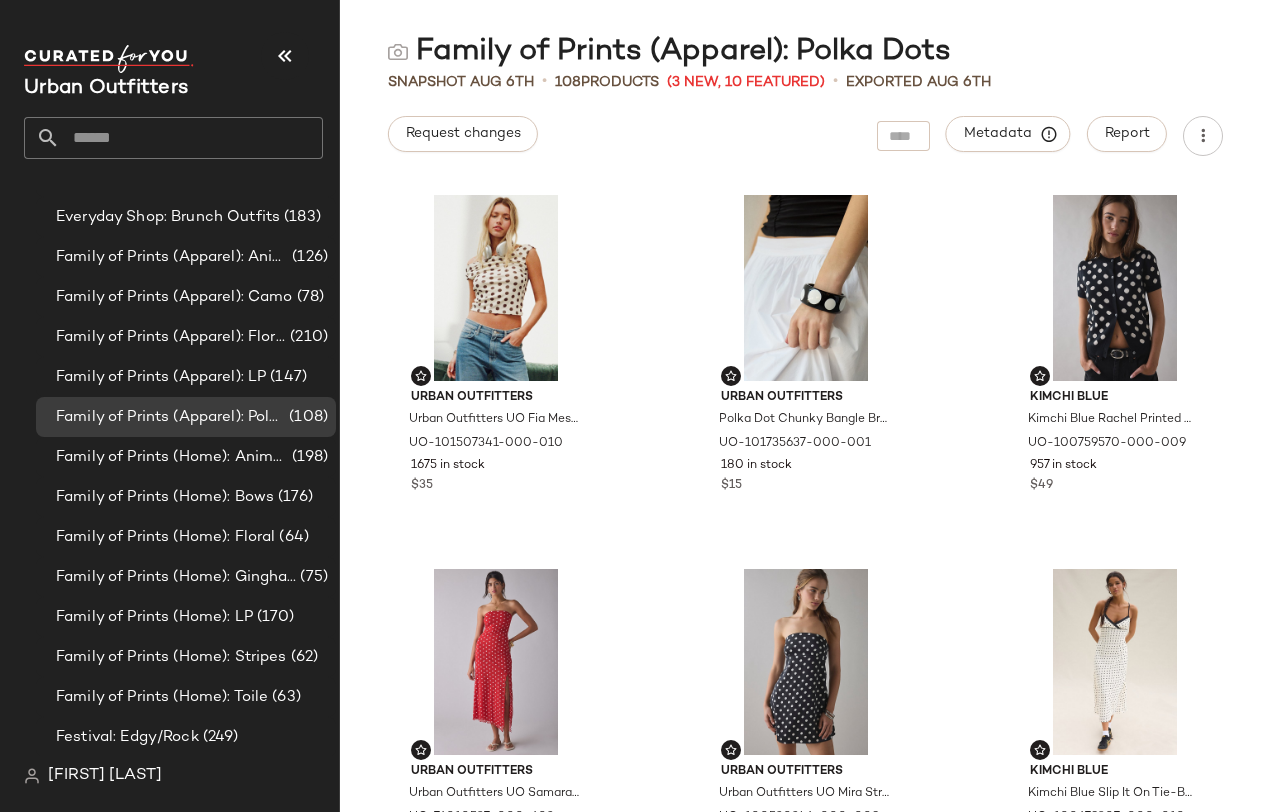 scroll, scrollTop: 74, scrollLeft: 0, axis: vertical 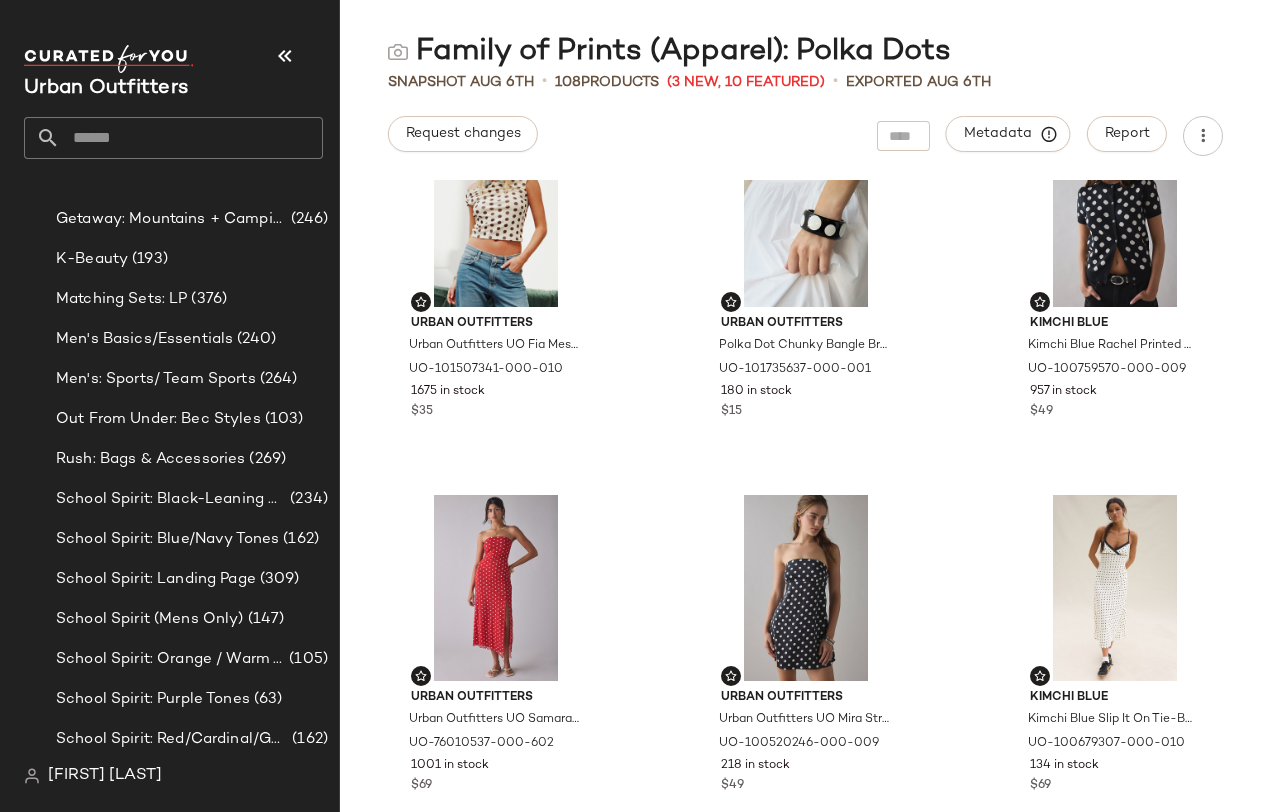 click 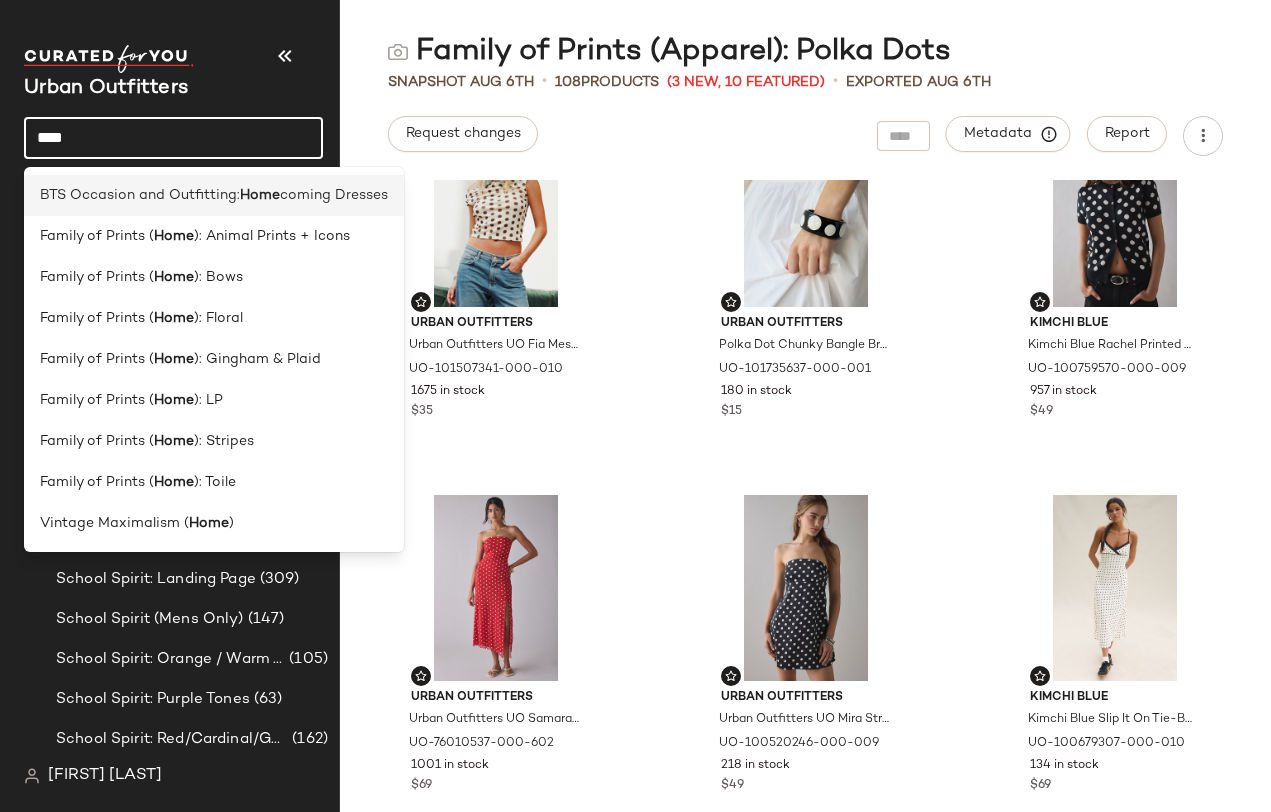 click on "BTS Occasion and Outfitting:" at bounding box center [140, 195] 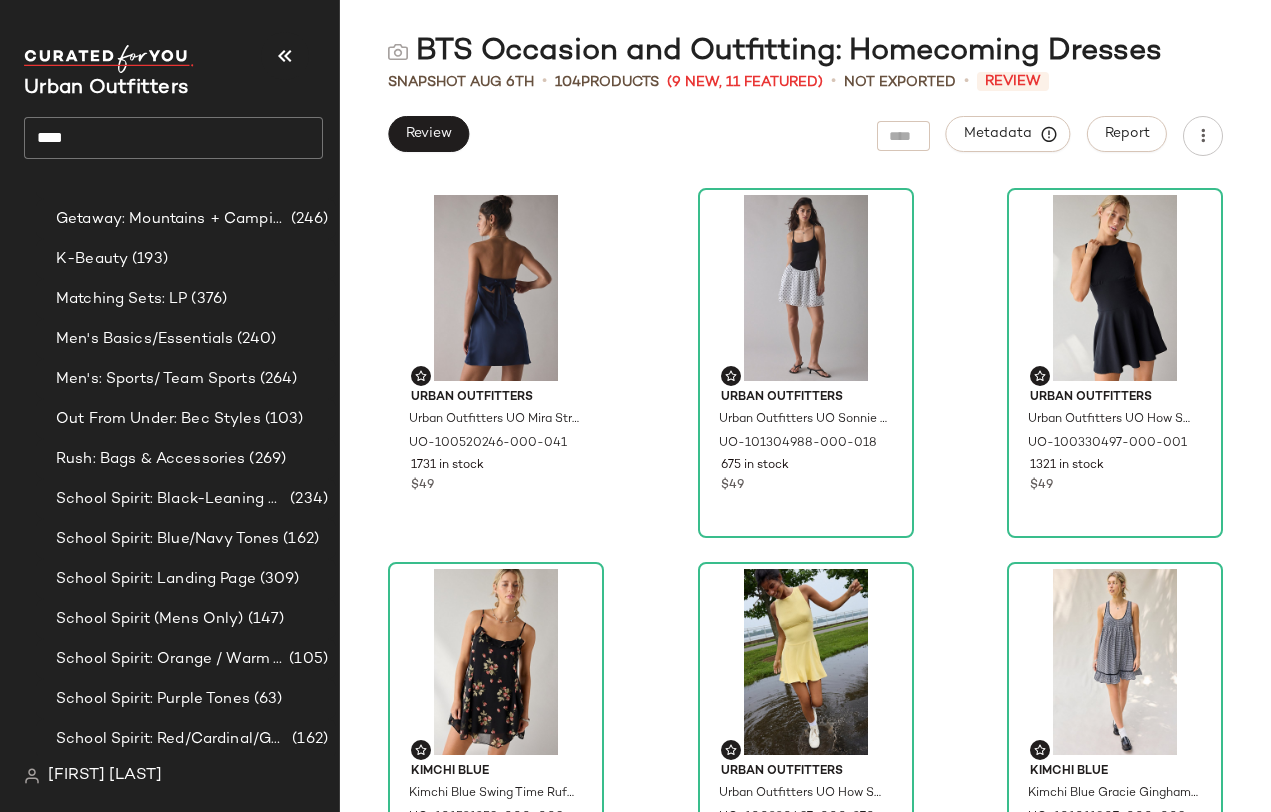 scroll, scrollTop: 0, scrollLeft: 0, axis: both 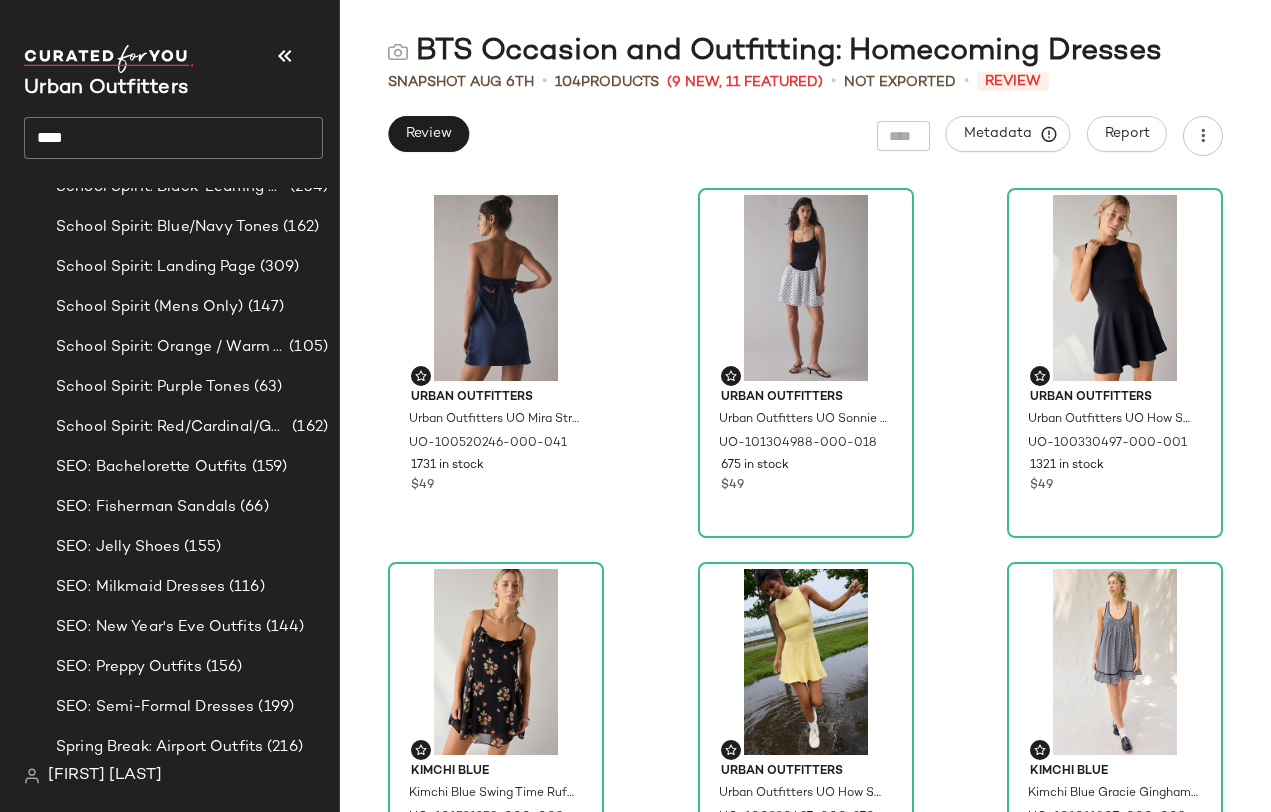 click on "****" 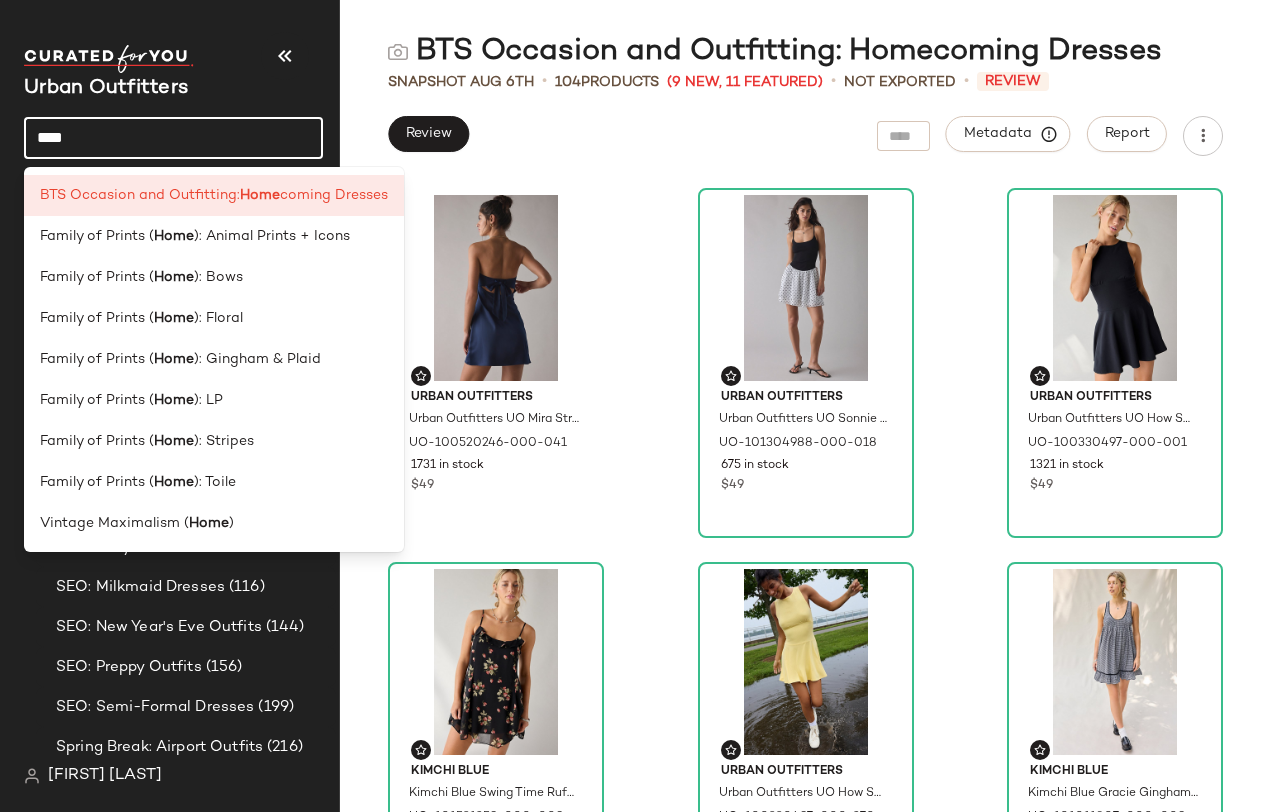 click on "****" 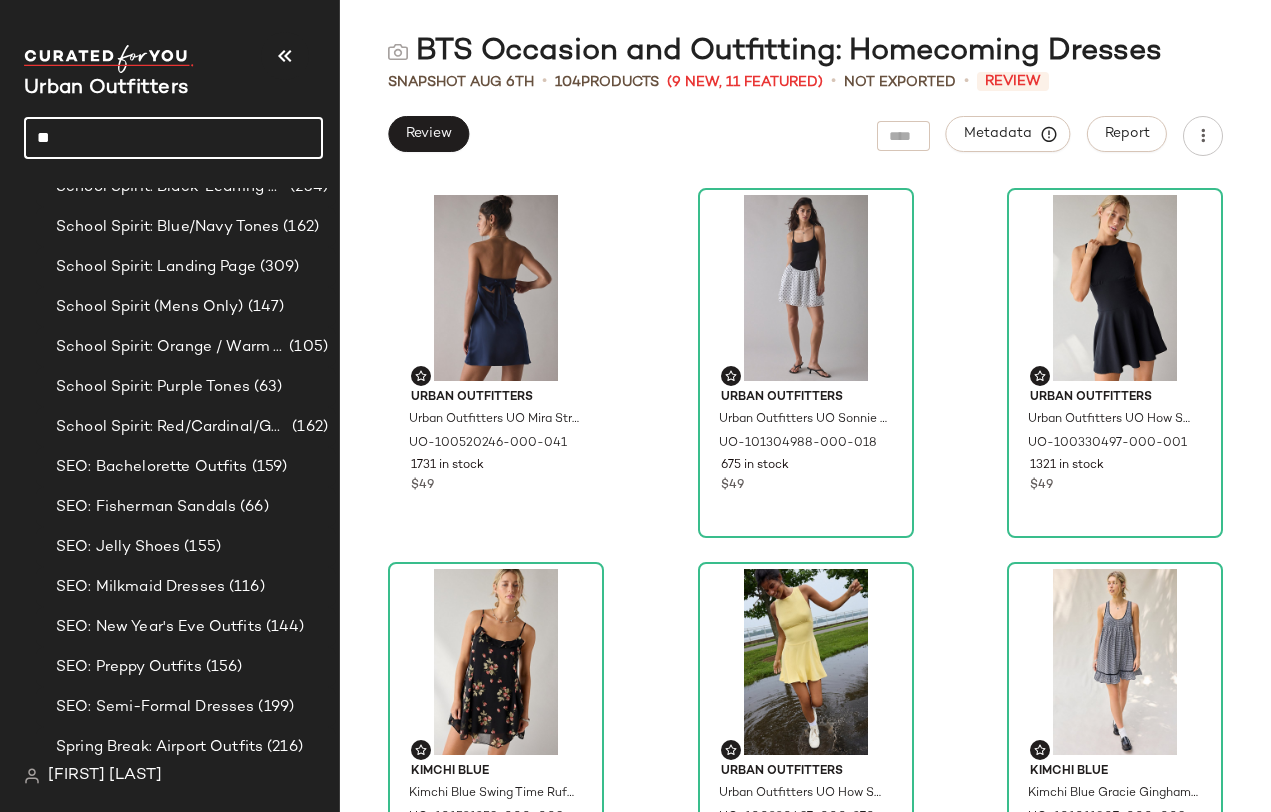 type on "*" 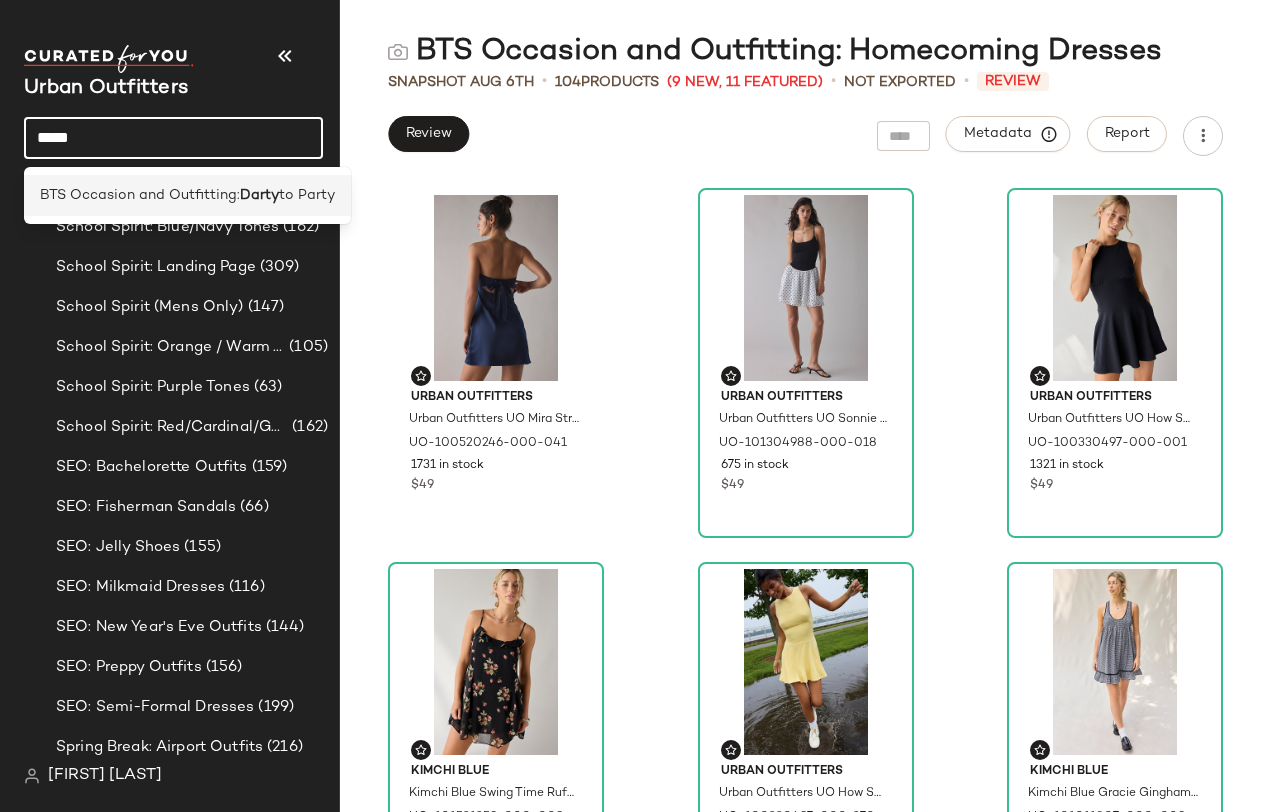 click on "BTS Occasion and Outfitting:" at bounding box center (140, 195) 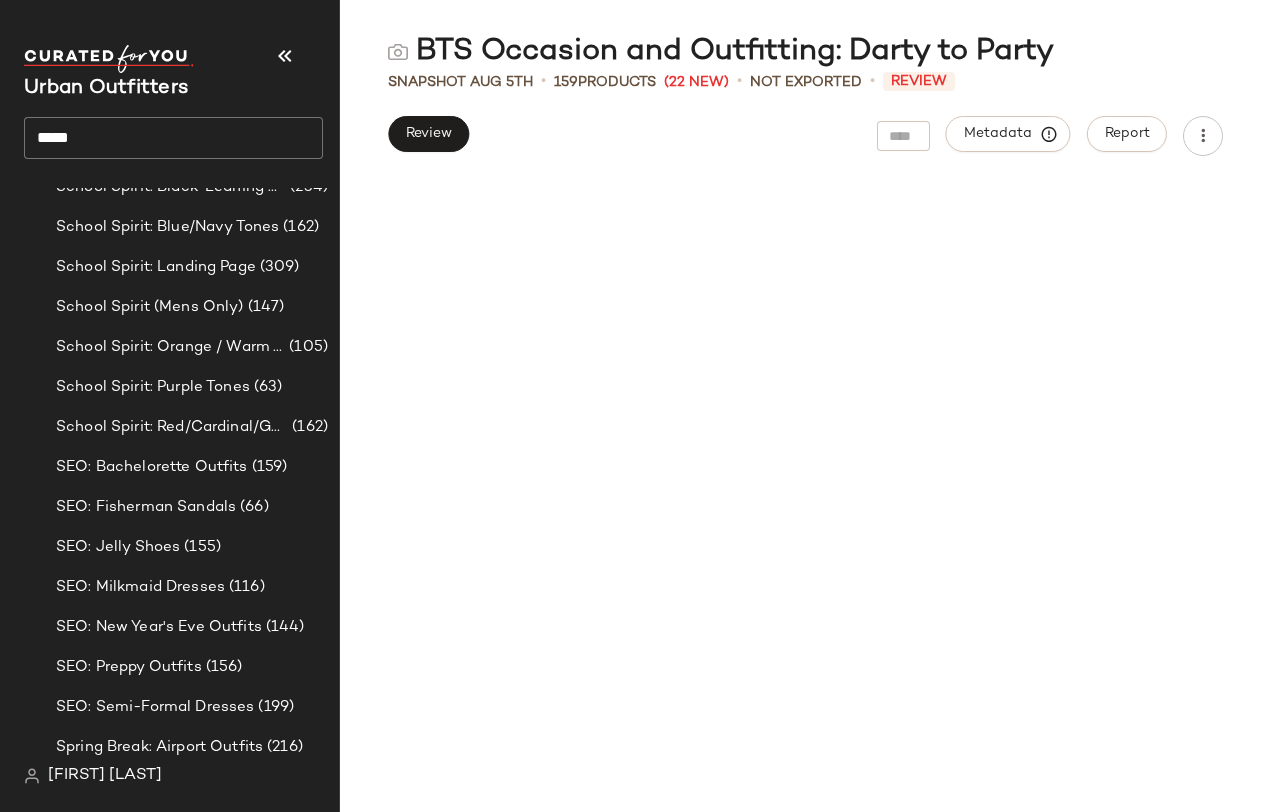 scroll, scrollTop: 0, scrollLeft: 0, axis: both 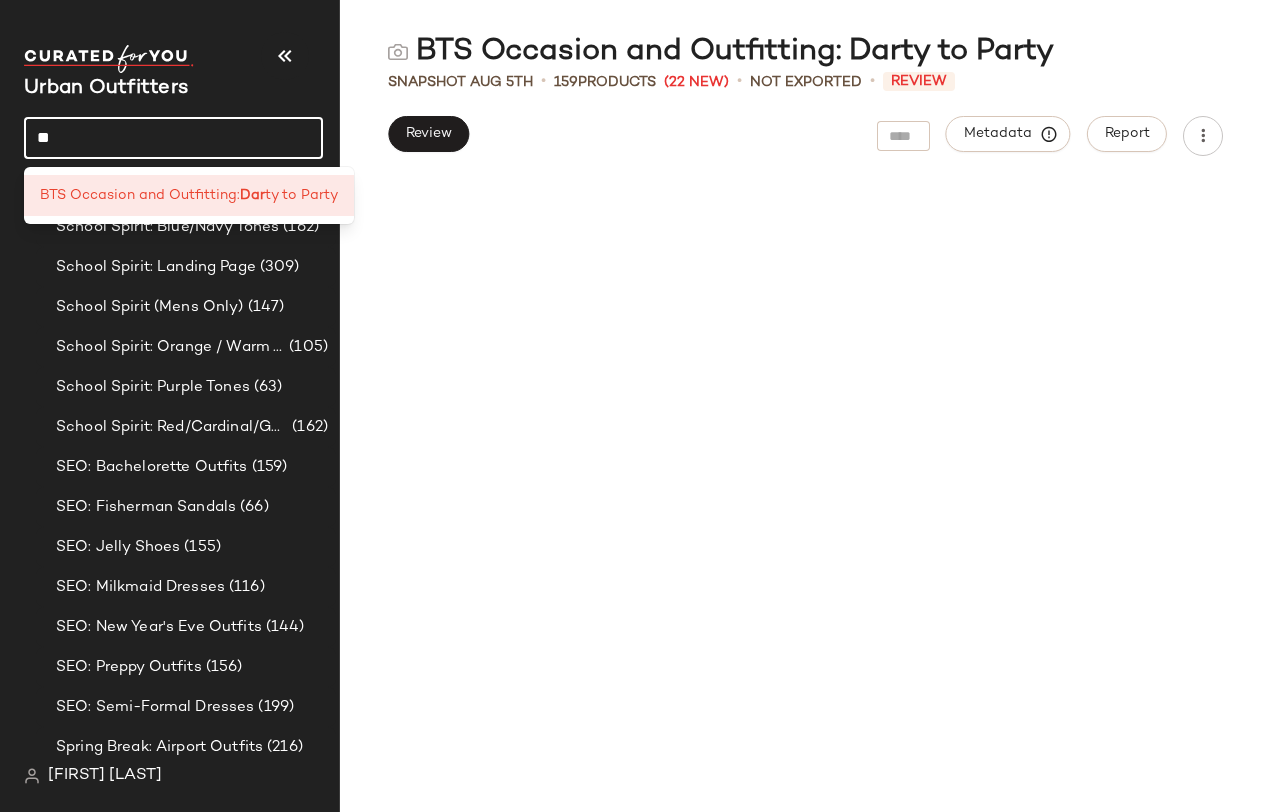type on "*" 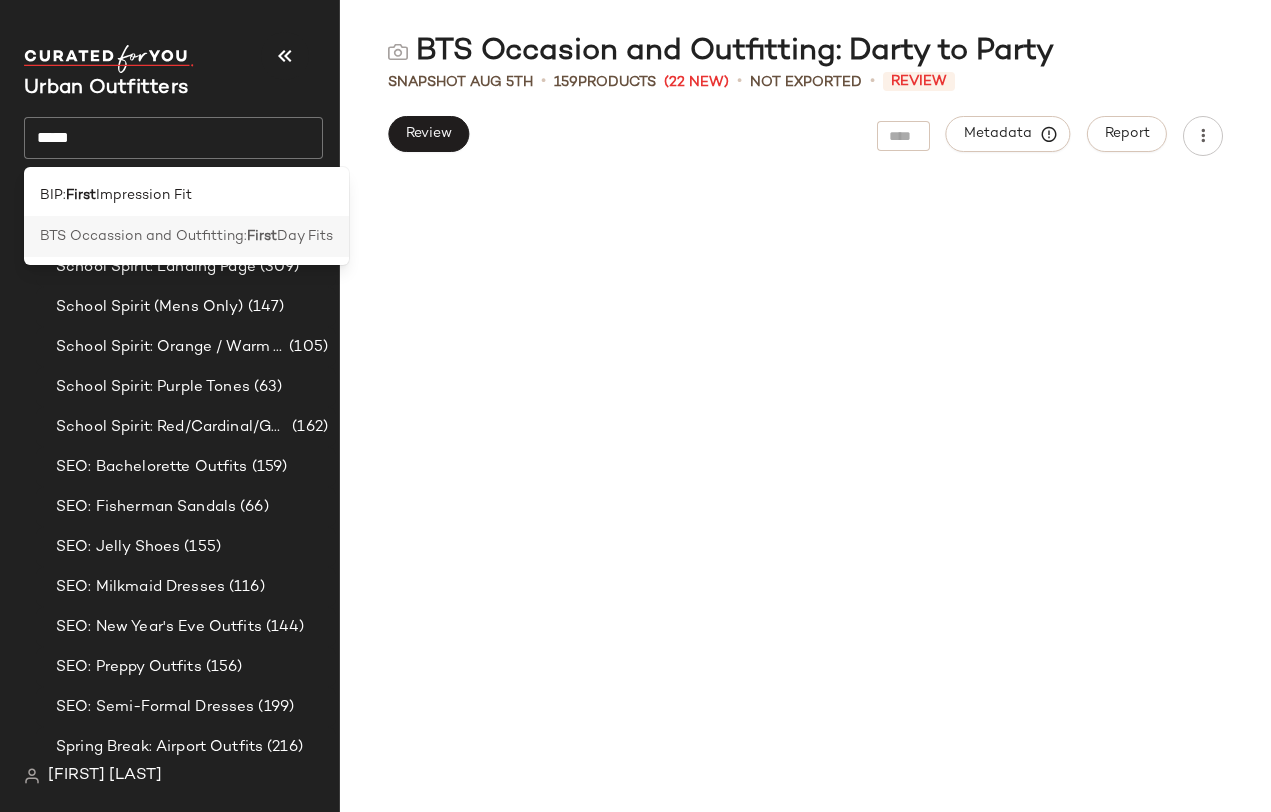 click on "BTS Occassion and Outfitting:" at bounding box center (143, 236) 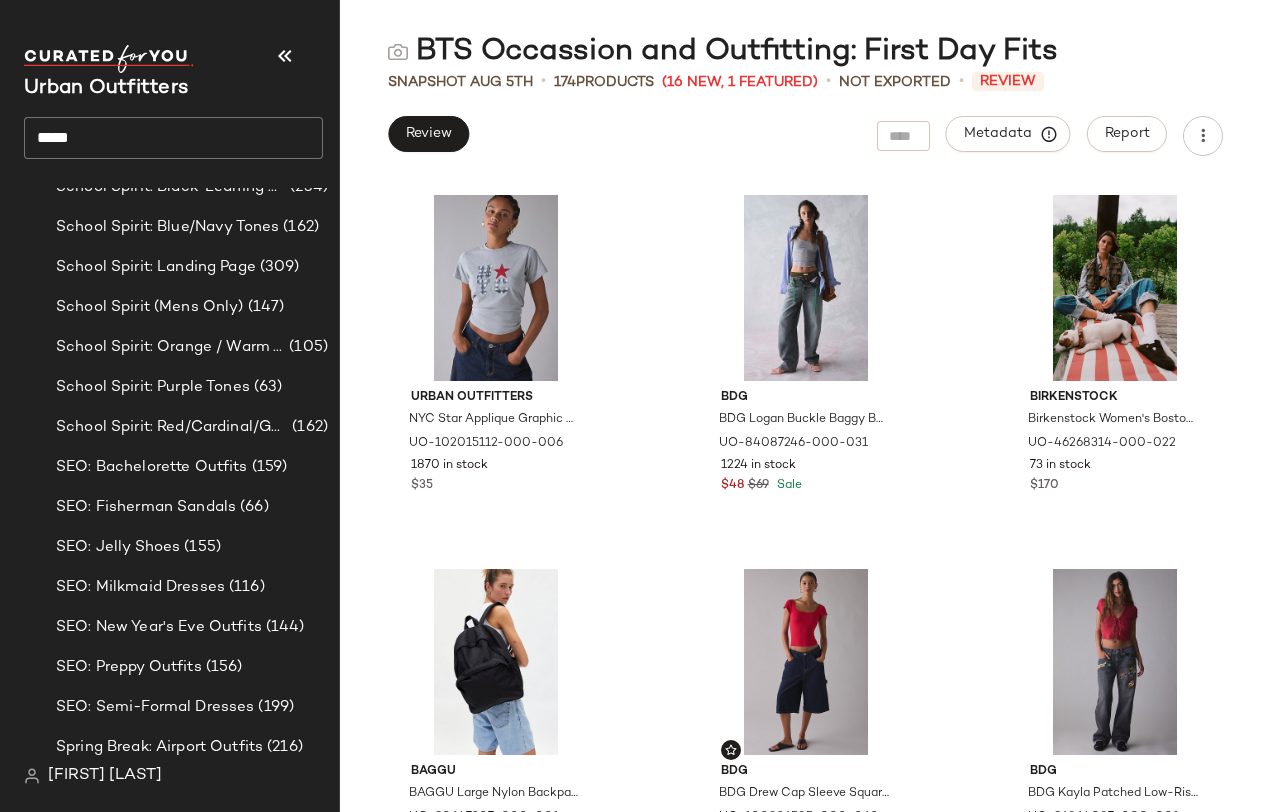 scroll, scrollTop: 0, scrollLeft: 0, axis: both 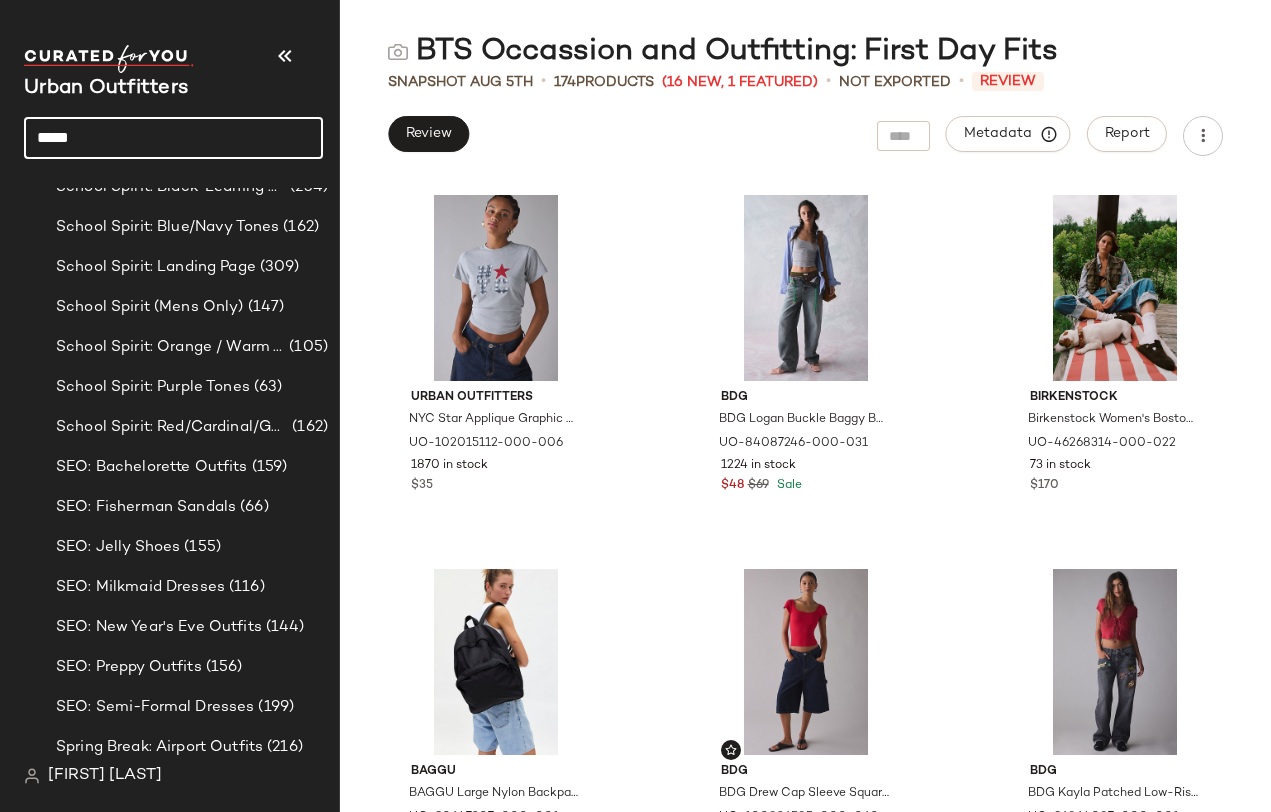 click on "*****" 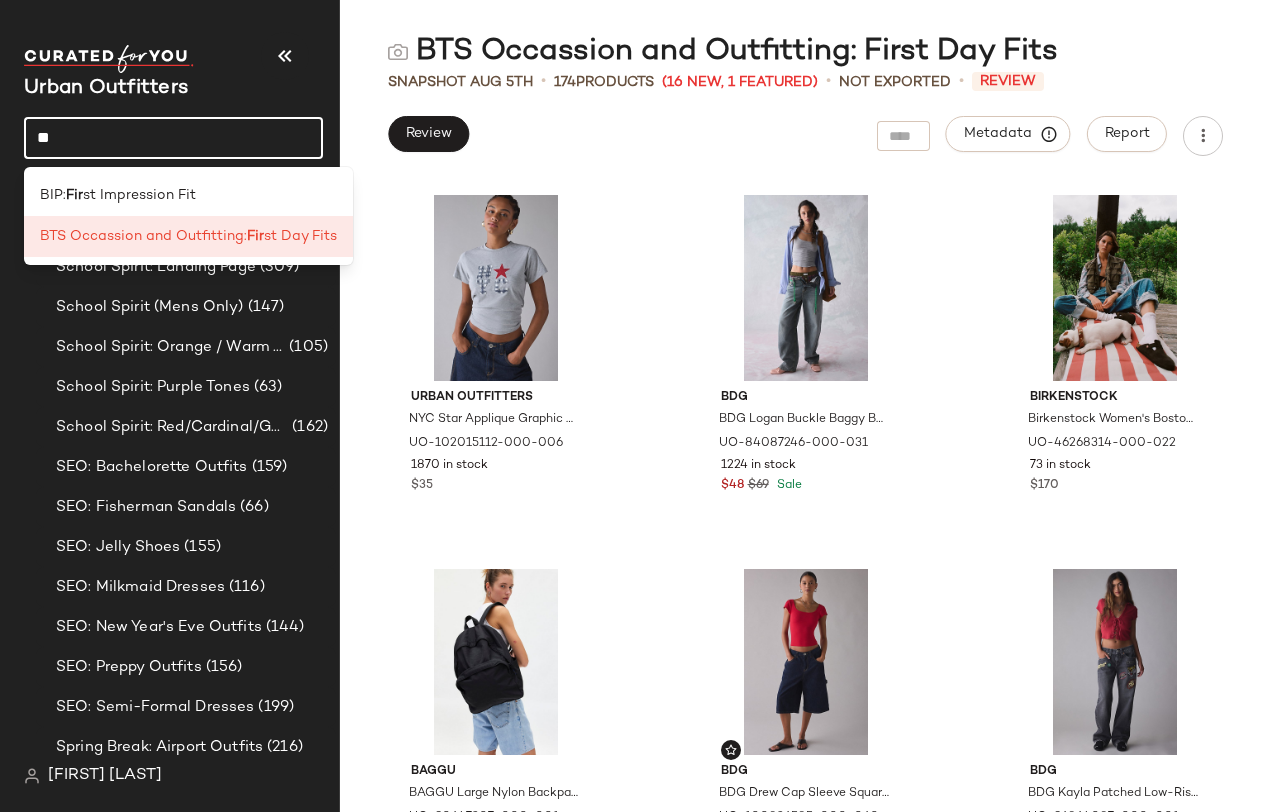 type on "*" 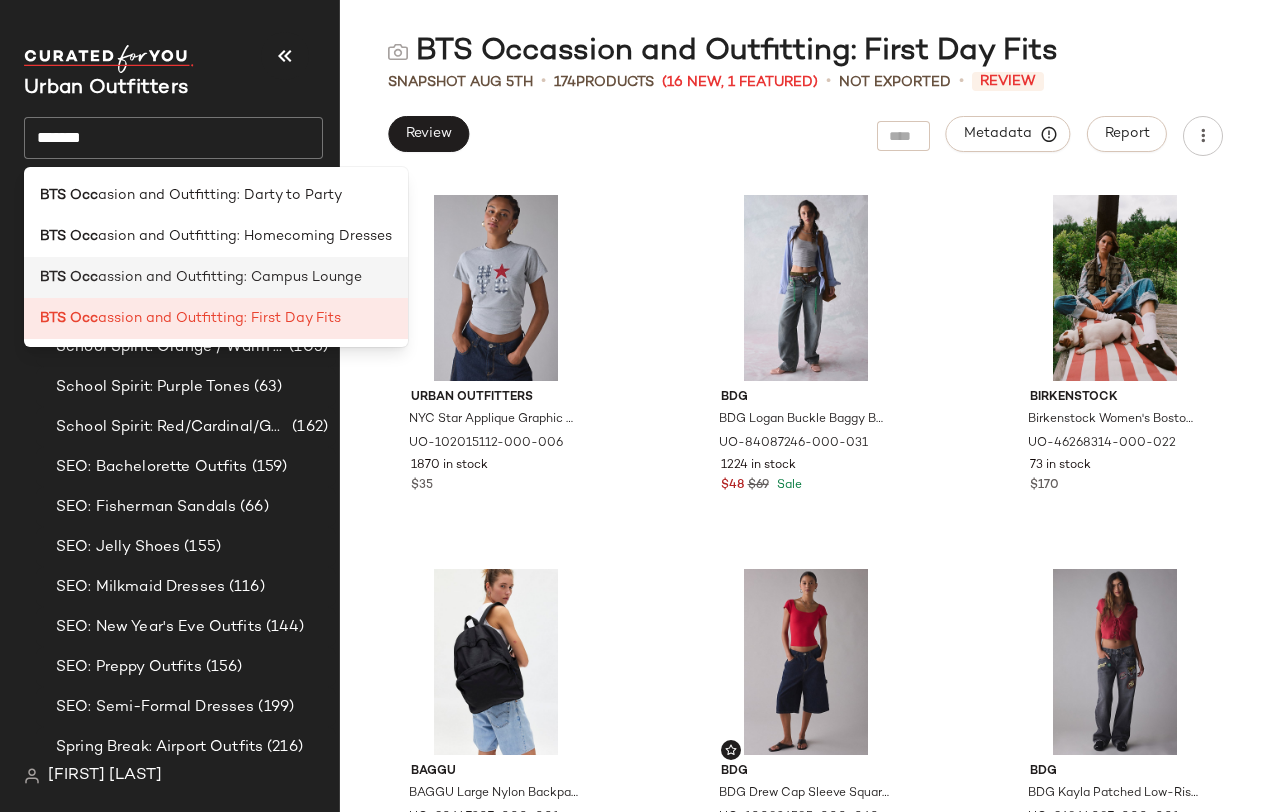 click on "BTS Occ assion and Outfitting: Campus Lounge" 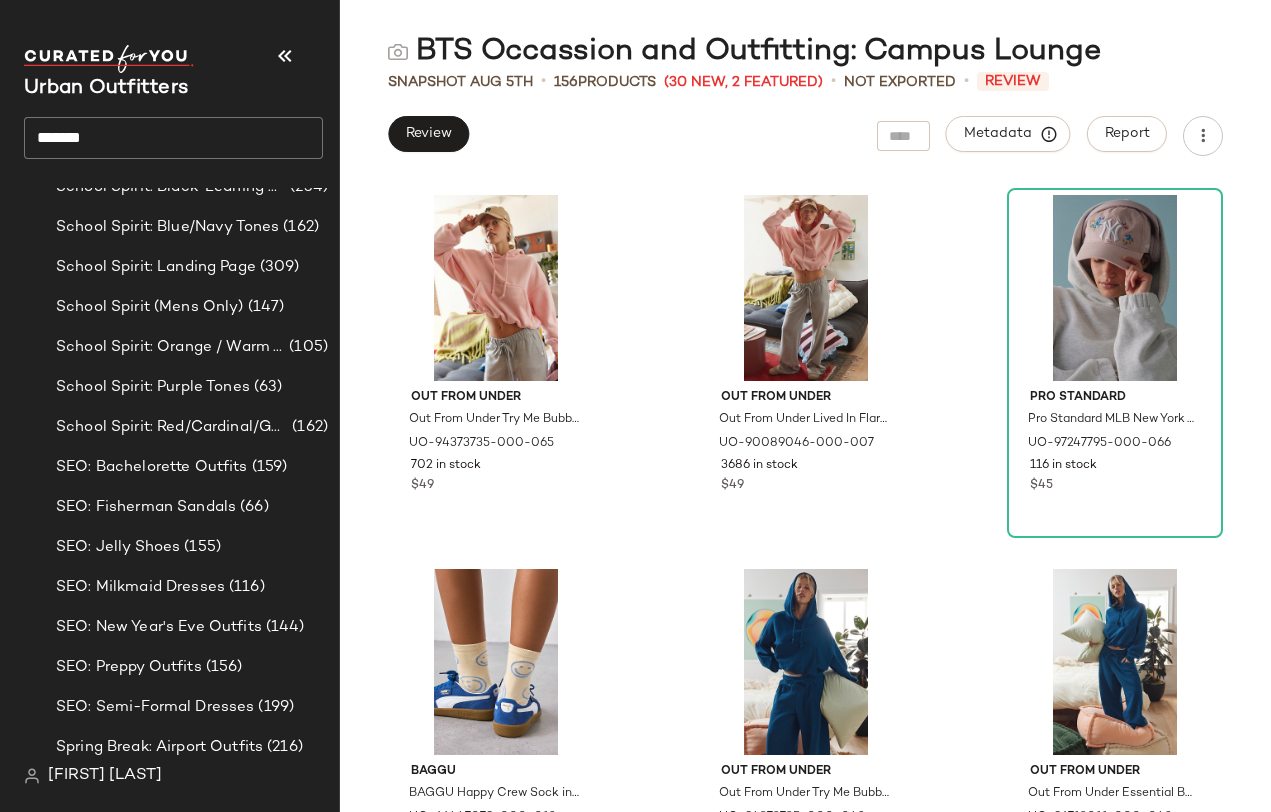 scroll, scrollTop: 0, scrollLeft: 0, axis: both 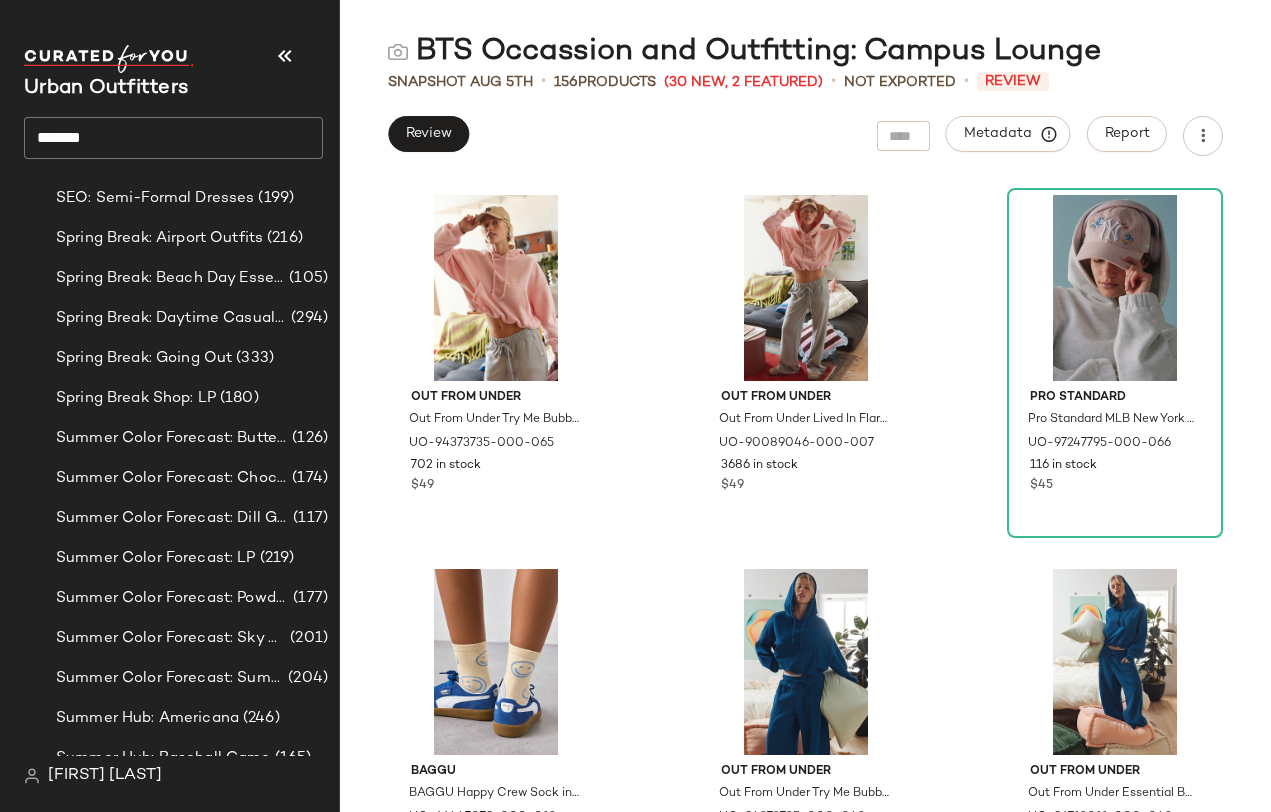 click on "*******" 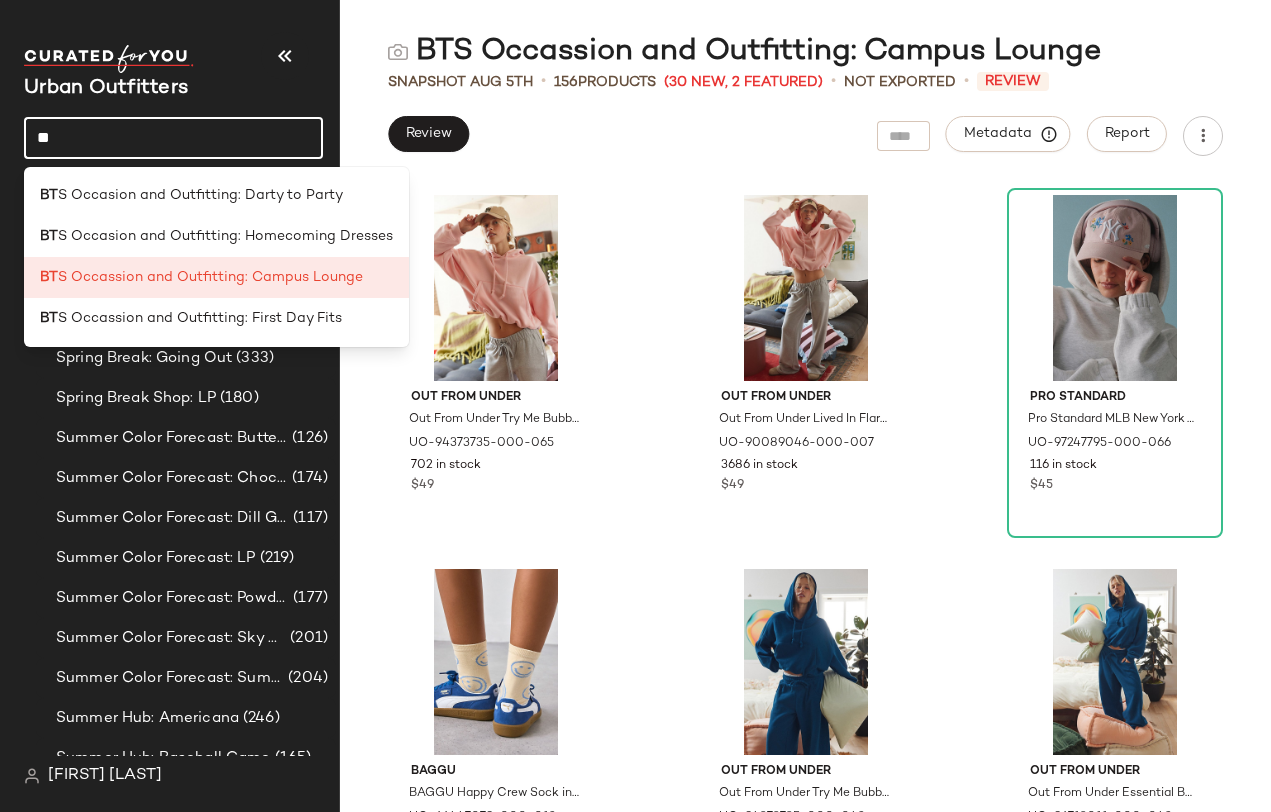 type on "*" 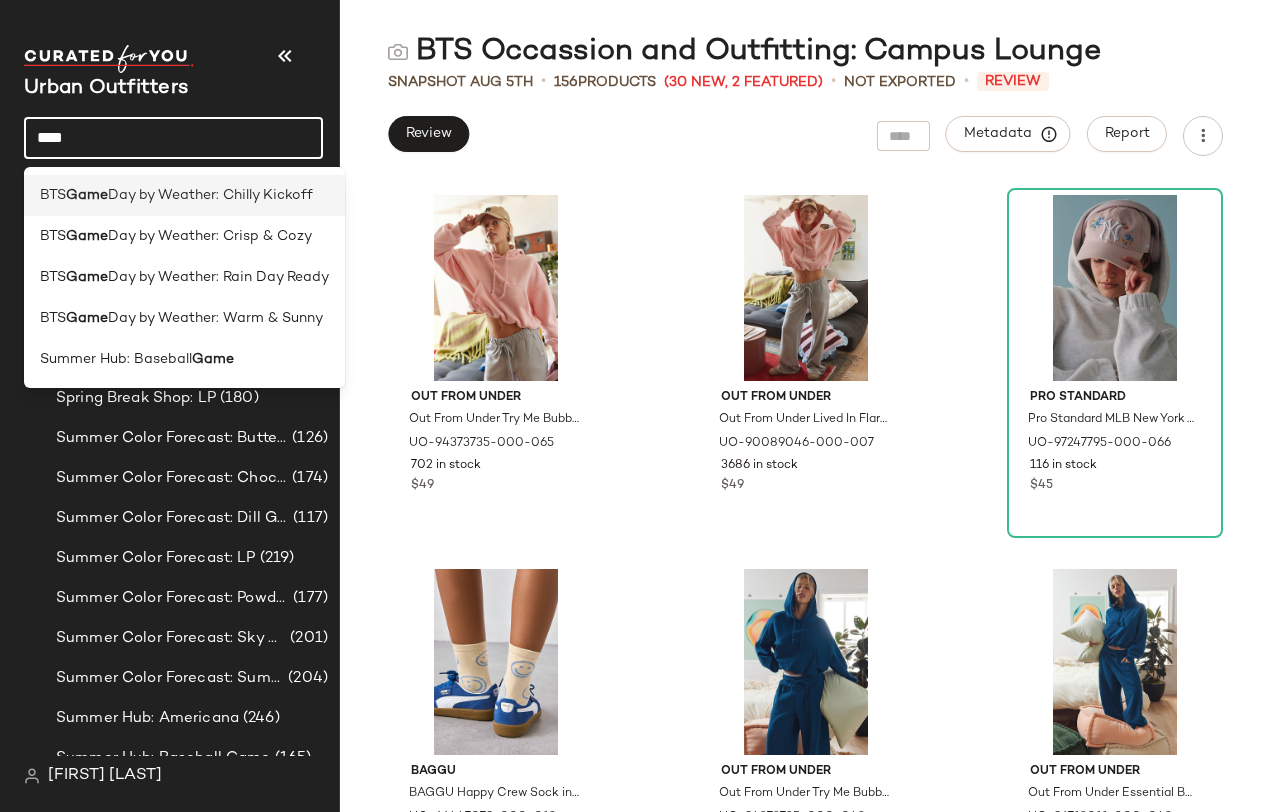 type on "****" 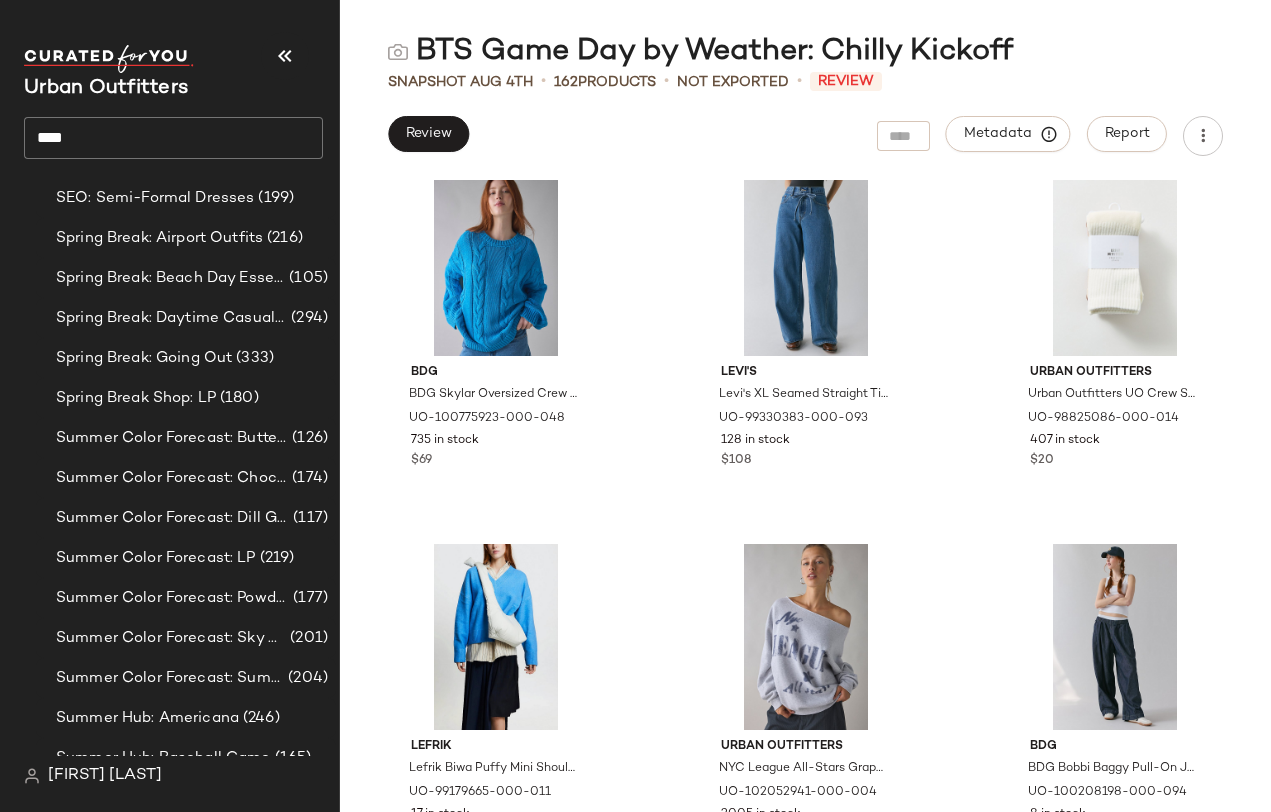 scroll, scrollTop: 21, scrollLeft: 0, axis: vertical 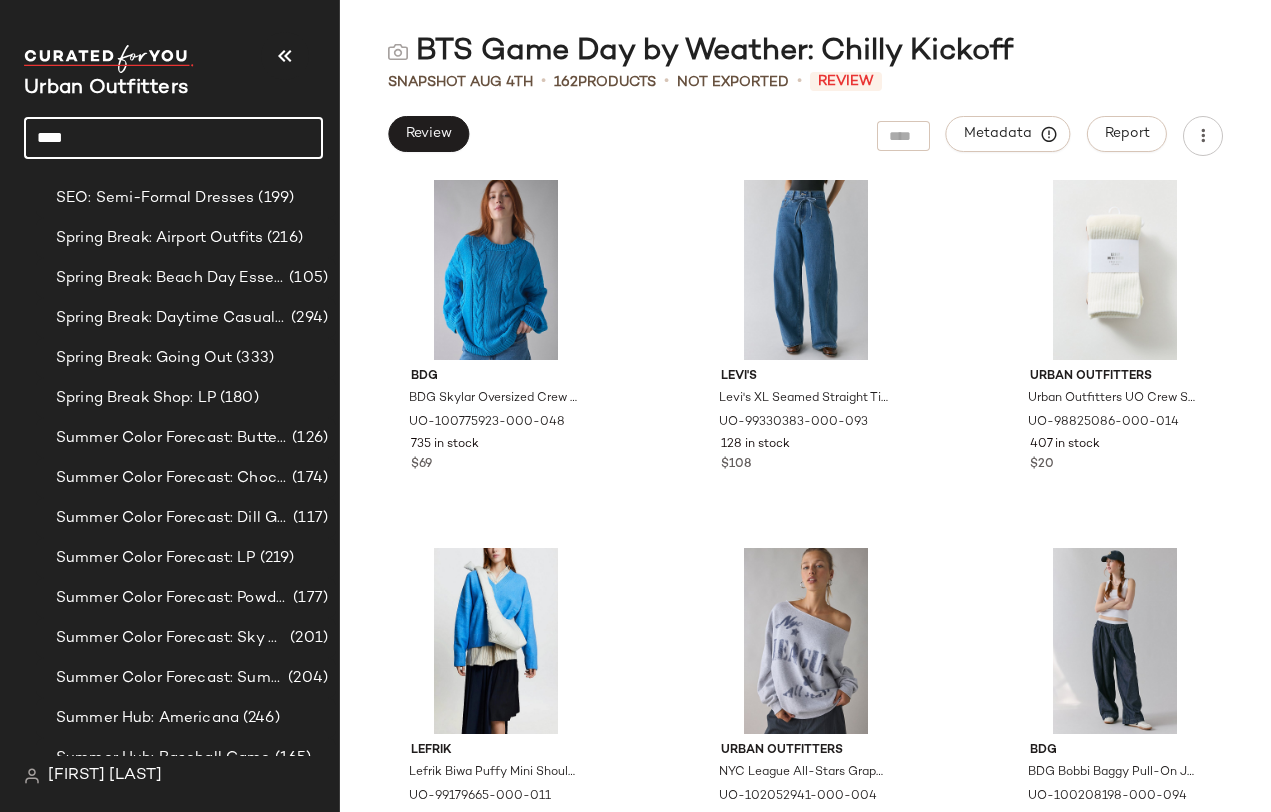 click on "****" 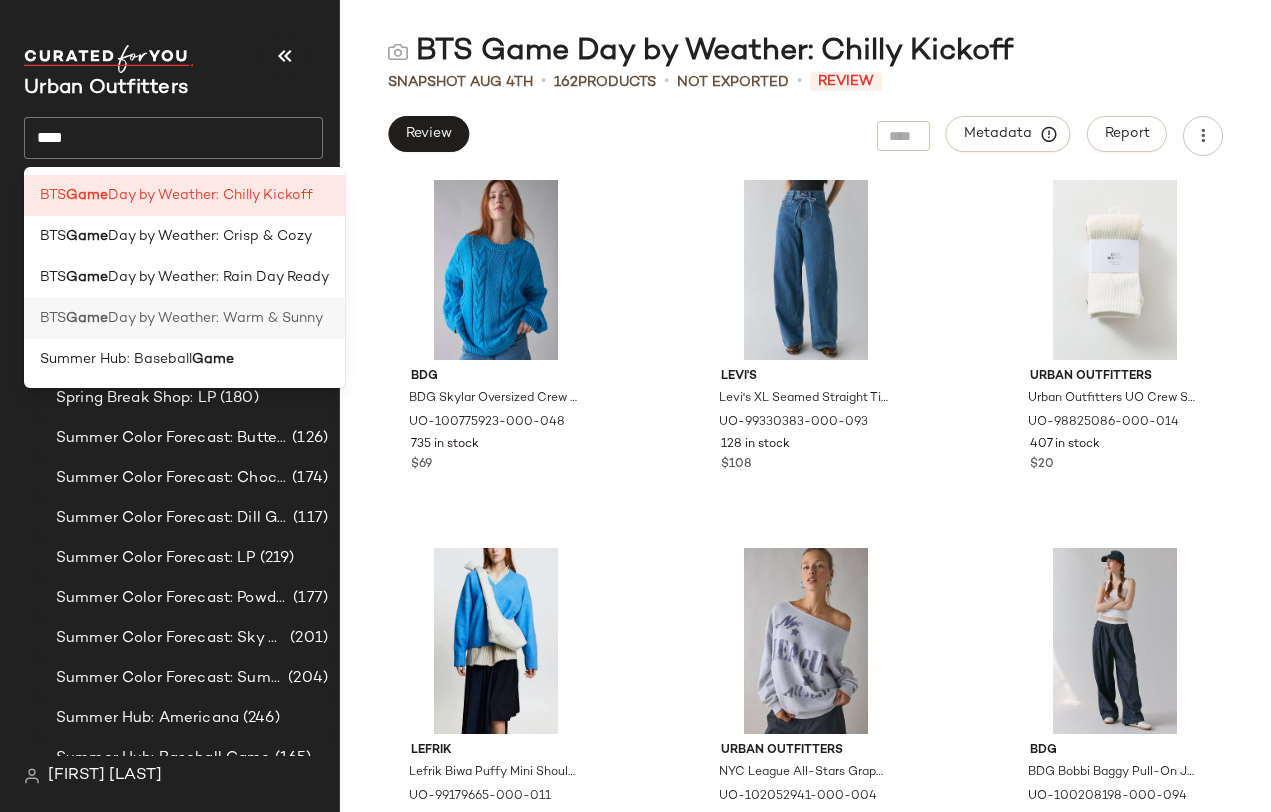 click on "Day by Weather: Warm & Sunny" at bounding box center (215, 318) 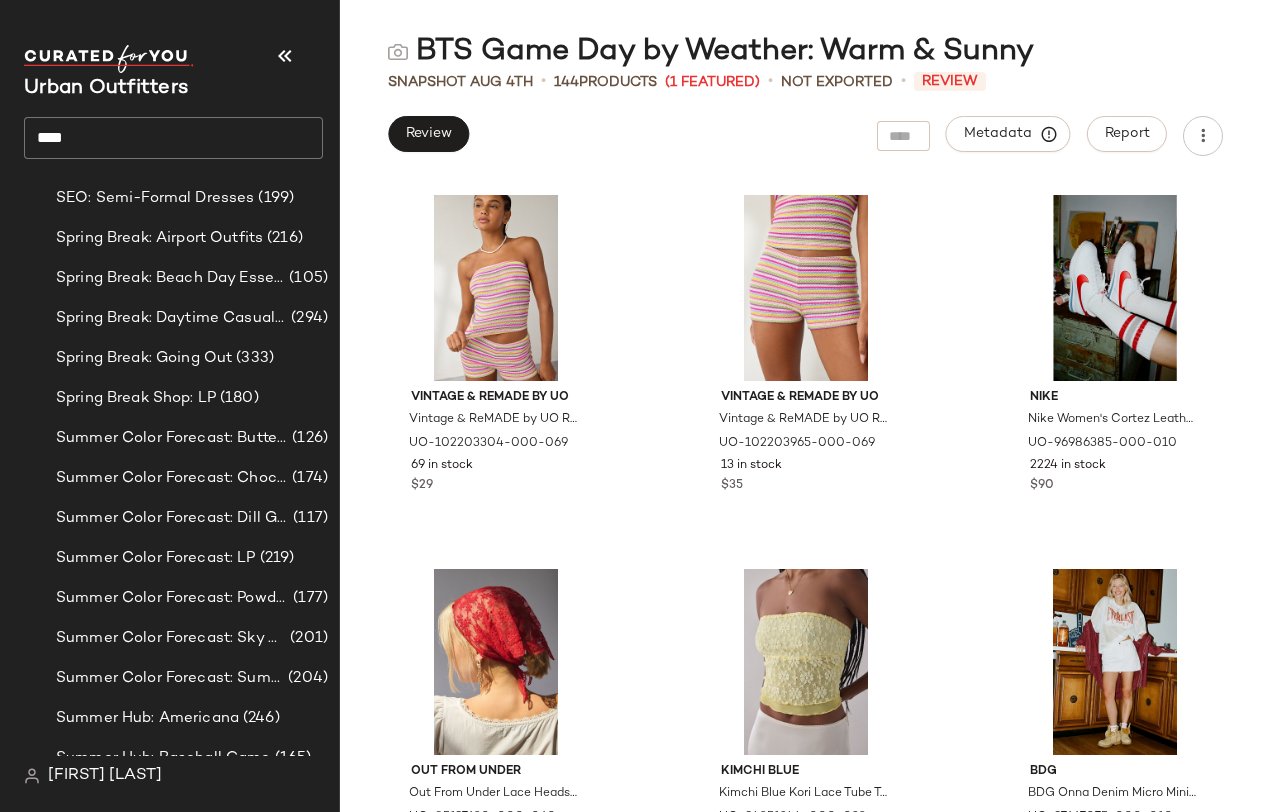 scroll, scrollTop: 0, scrollLeft: 0, axis: both 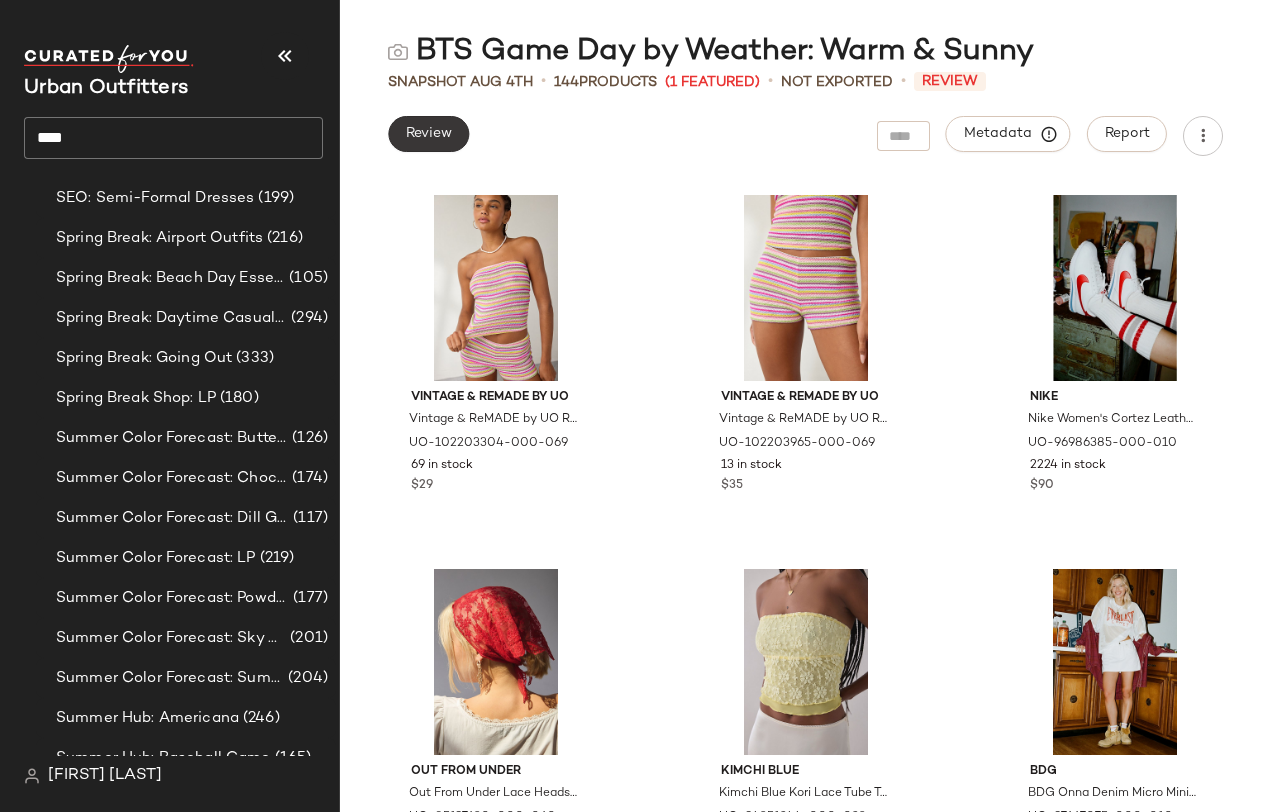 click on "Review" 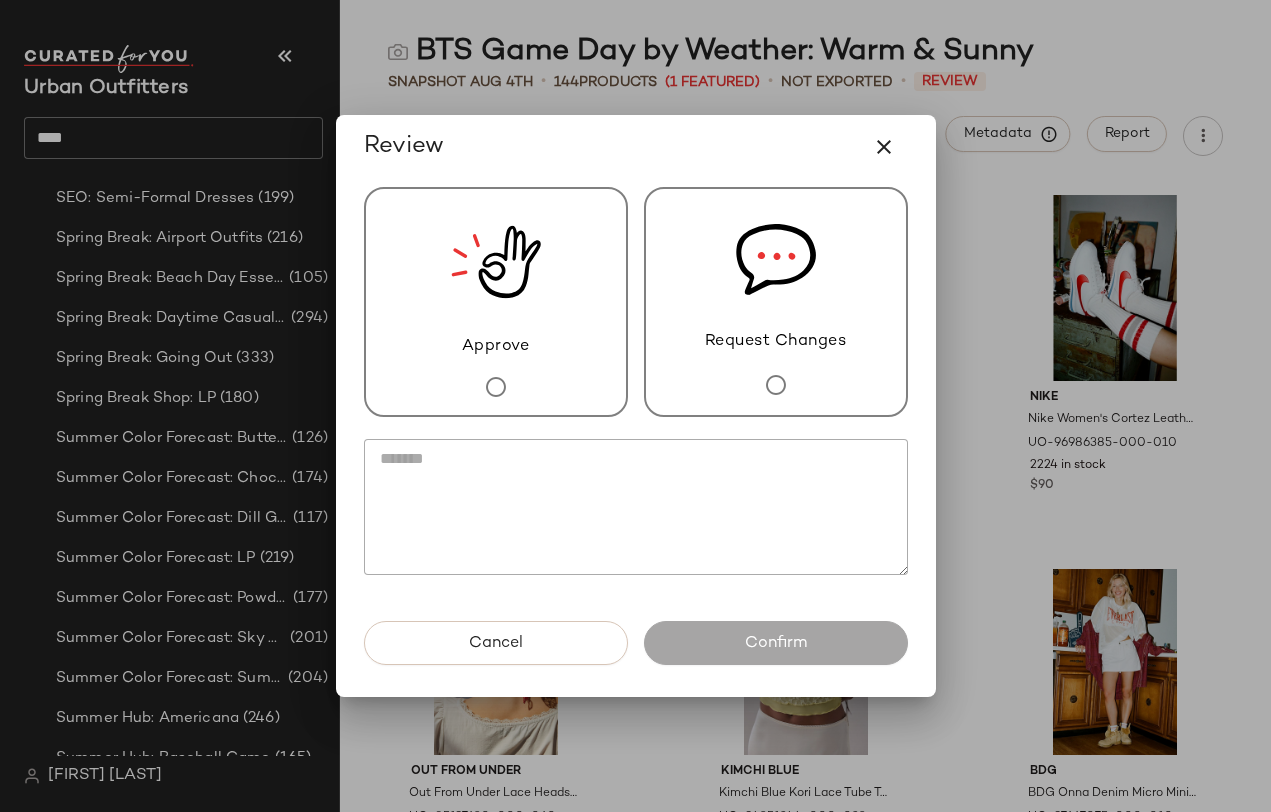 click 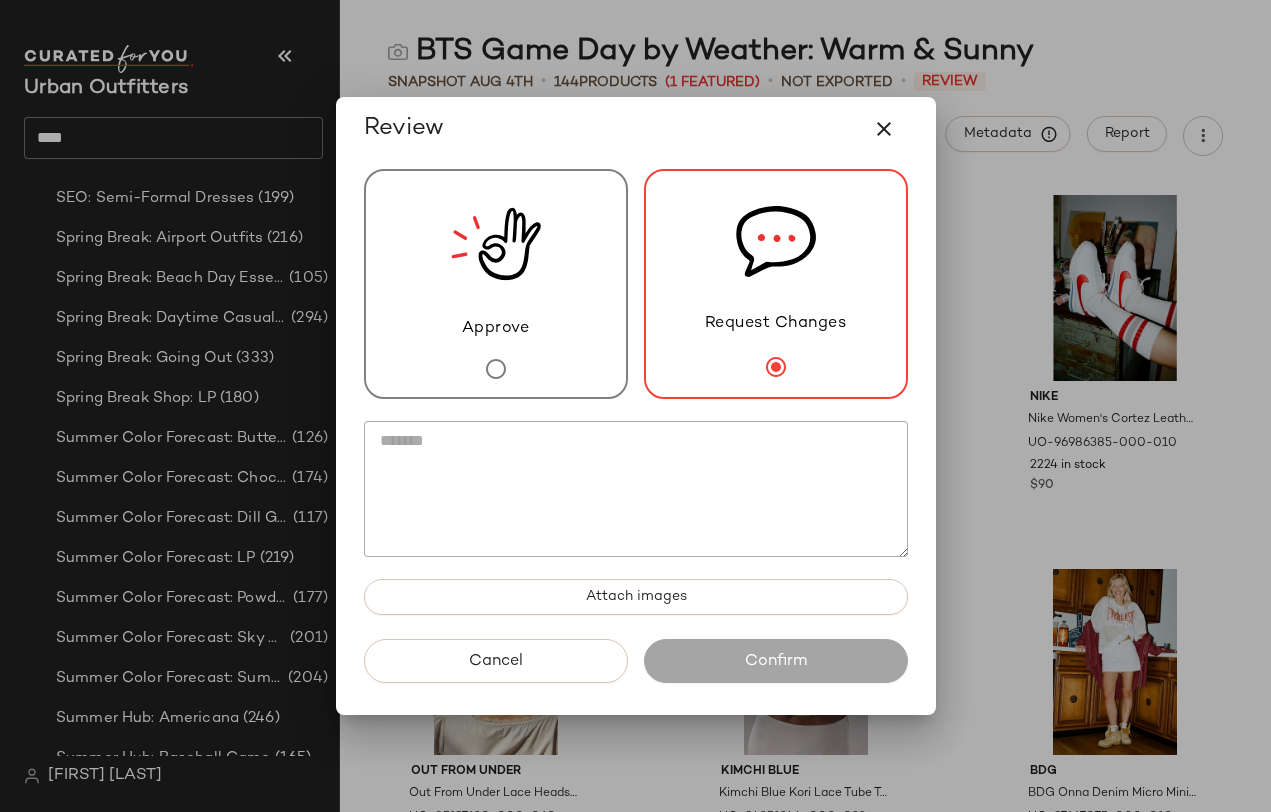 click 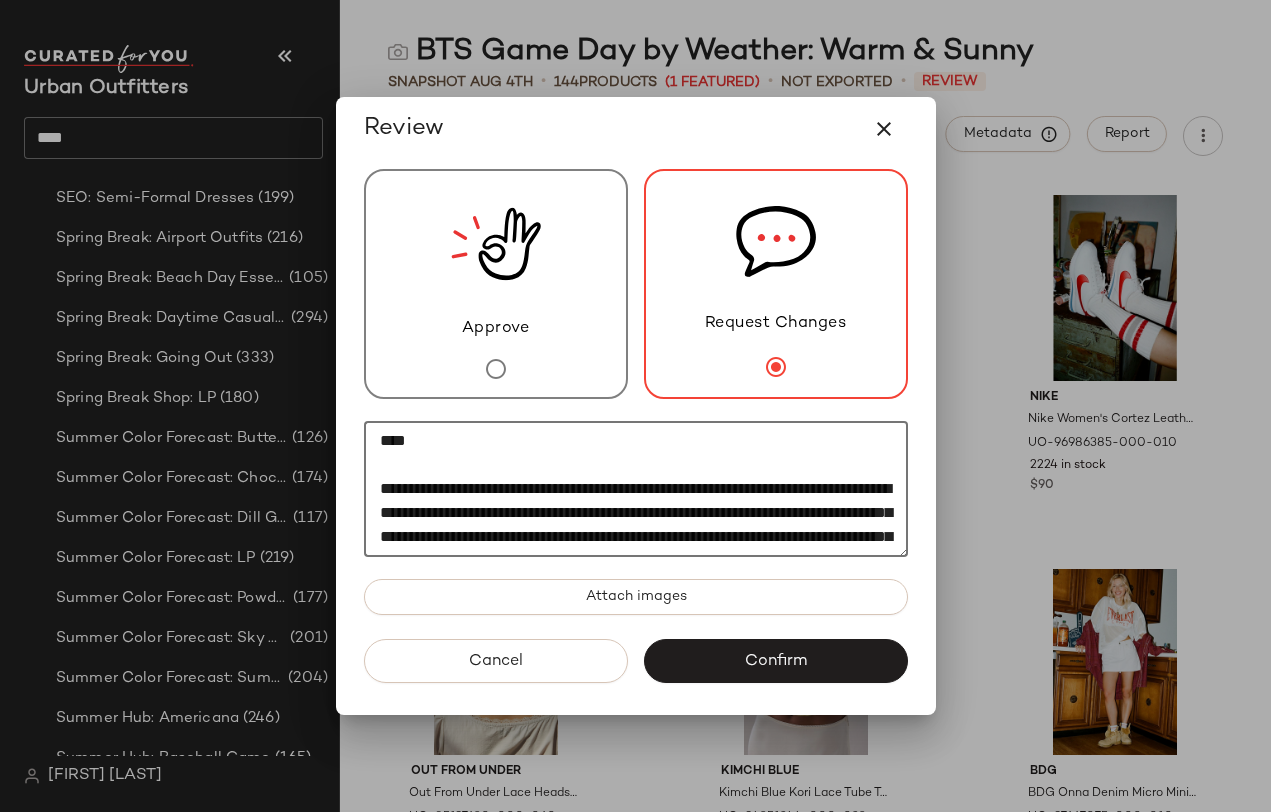 scroll, scrollTop: 0, scrollLeft: 0, axis: both 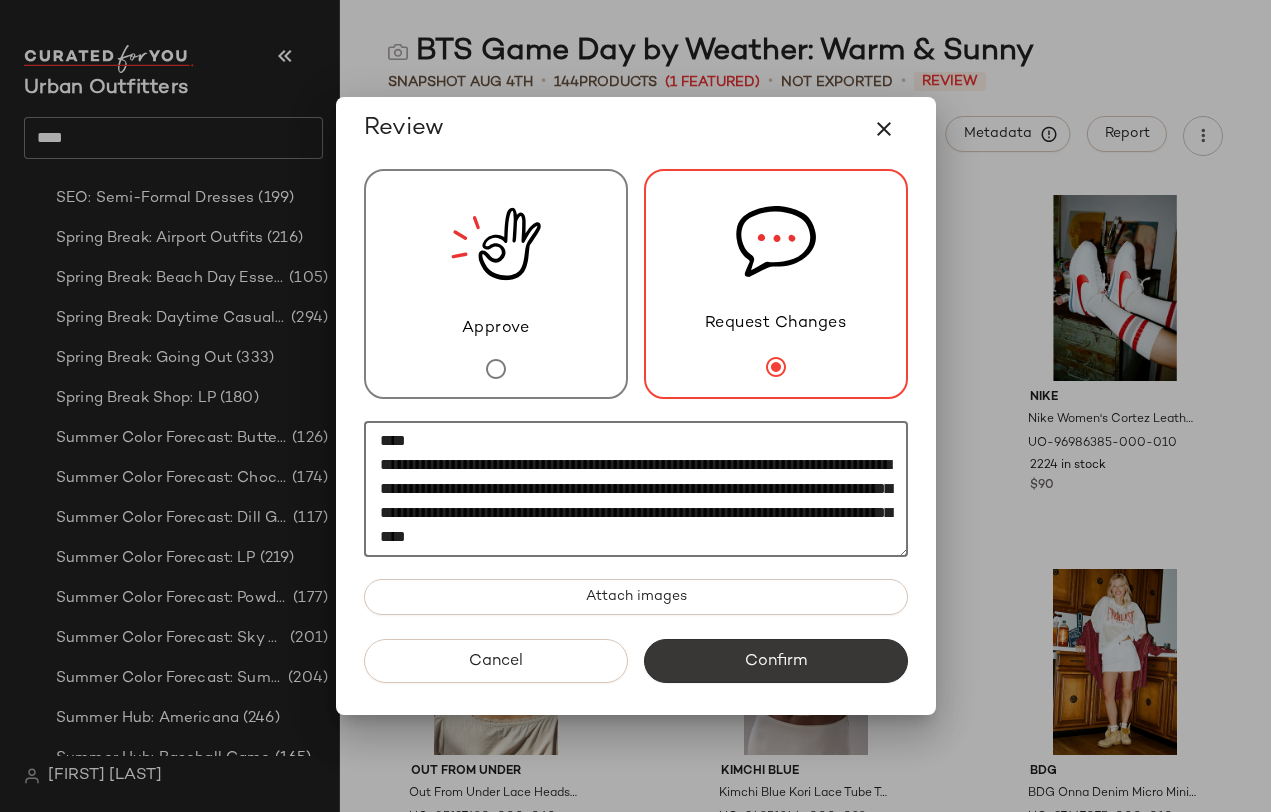 type on "**********" 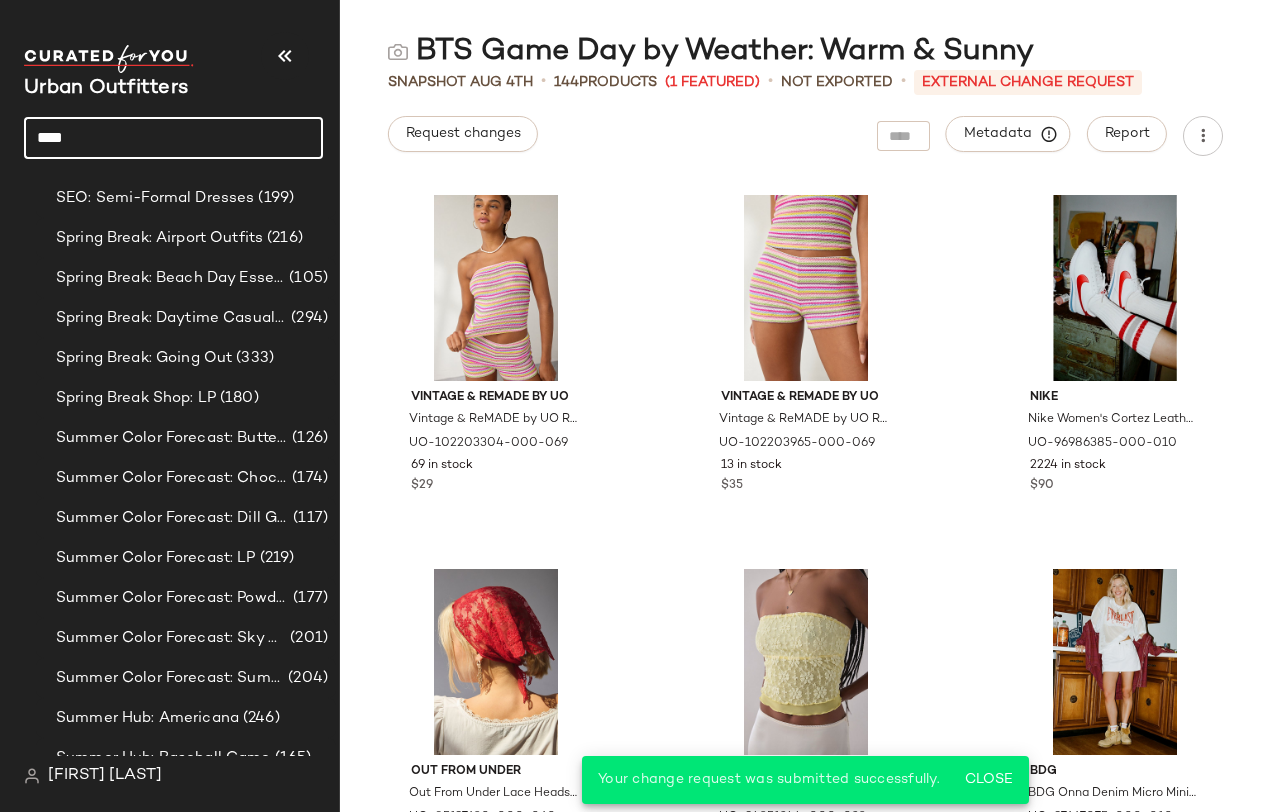 click on "****" 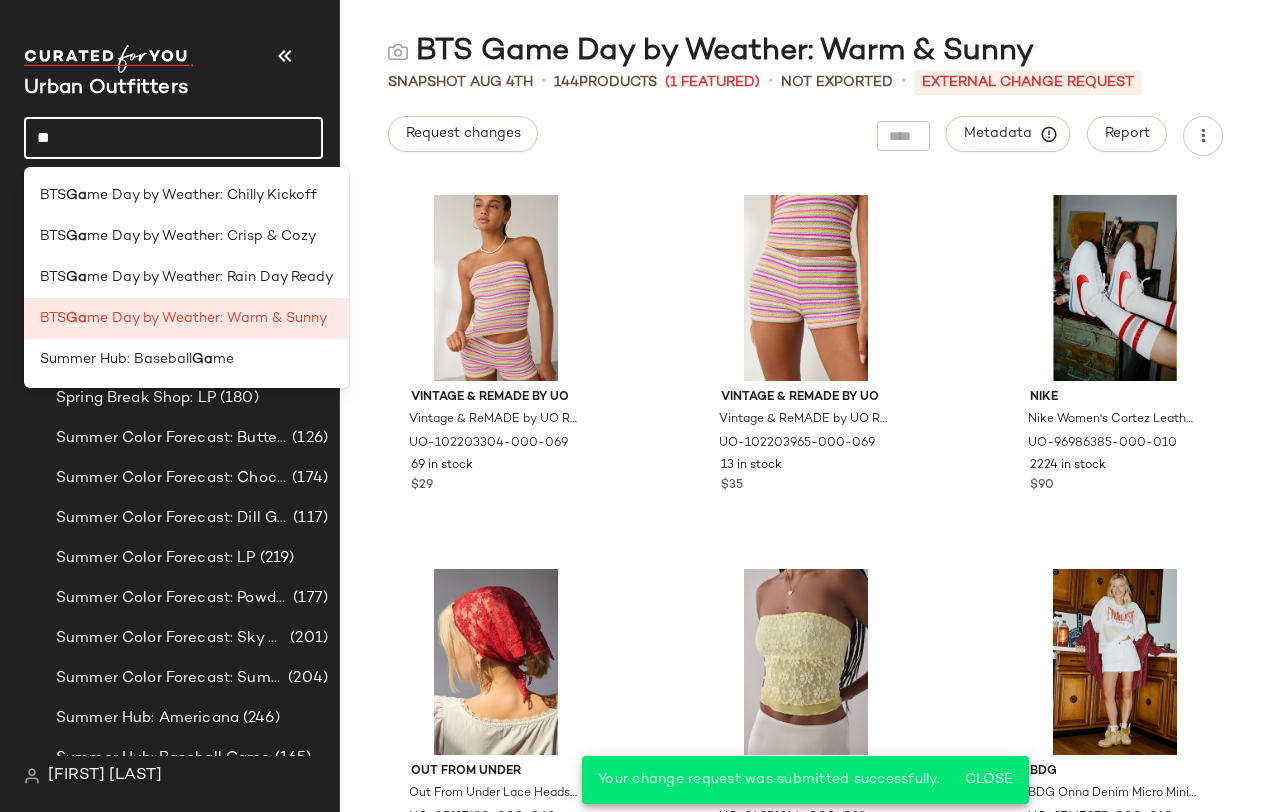 type on "*" 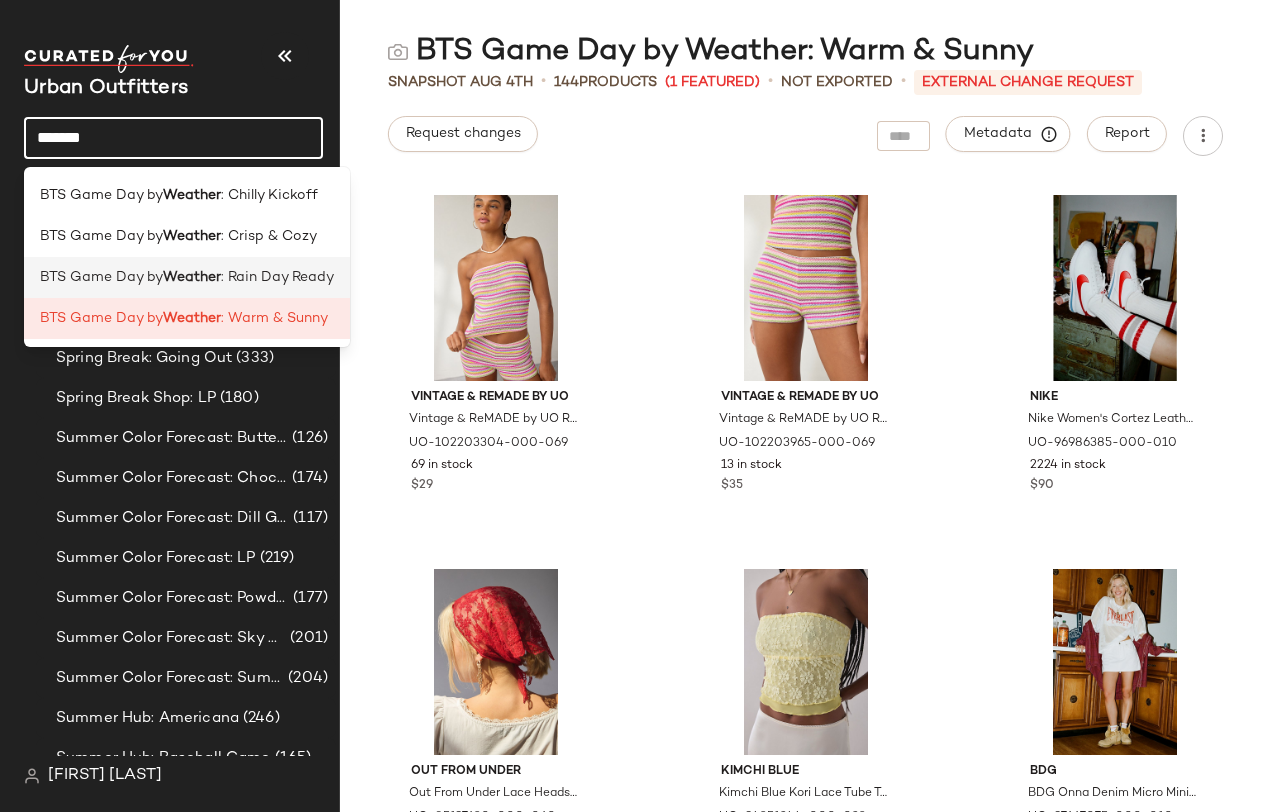 type on "*******" 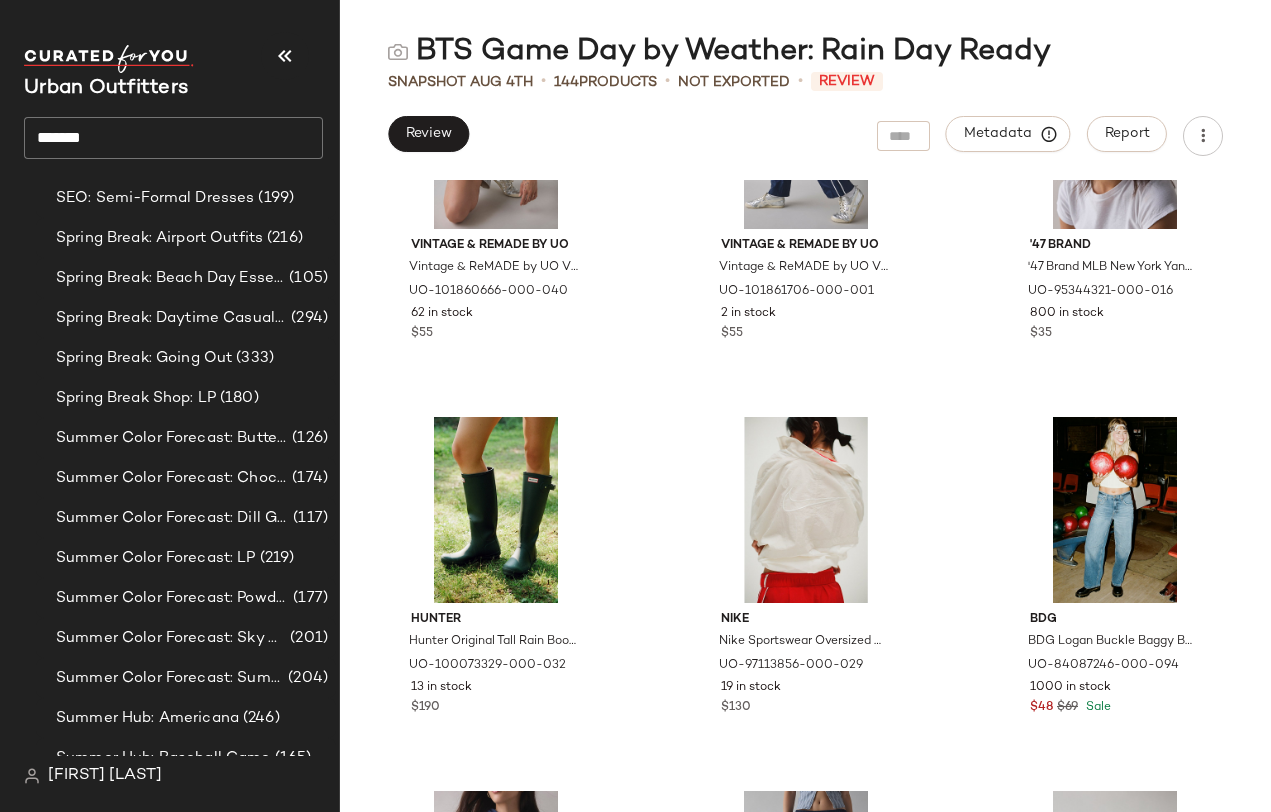 scroll, scrollTop: 222, scrollLeft: 0, axis: vertical 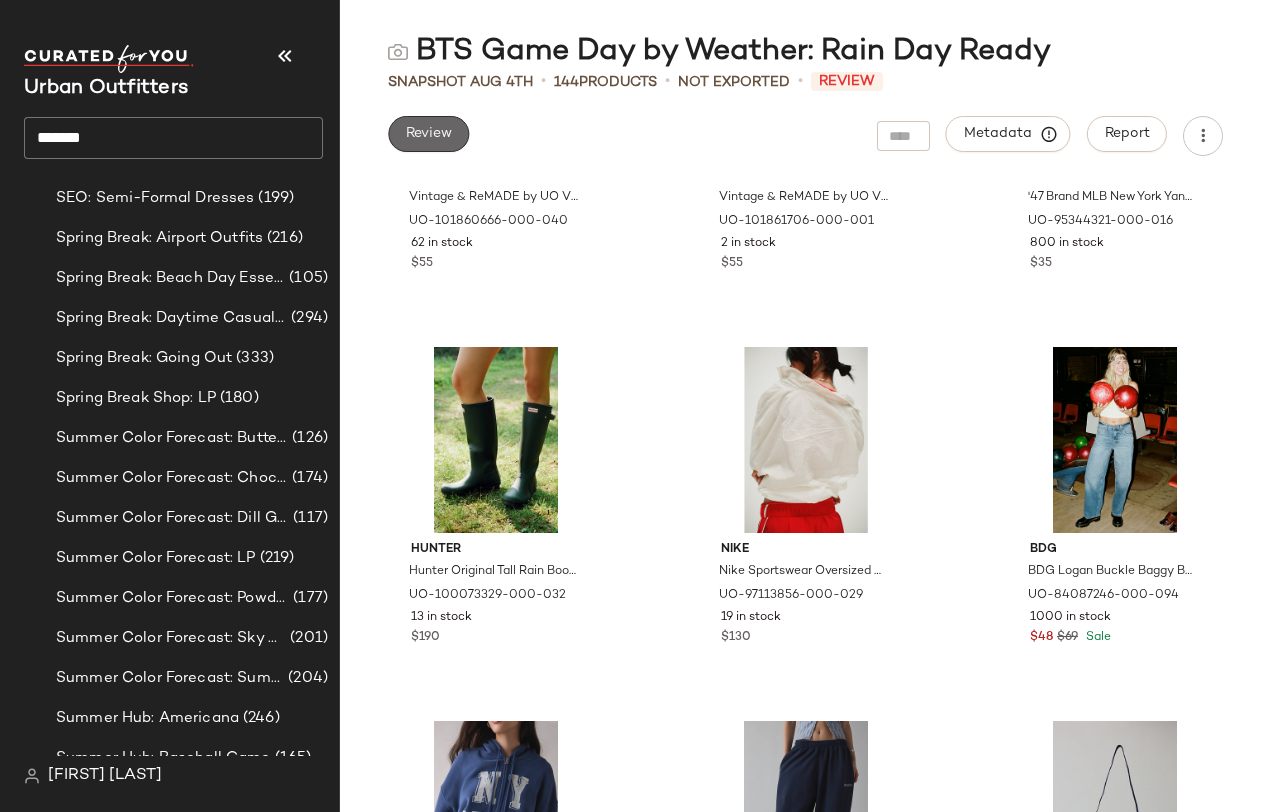 click on "Review" 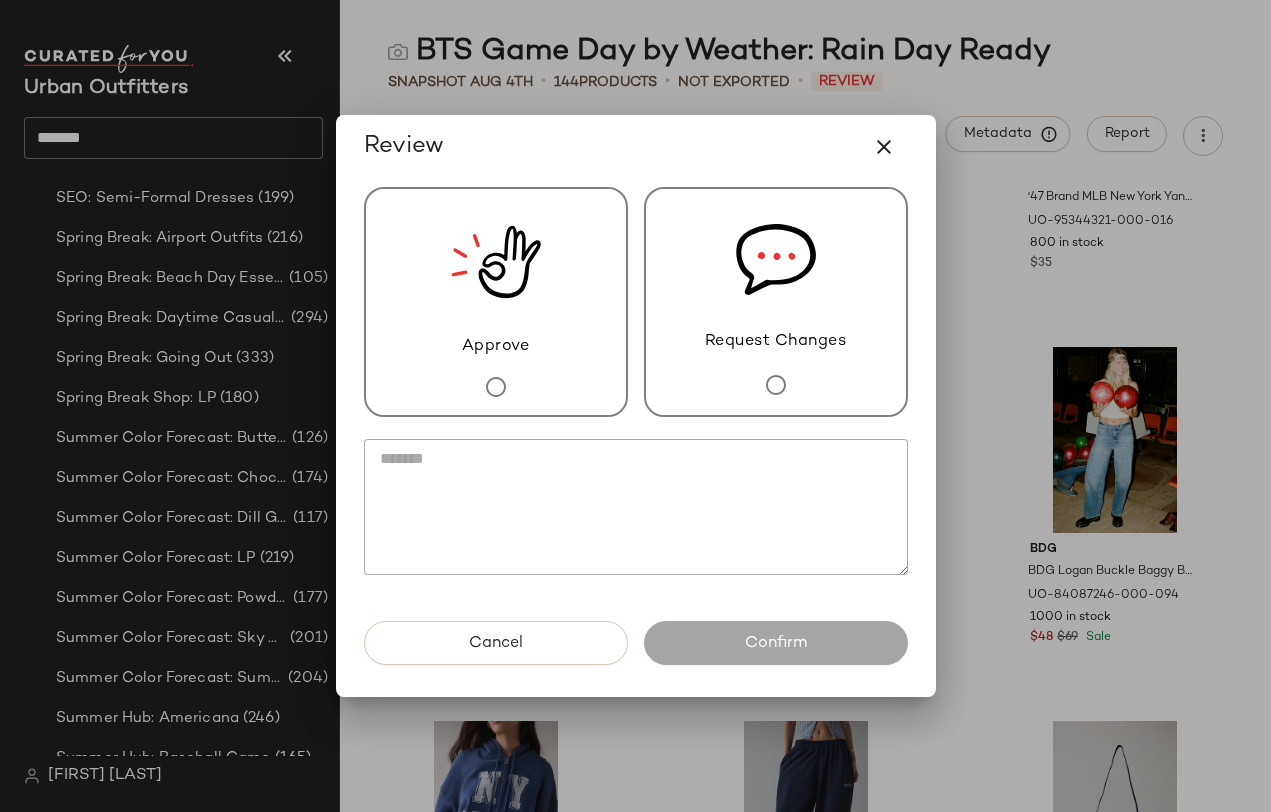 click on "Request Changes" at bounding box center (776, 302) 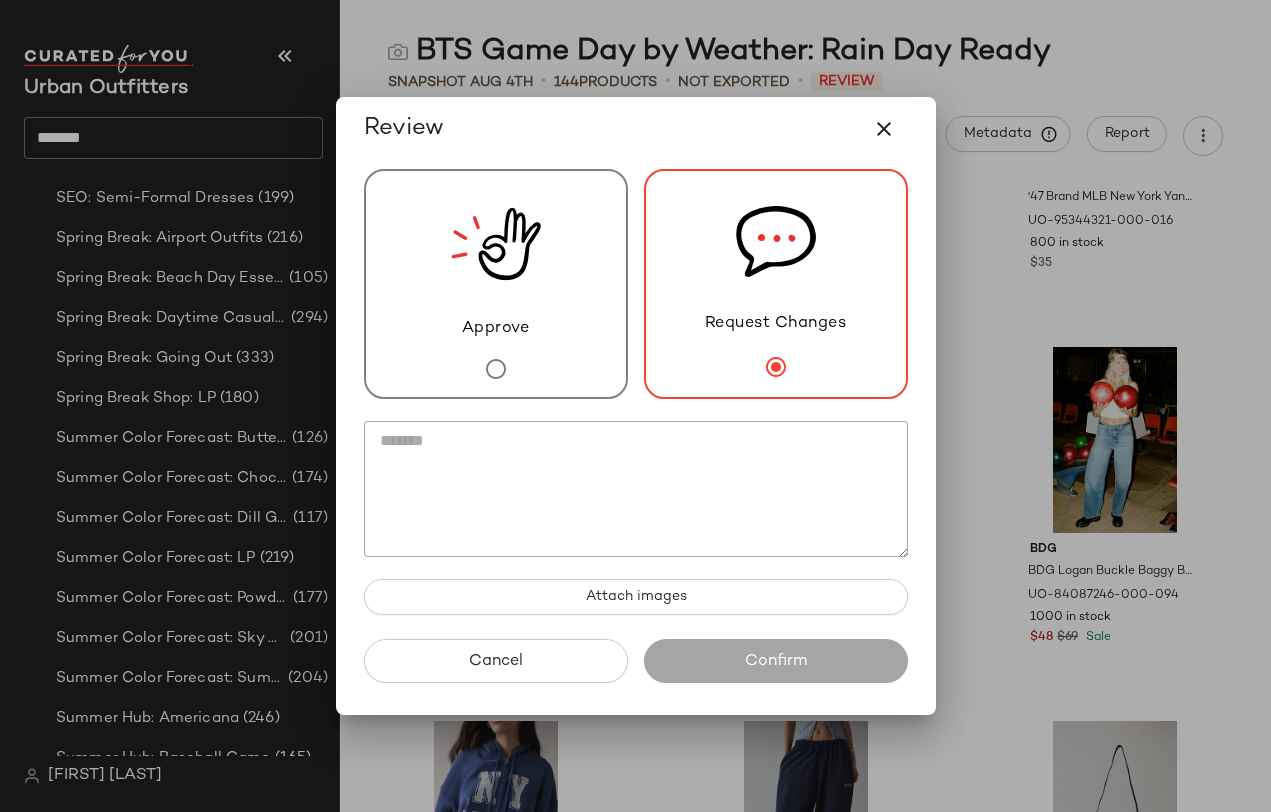 click 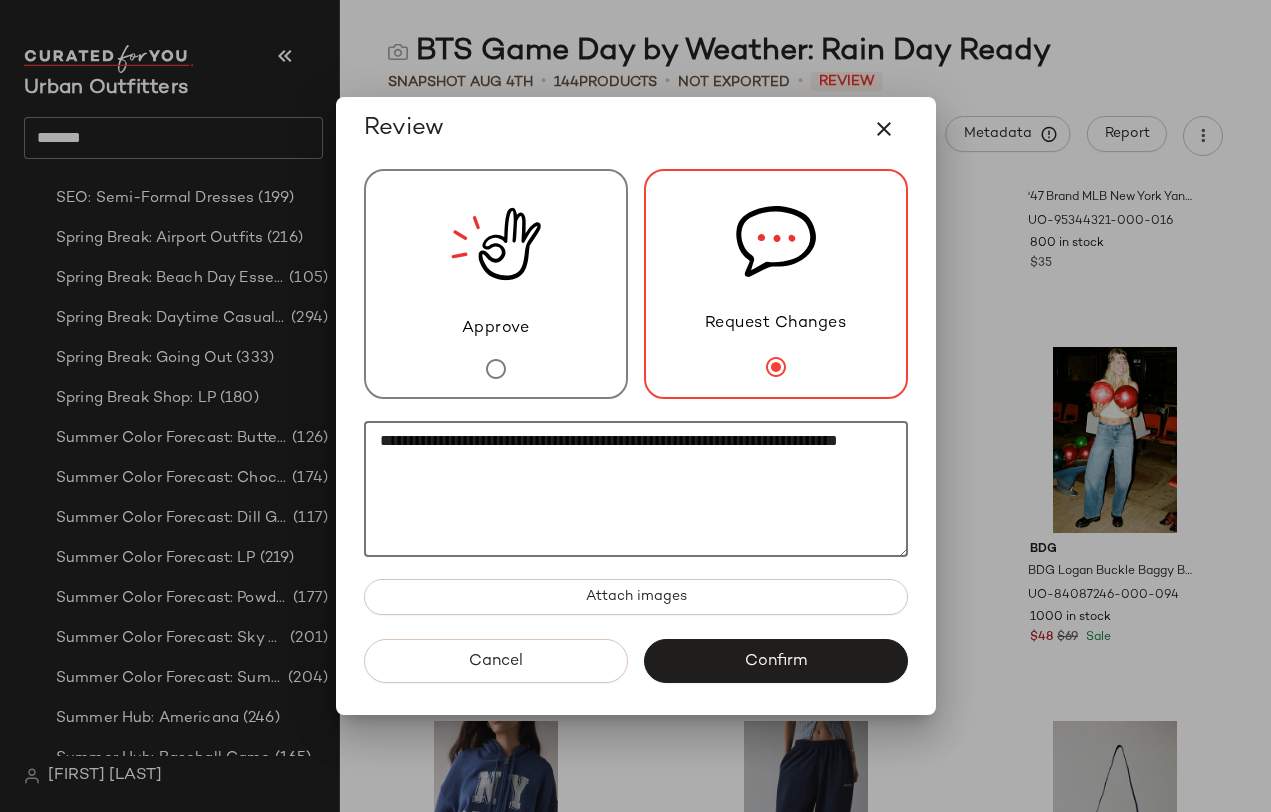 drag, startPoint x: 526, startPoint y: 469, endPoint x: 368, endPoint y: 430, distance: 162.74213 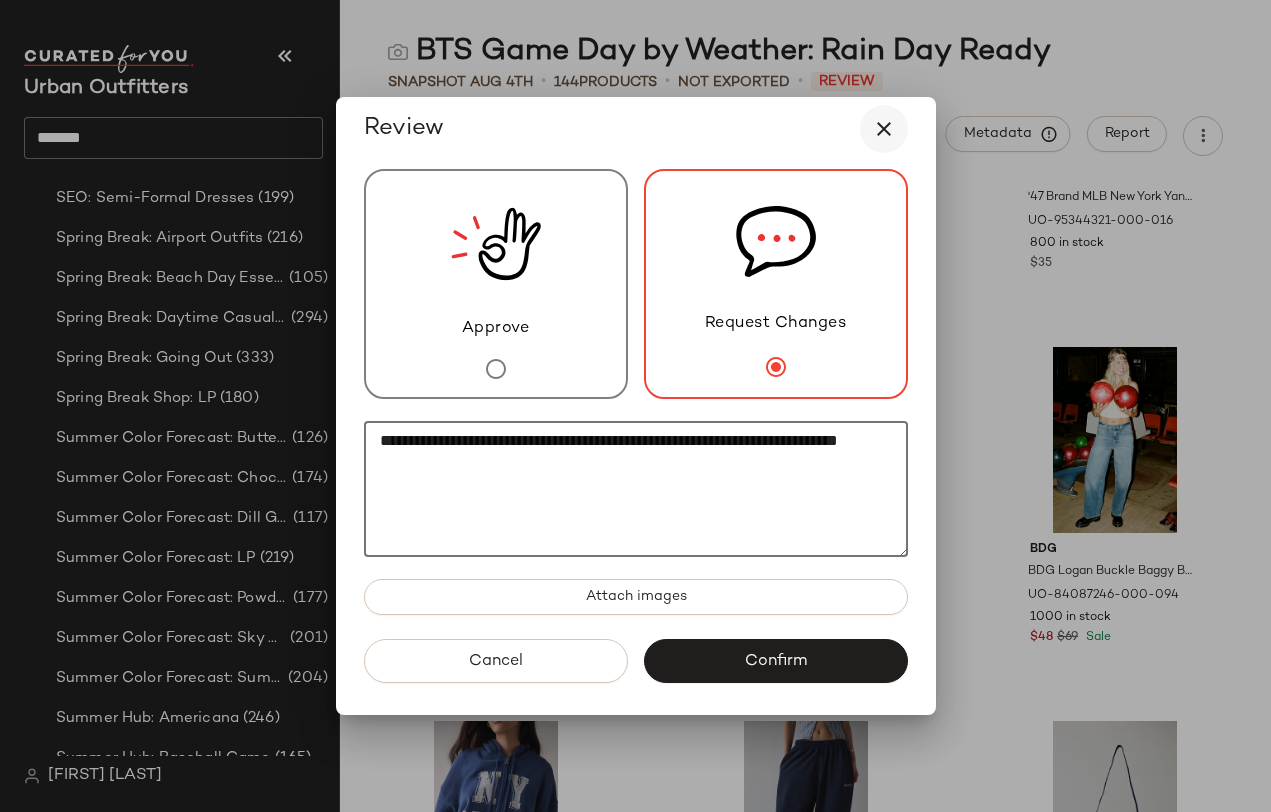 type on "**********" 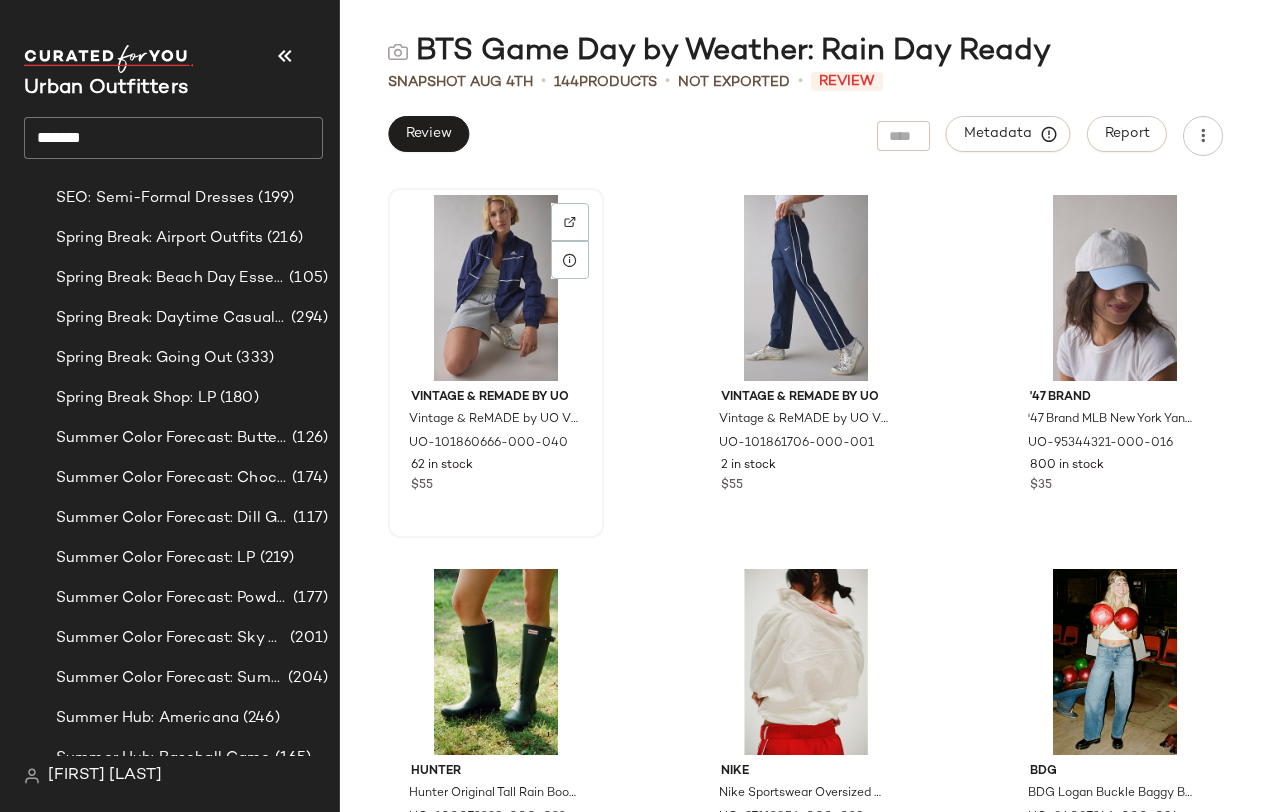 scroll, scrollTop: 0, scrollLeft: 0, axis: both 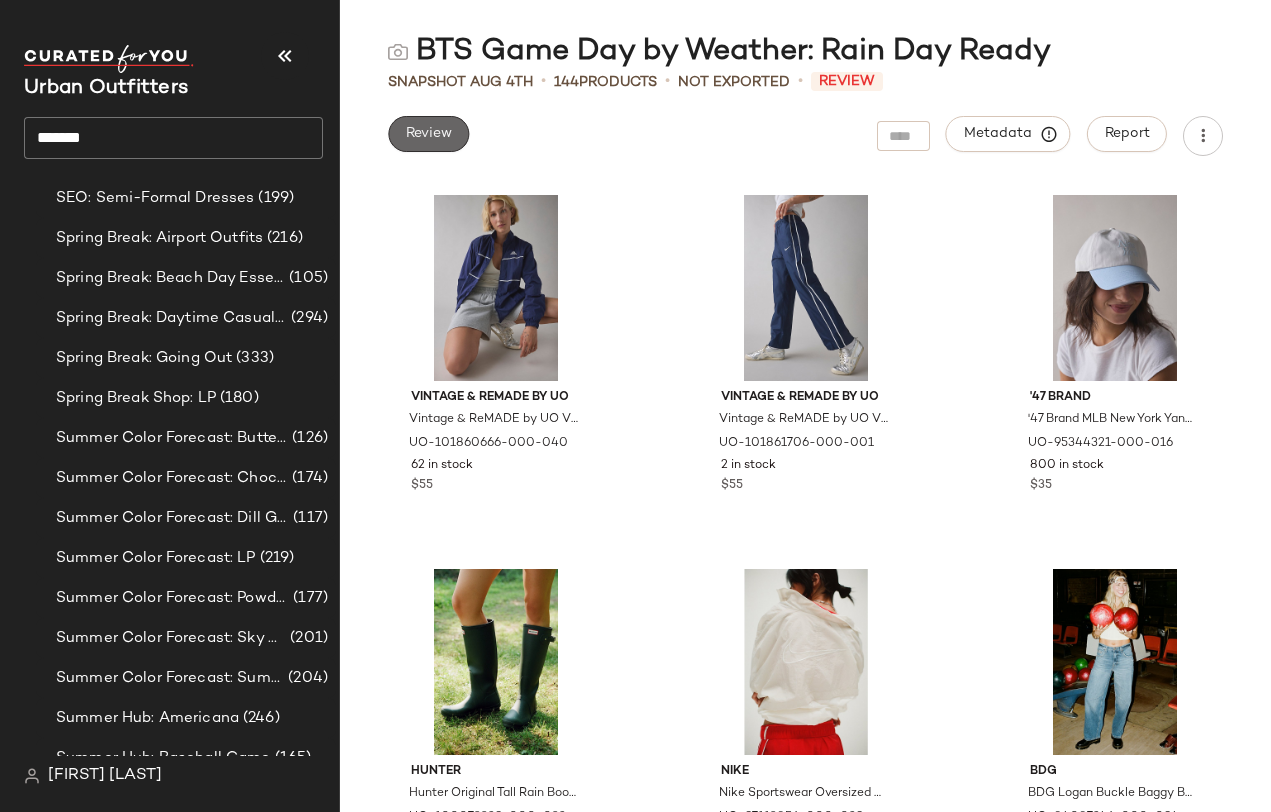 click on "Review" at bounding box center (428, 134) 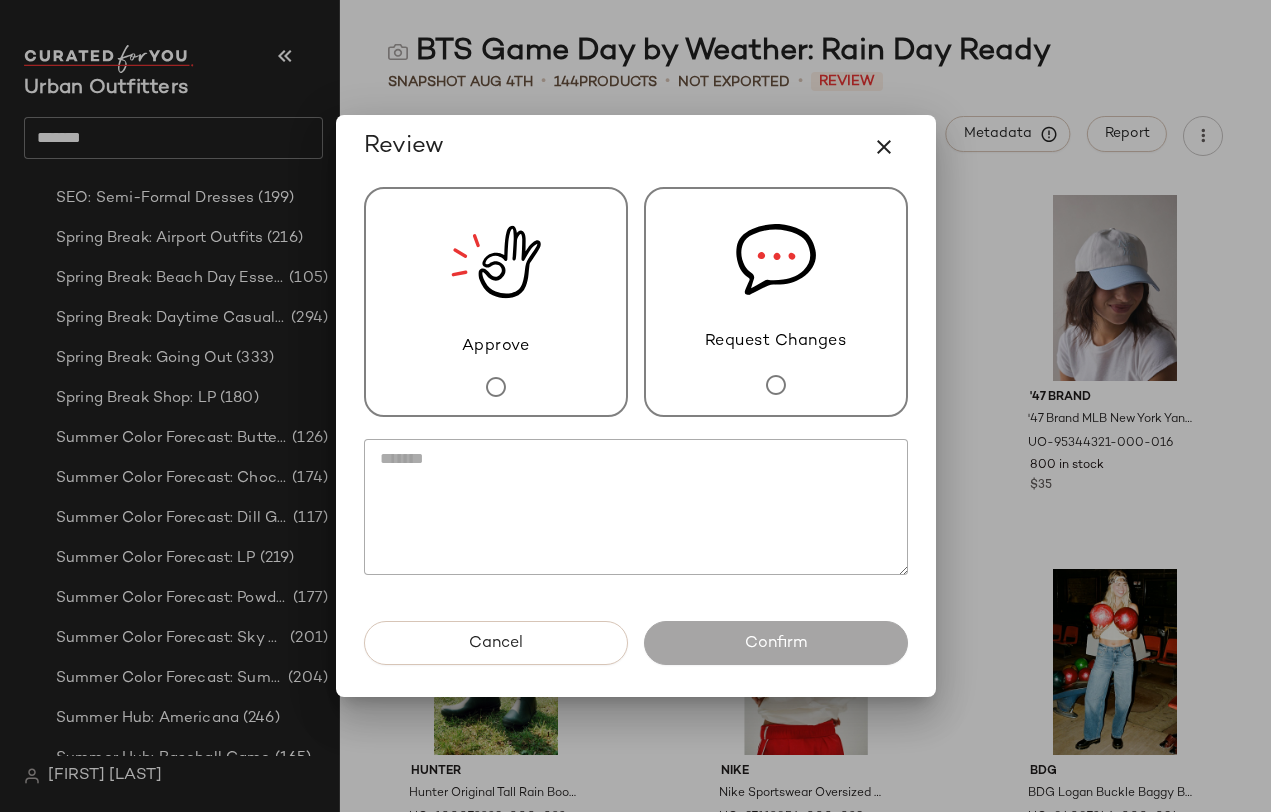 click on "Request Changes" at bounding box center [776, 302] 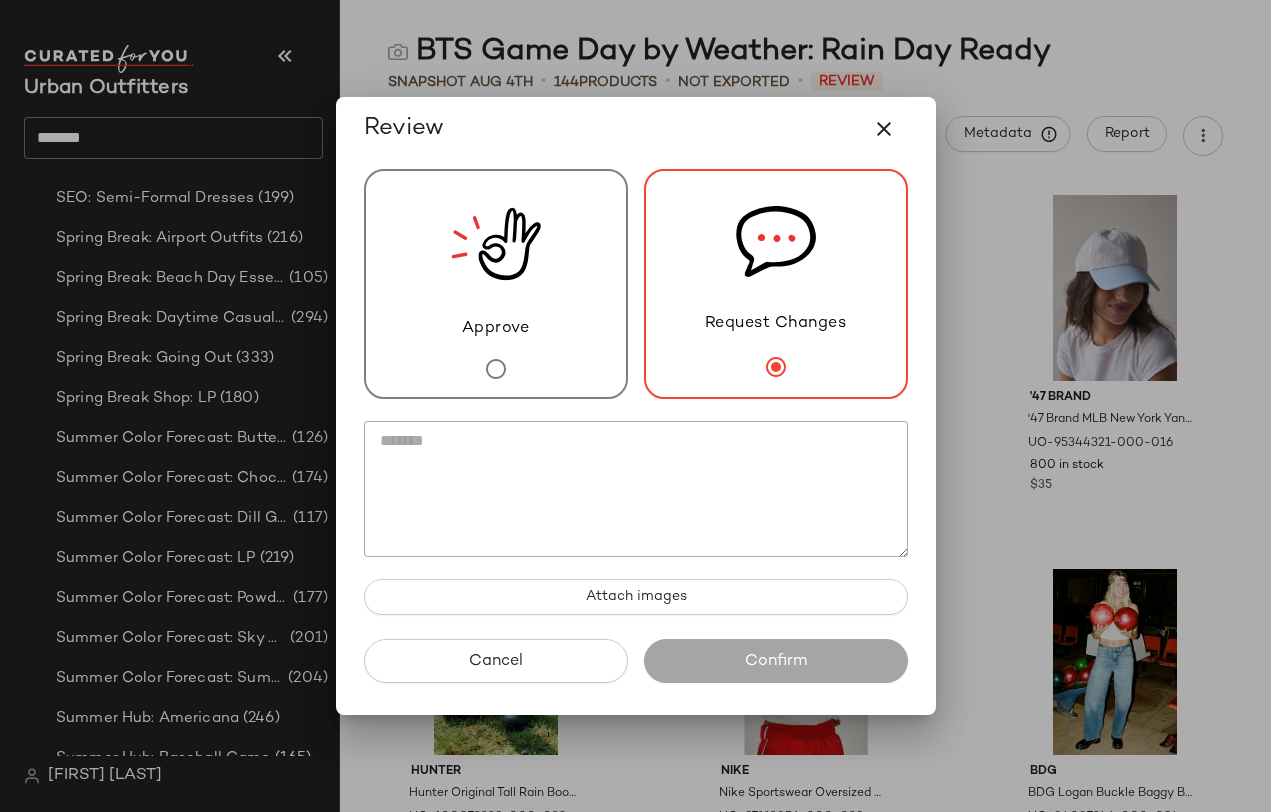 click 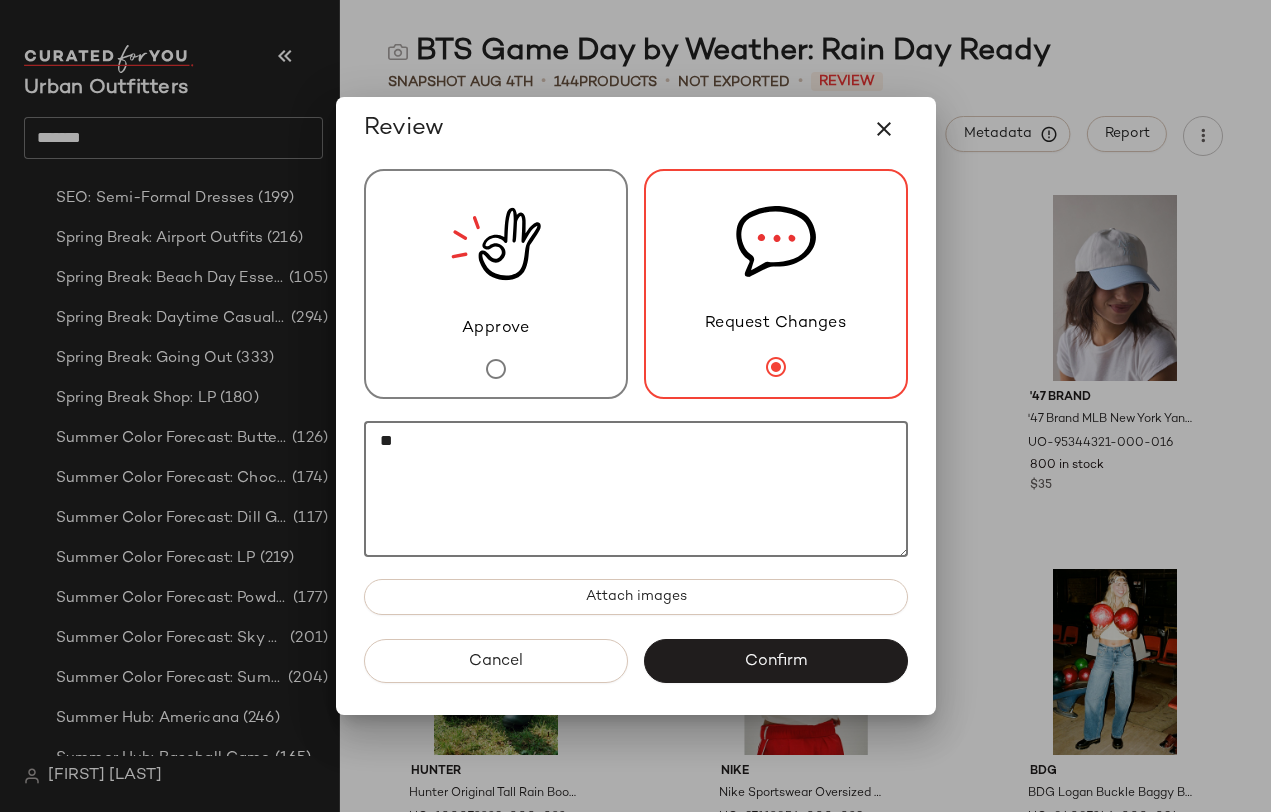 type on "*" 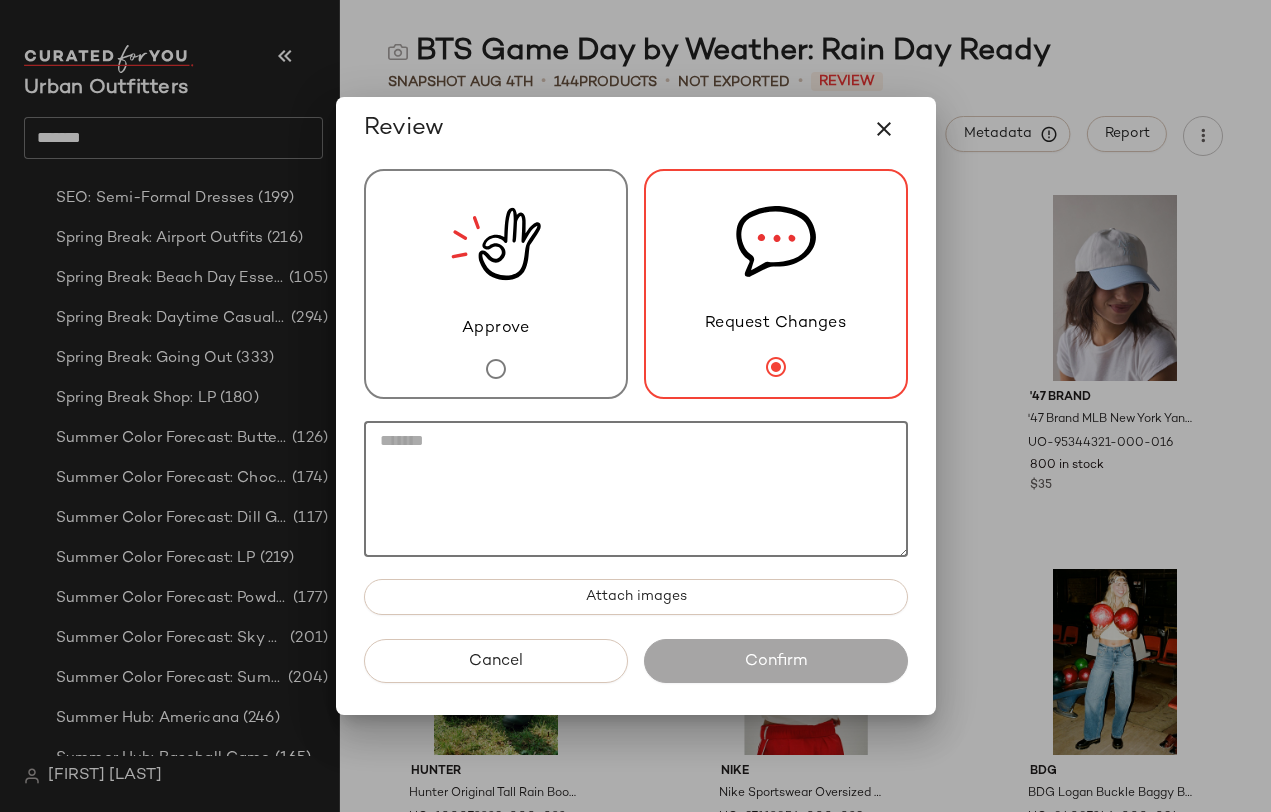 paste on "**********" 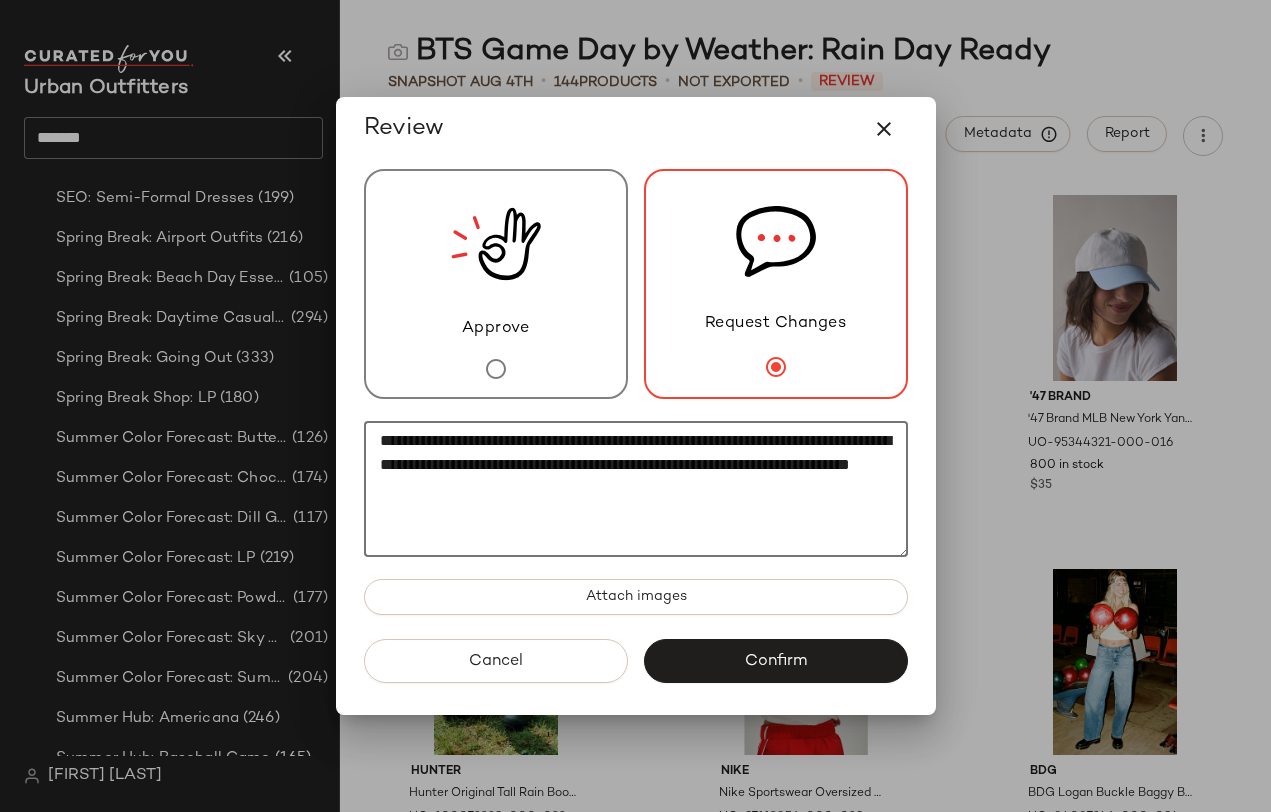 scroll, scrollTop: 0, scrollLeft: 0, axis: both 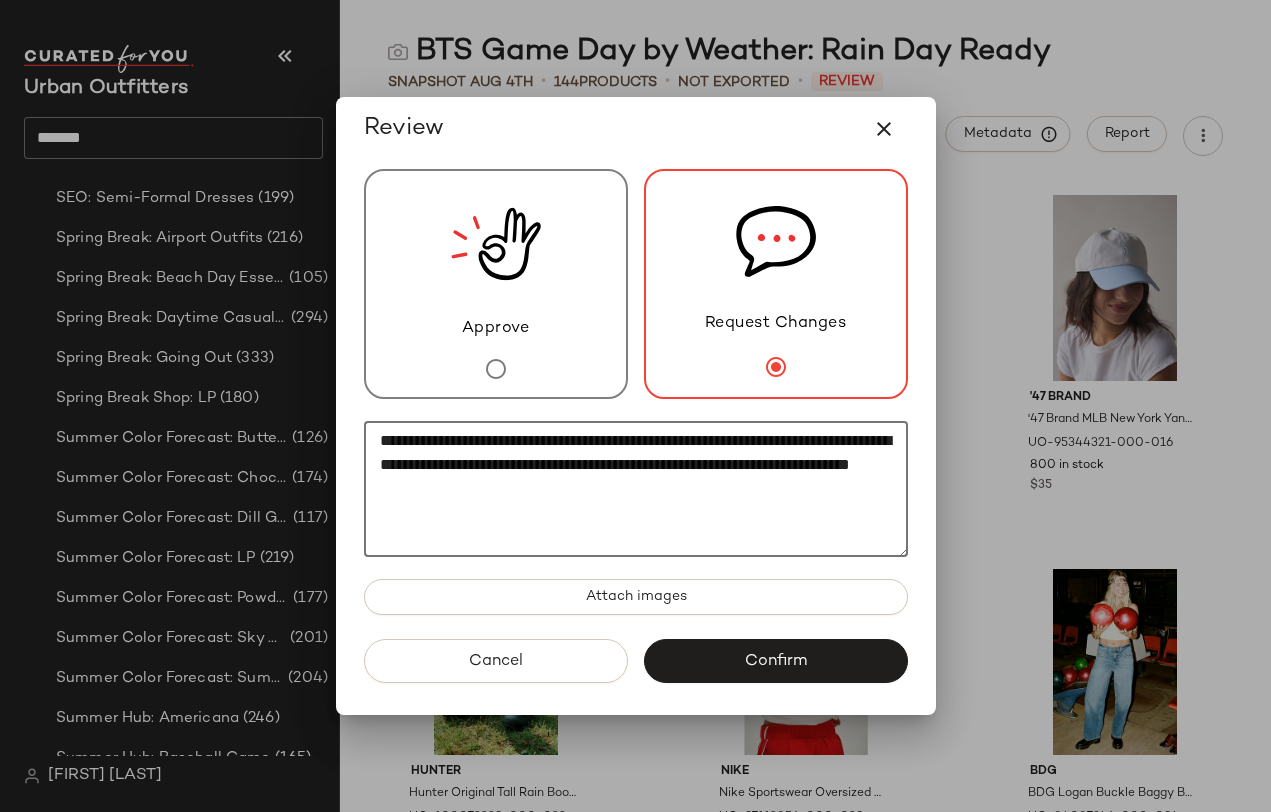 click on "**********" 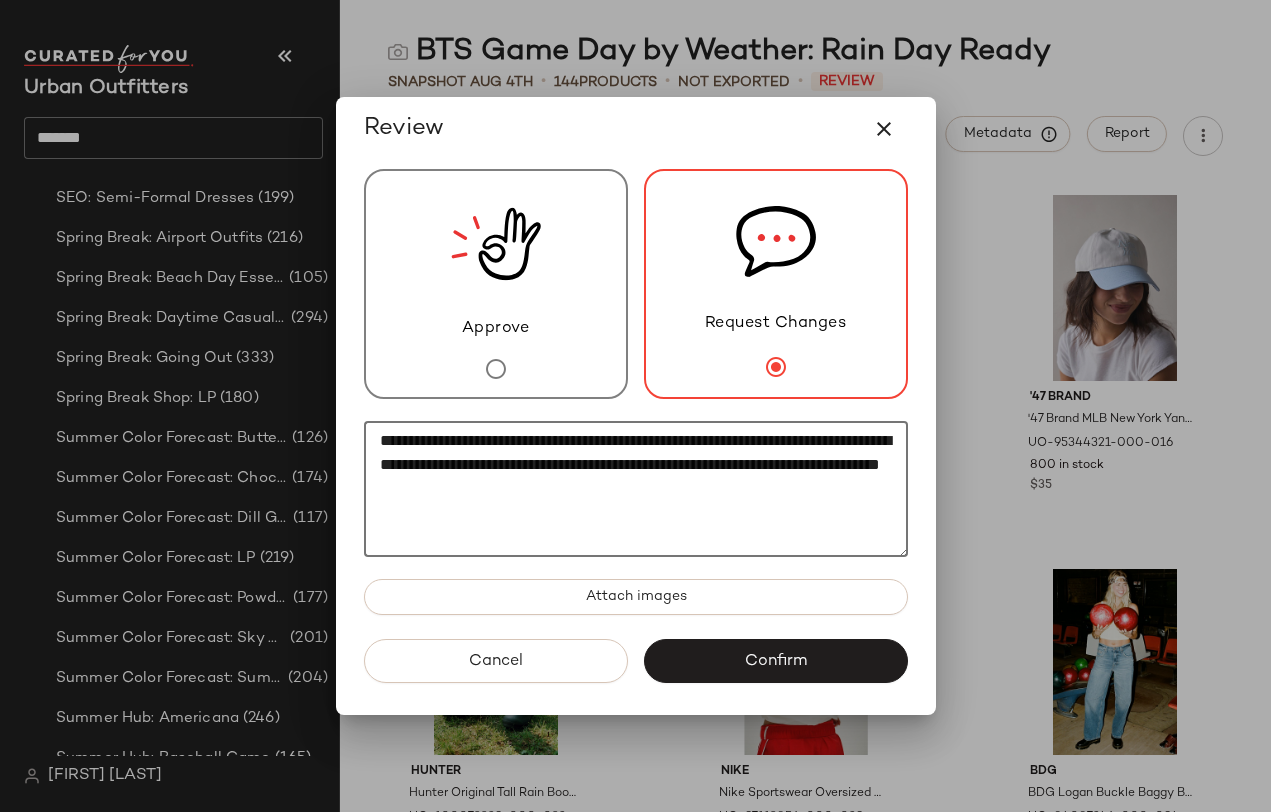 click on "**********" 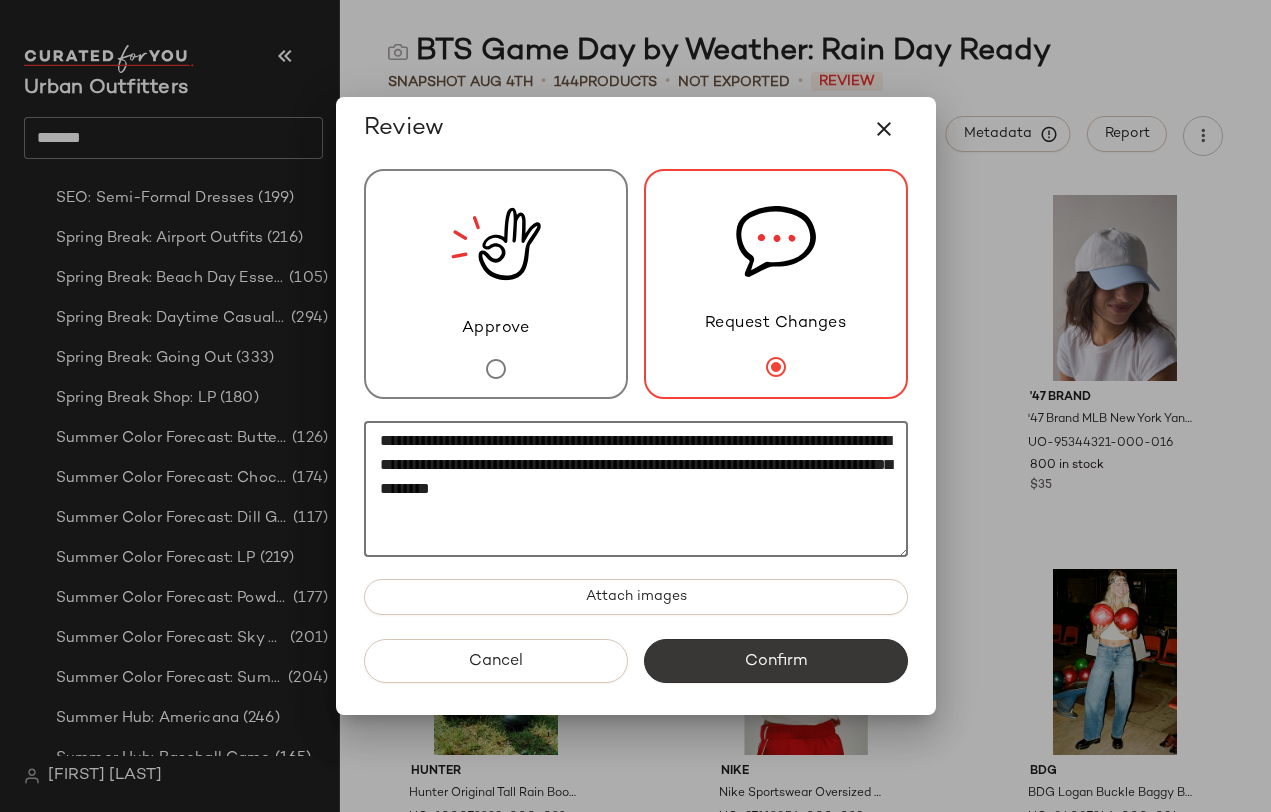 type on "**********" 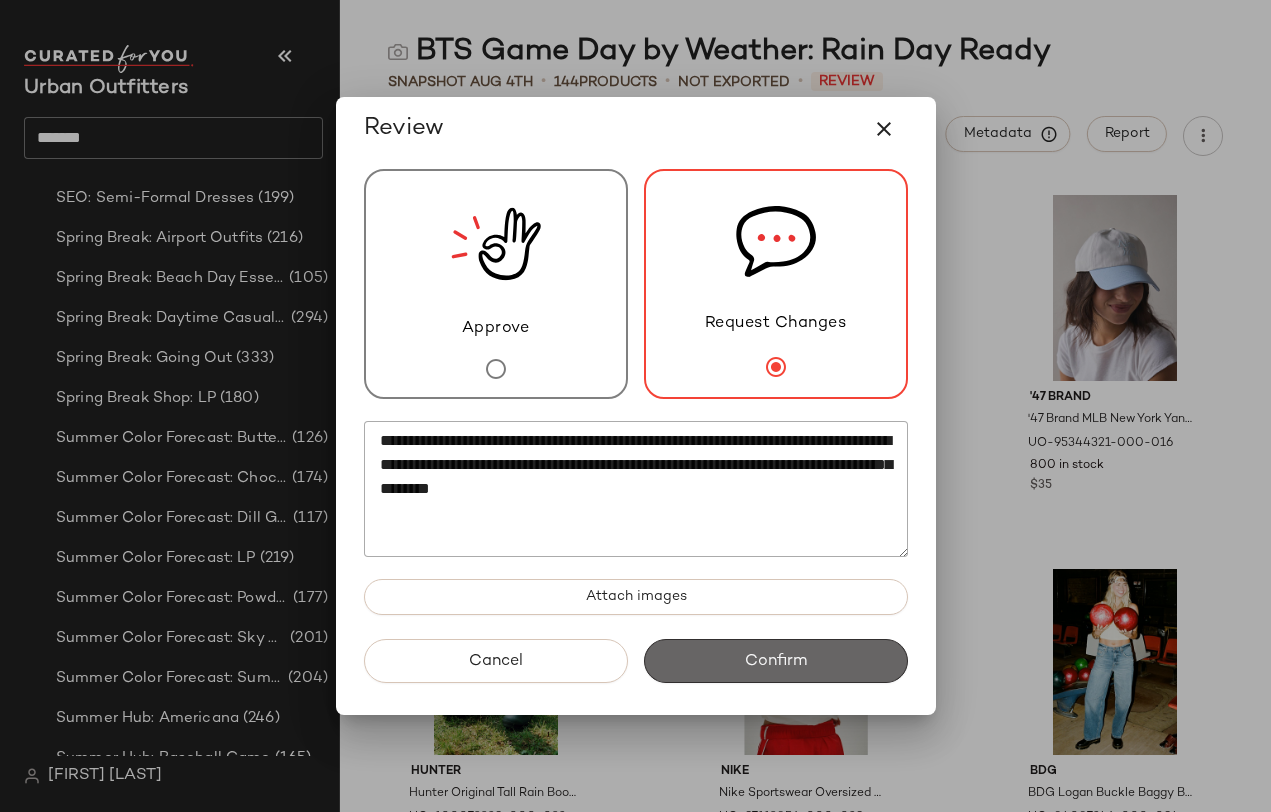 click on "Confirm" 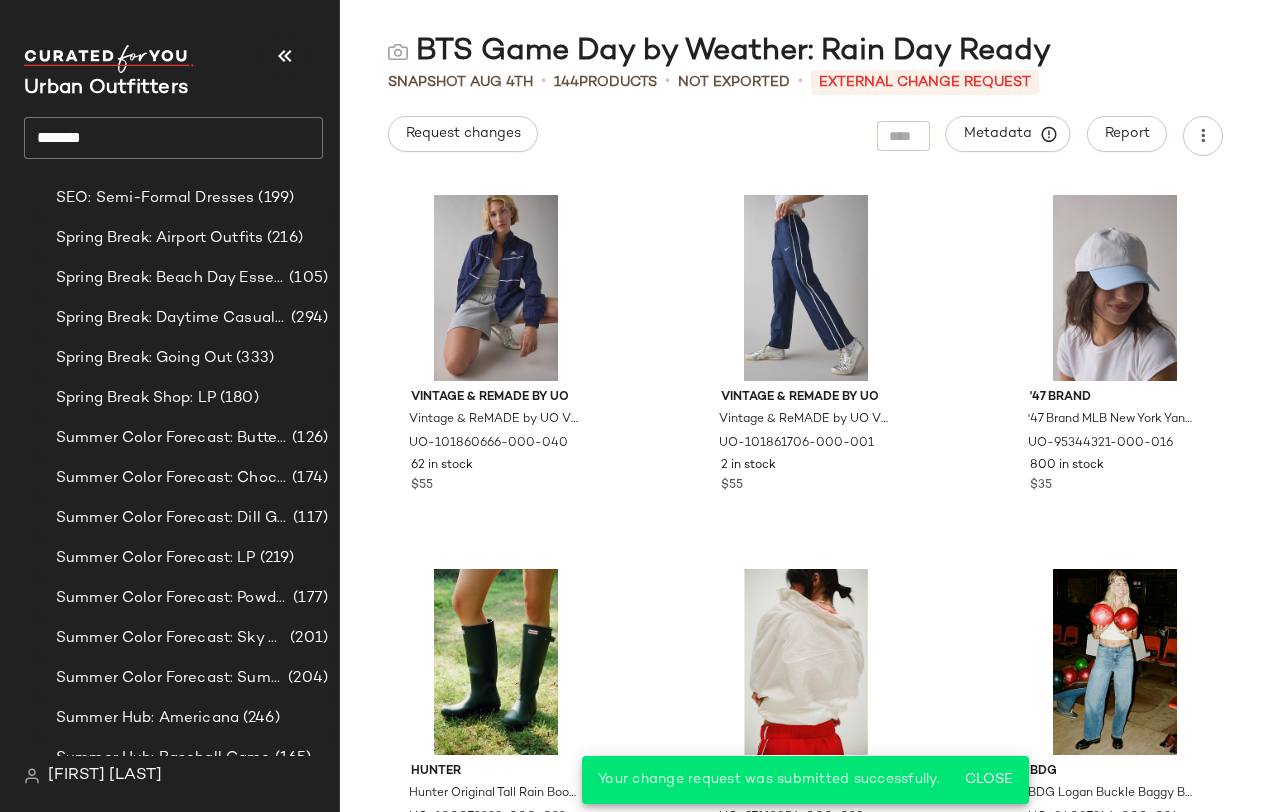 click on "*******" 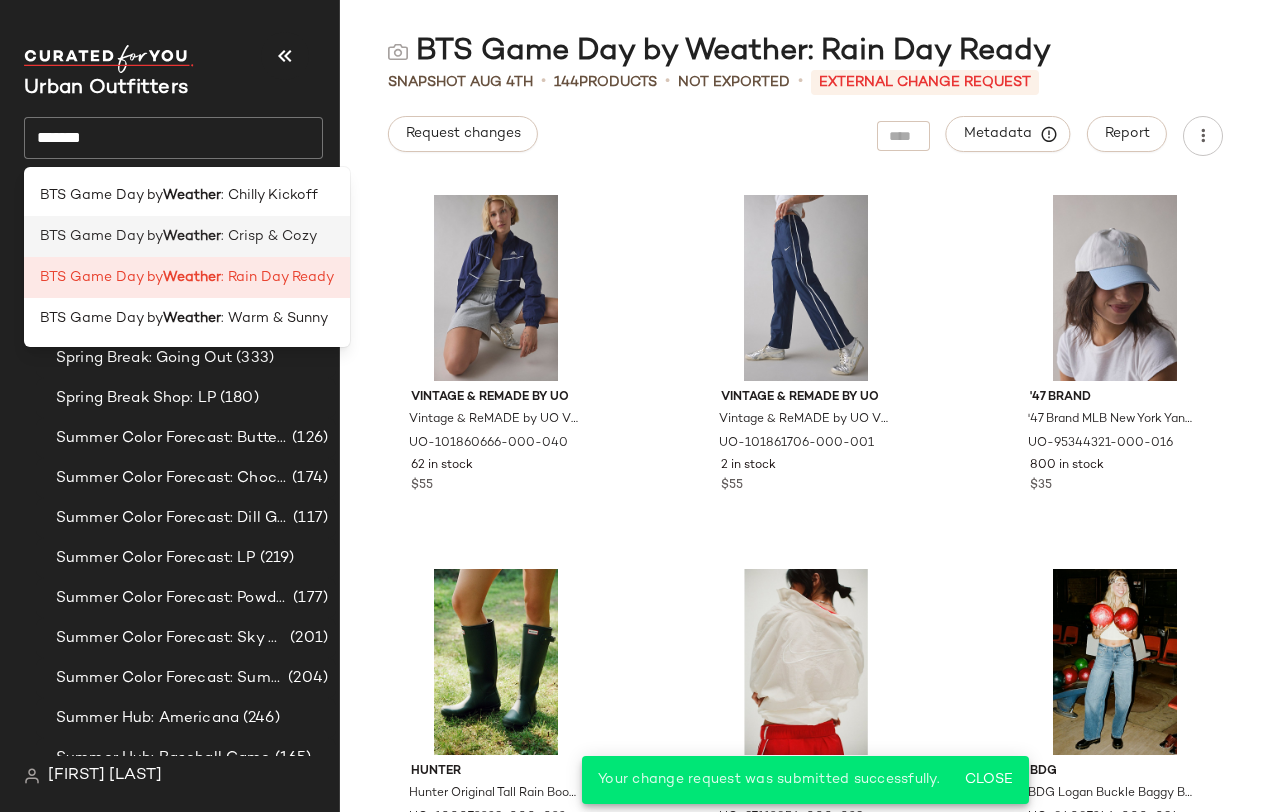 click on ": Crisp & Cozy" at bounding box center [269, 236] 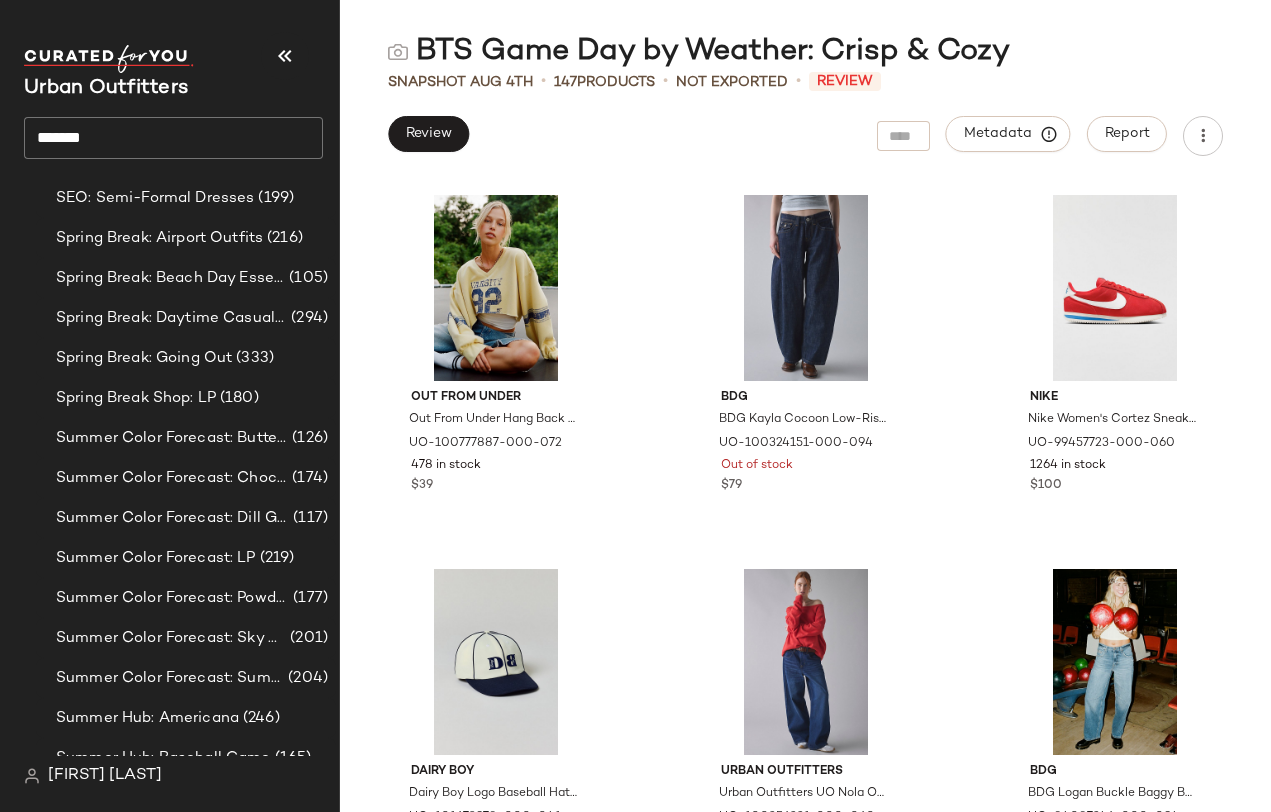 scroll, scrollTop: 0, scrollLeft: 0, axis: both 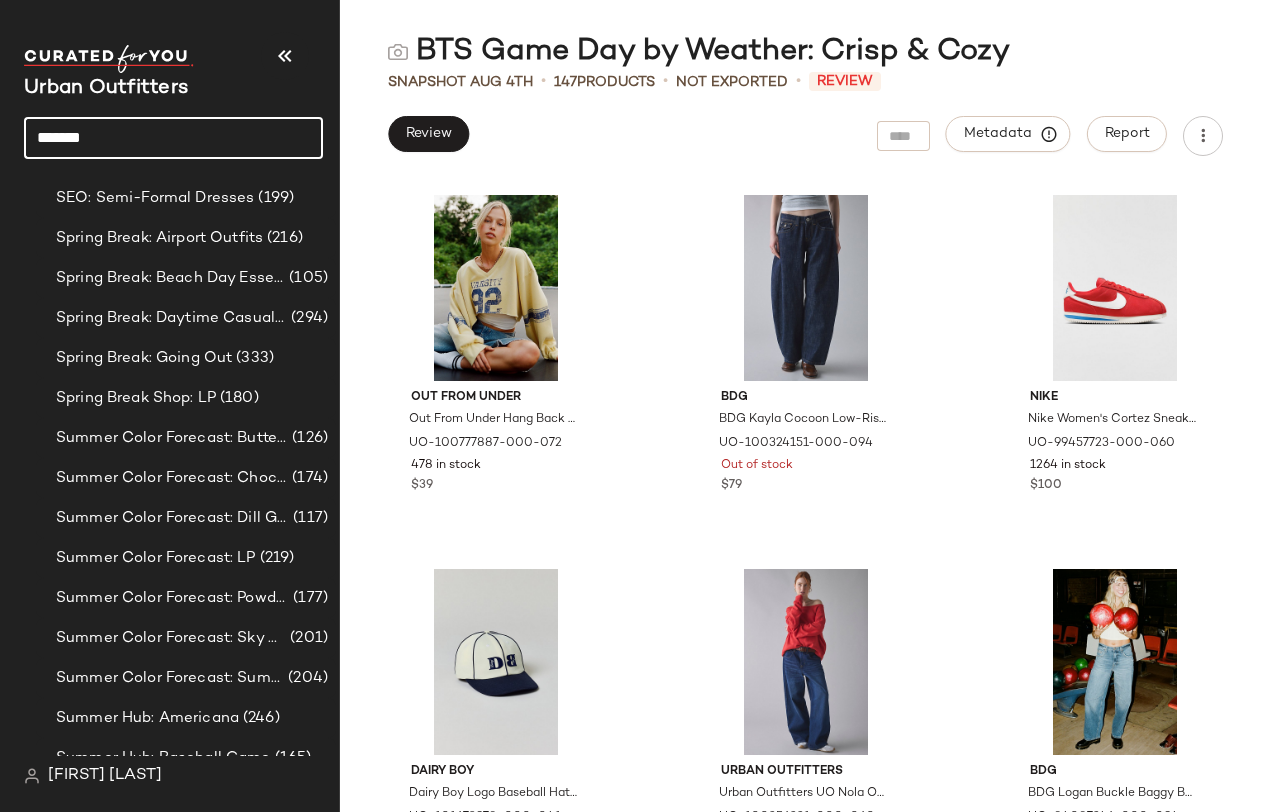 click on "*******" 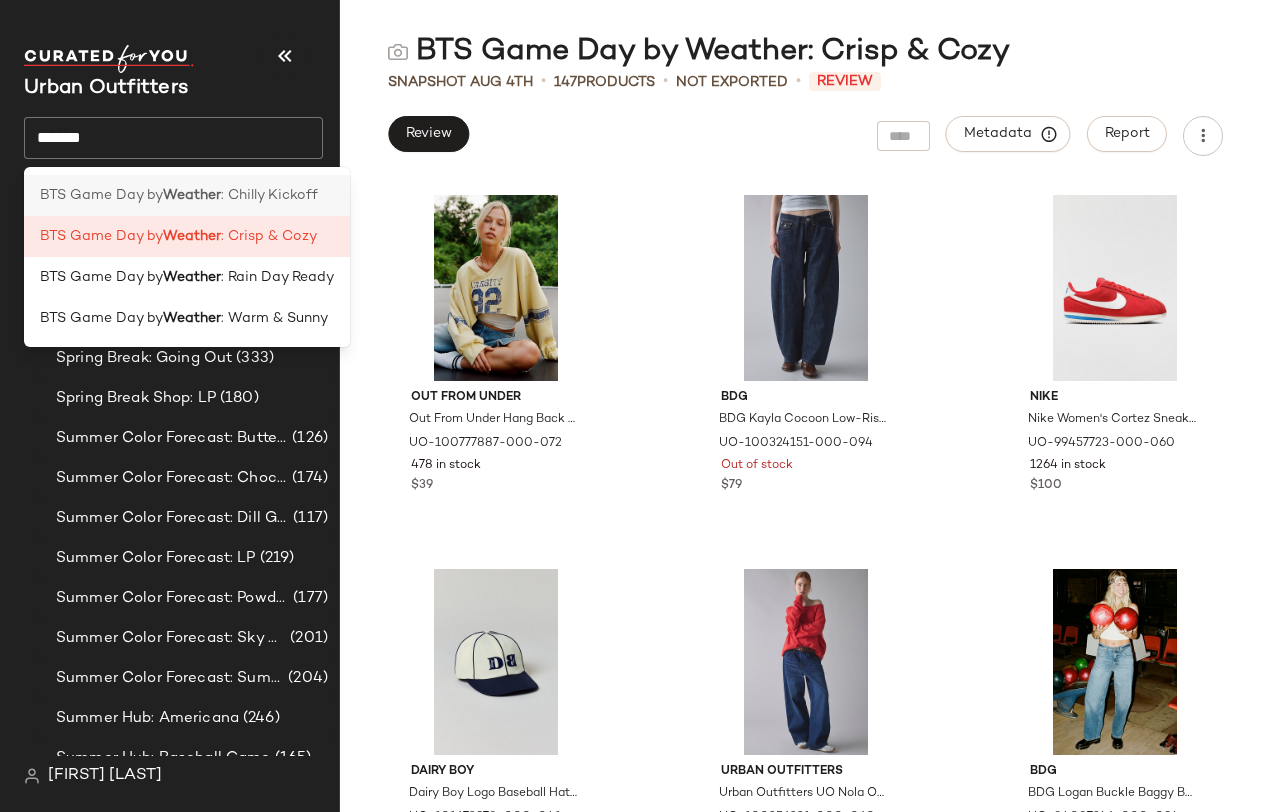 click on "BTS Game Day by  Weather : Chilly Kickoff" 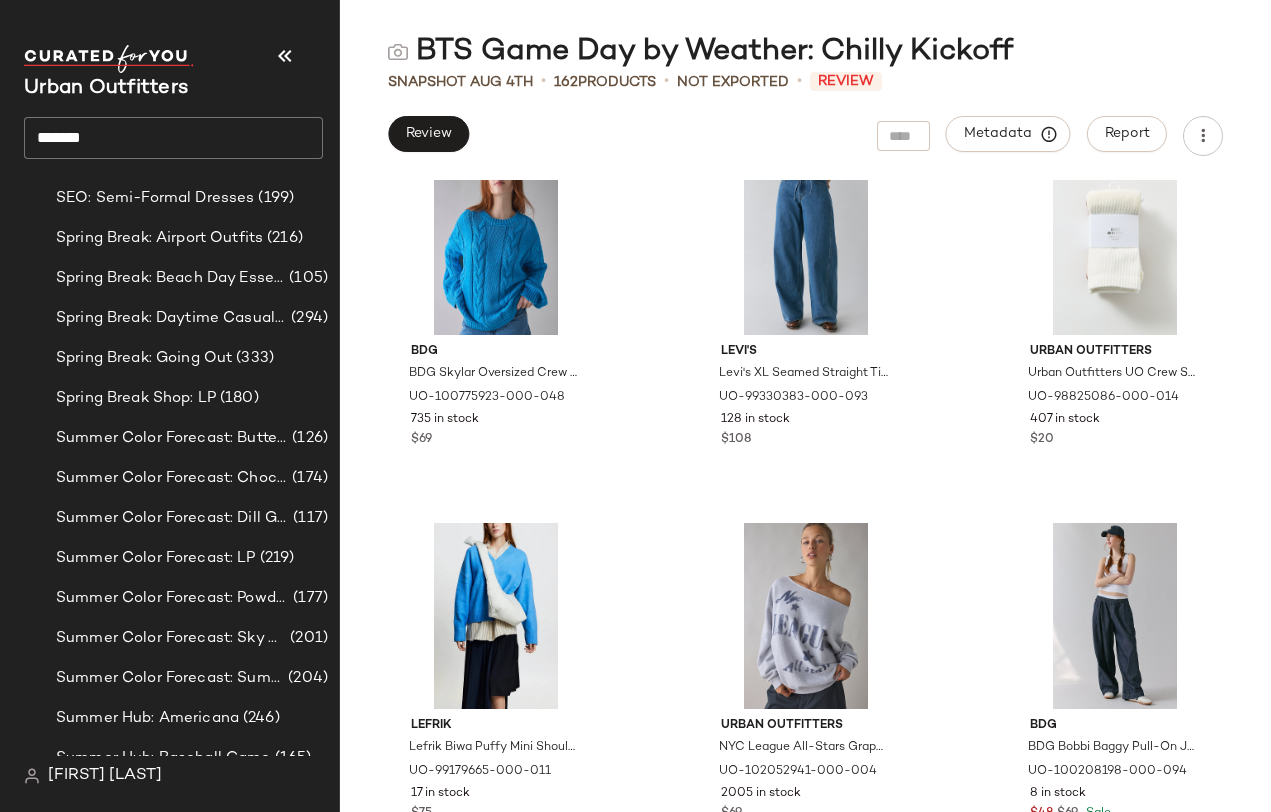 scroll, scrollTop: 0, scrollLeft: 0, axis: both 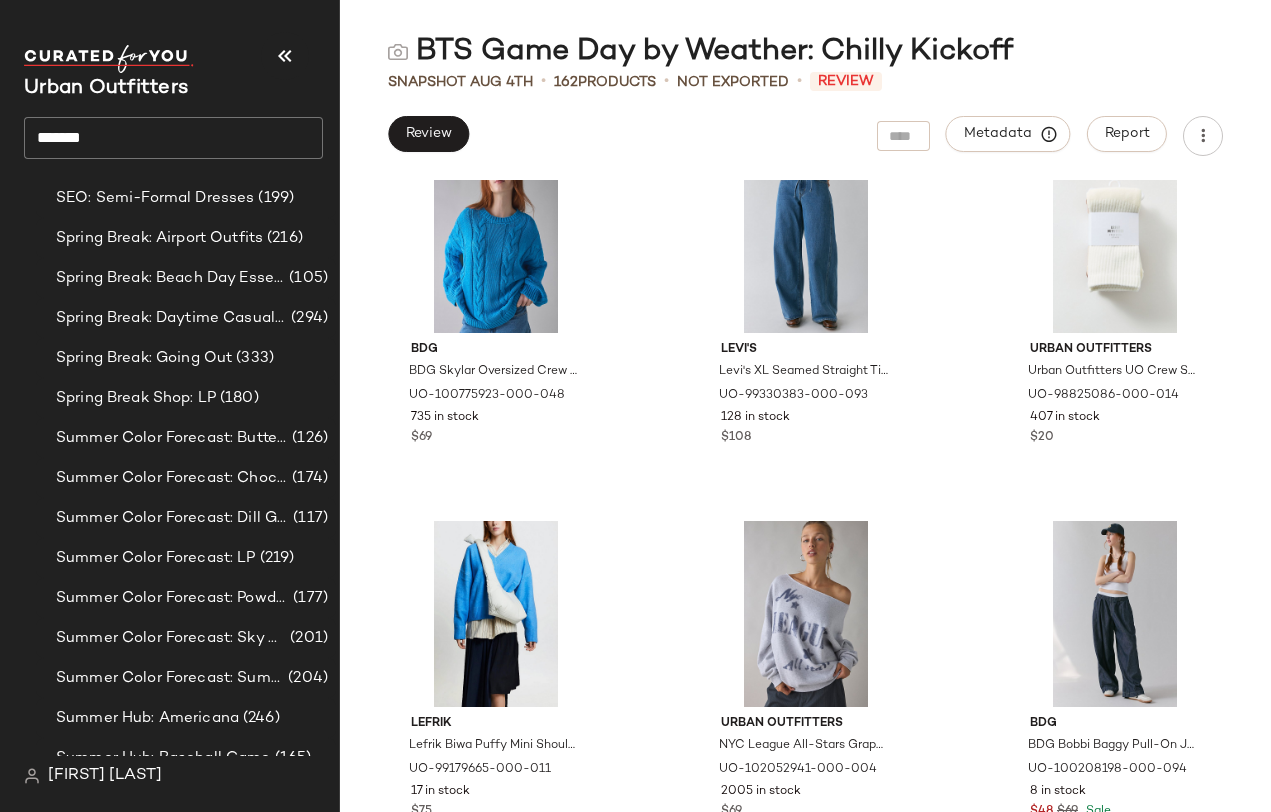 click on "*******" 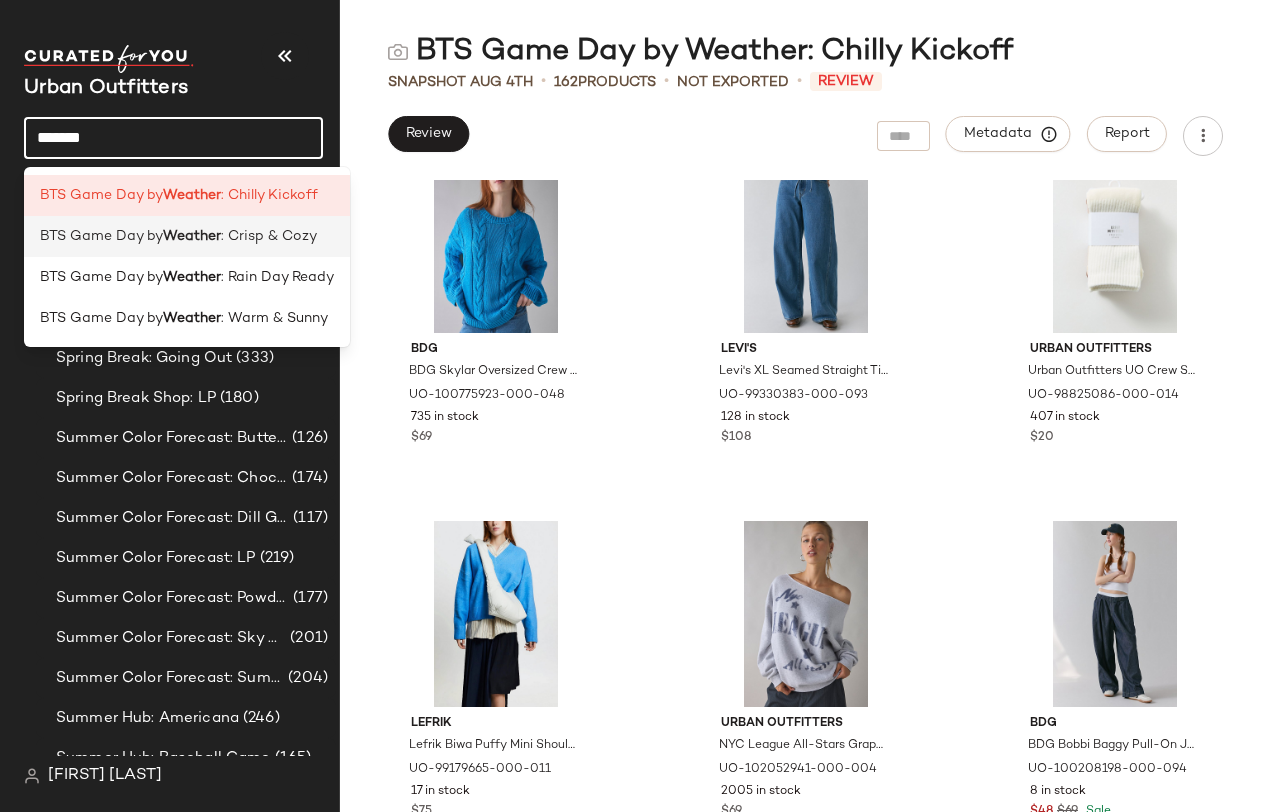 click on ": Crisp & Cozy" at bounding box center (269, 236) 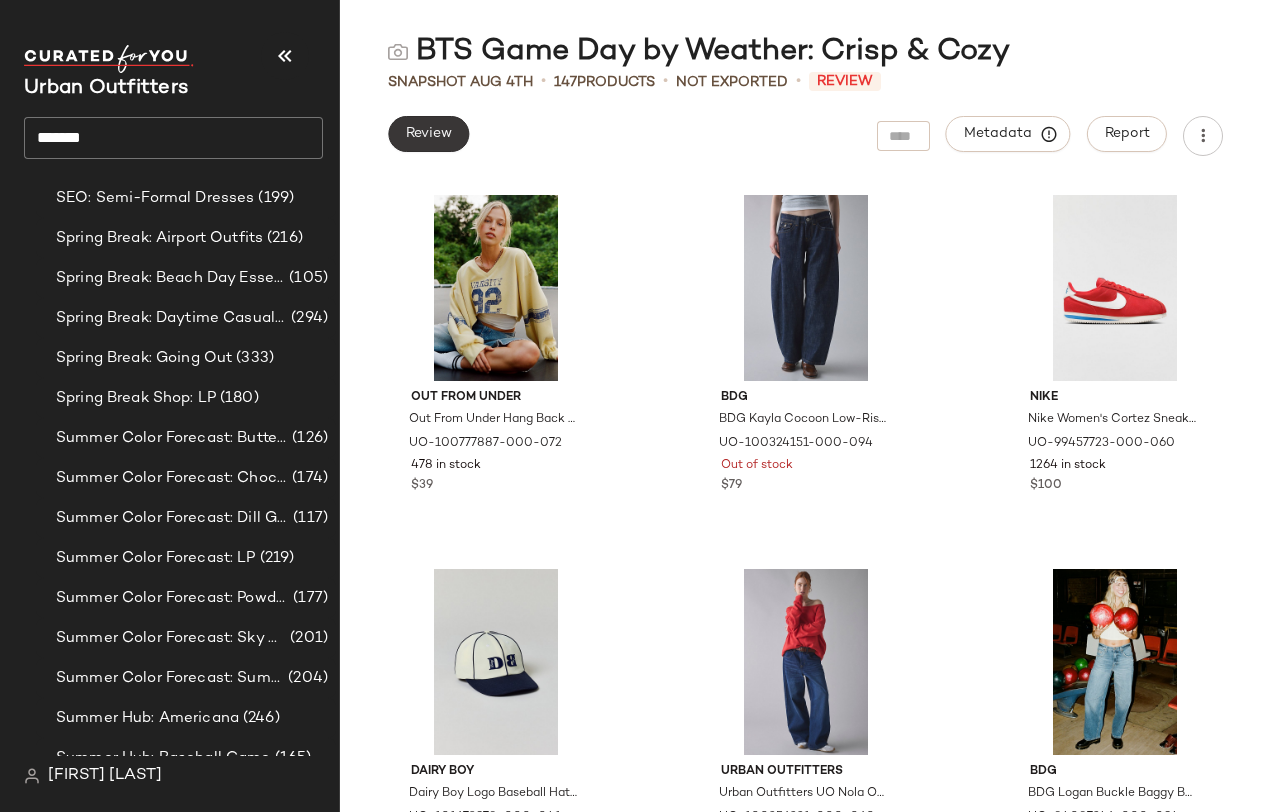 click on "Review" at bounding box center [428, 134] 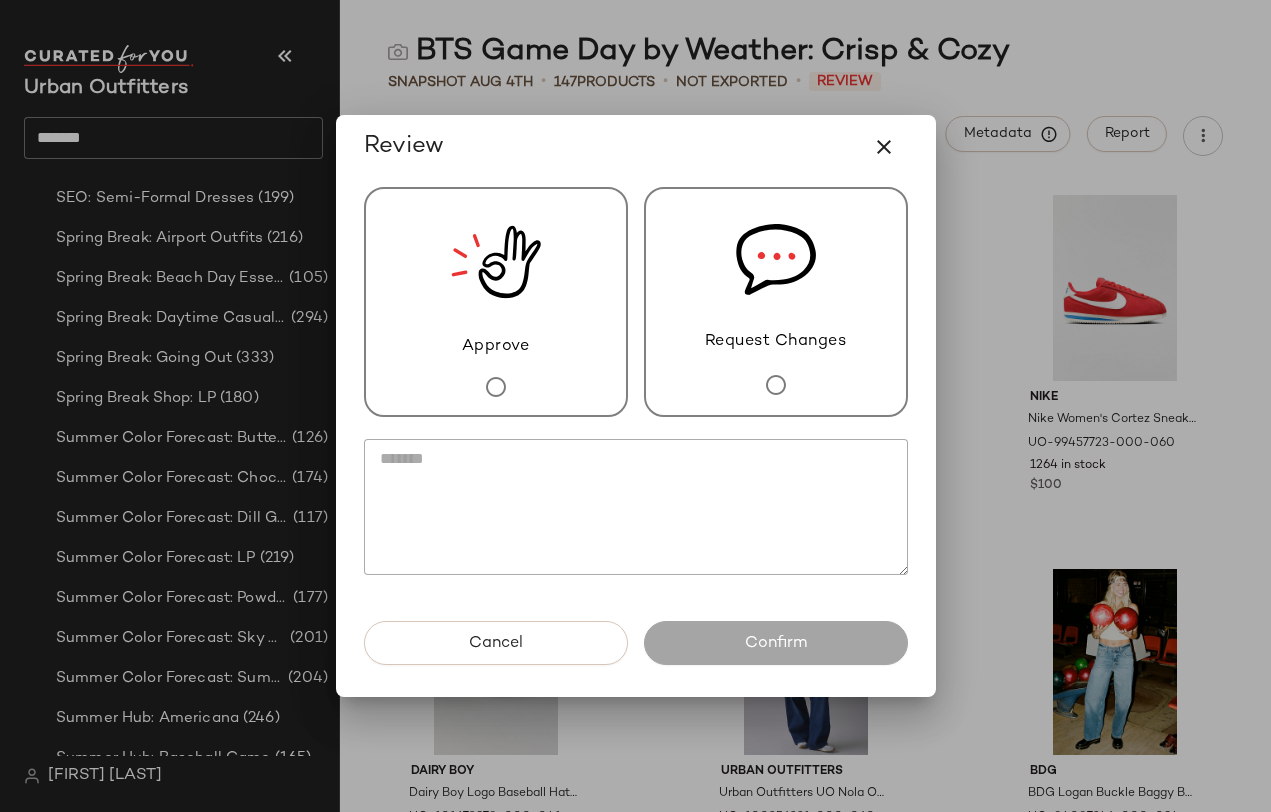 click on "Request Changes" at bounding box center (776, 342) 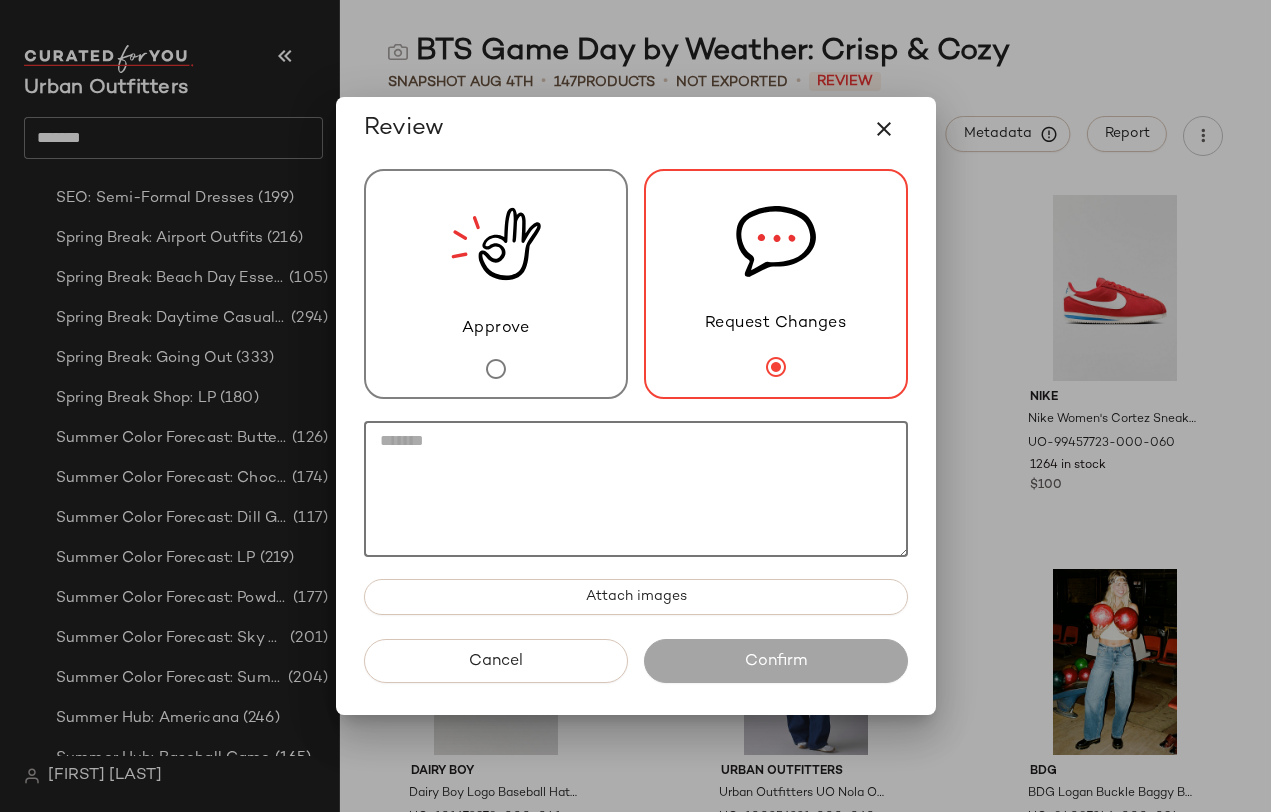 click 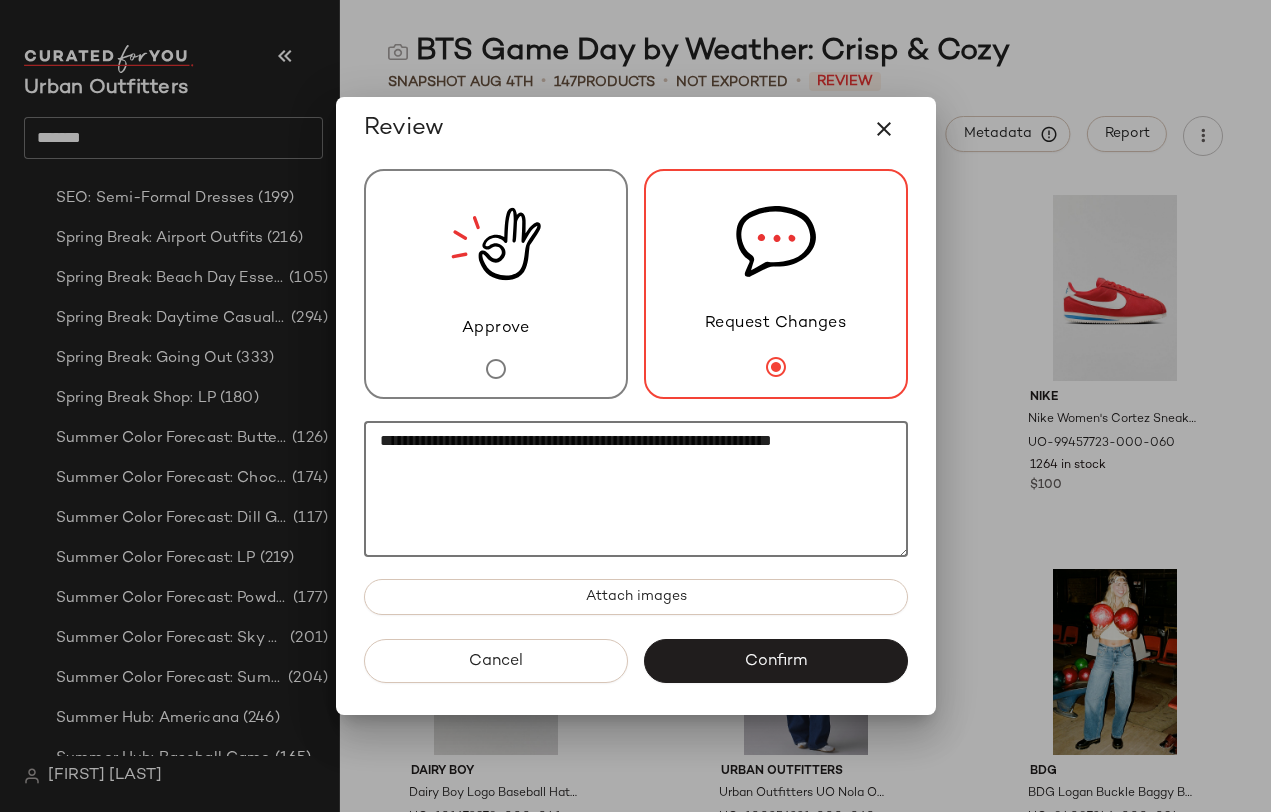 click on "**********" 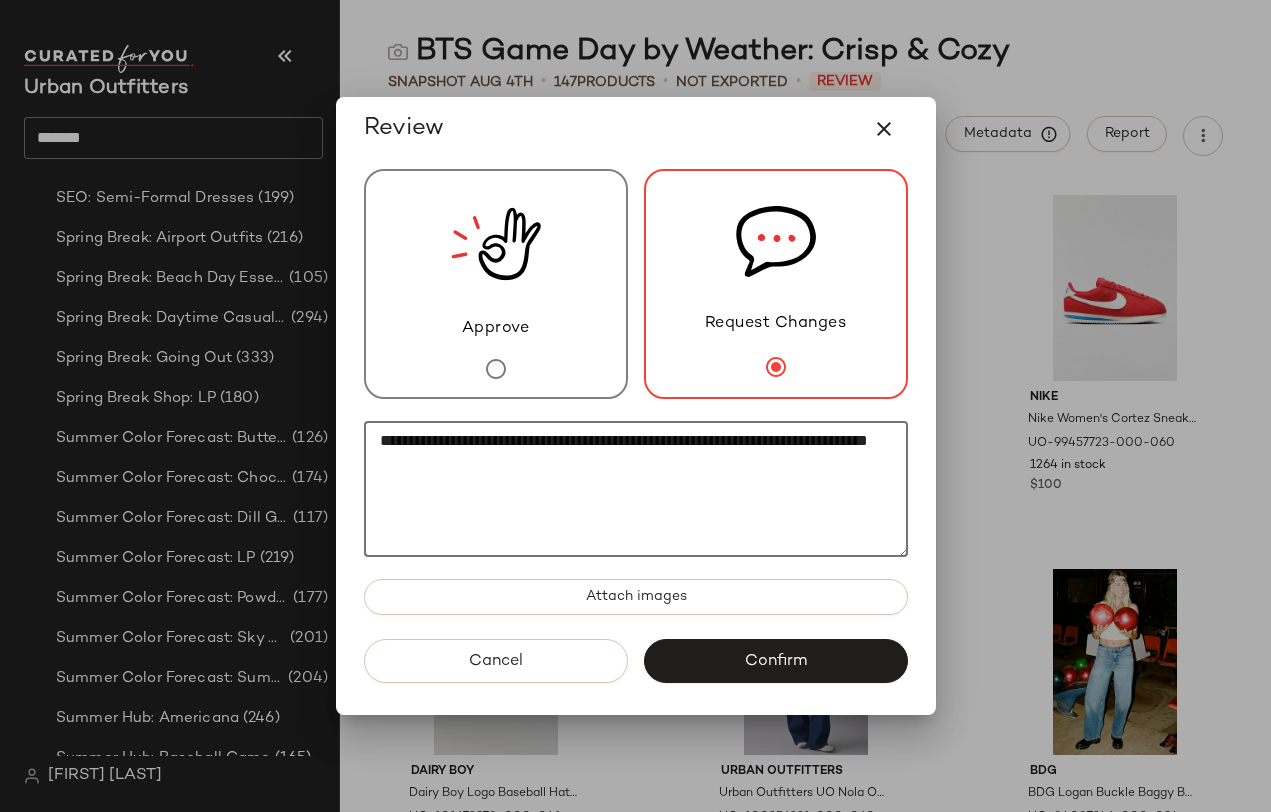 click on "**********" 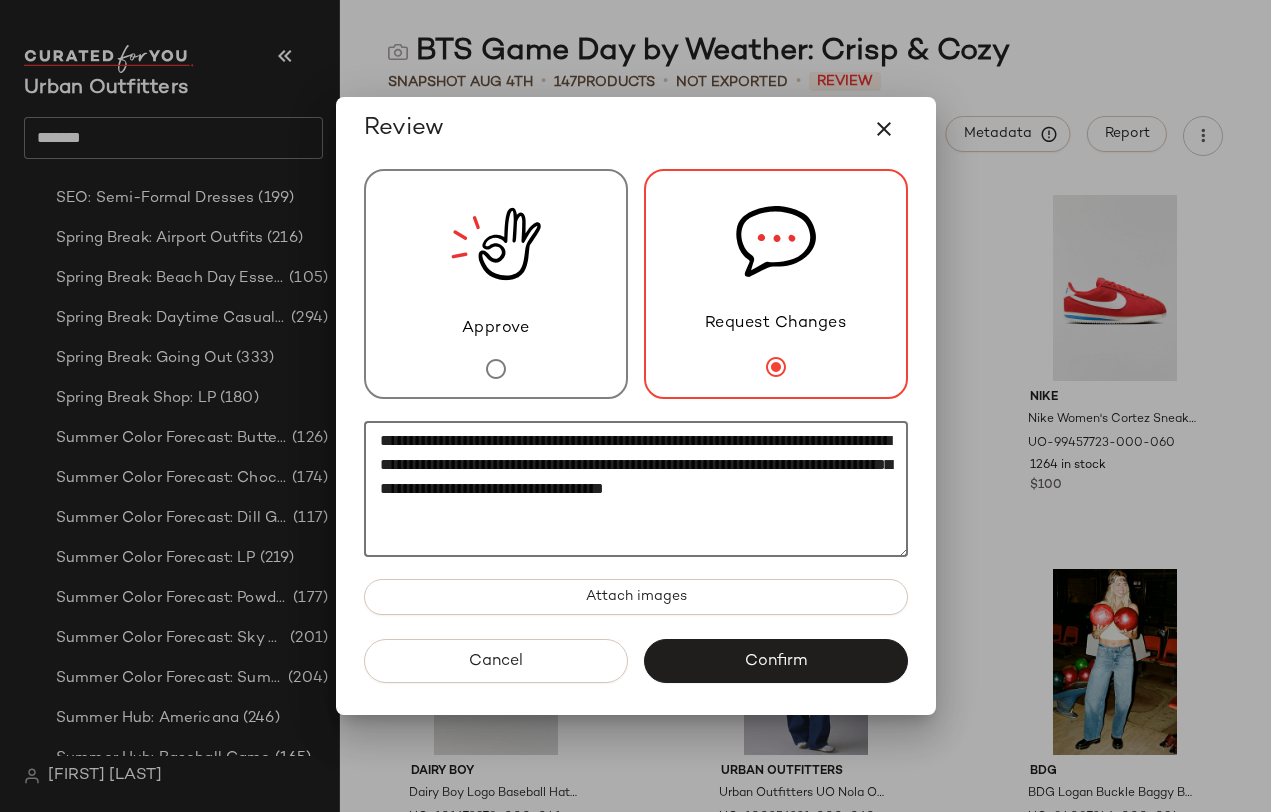 click on "**********" 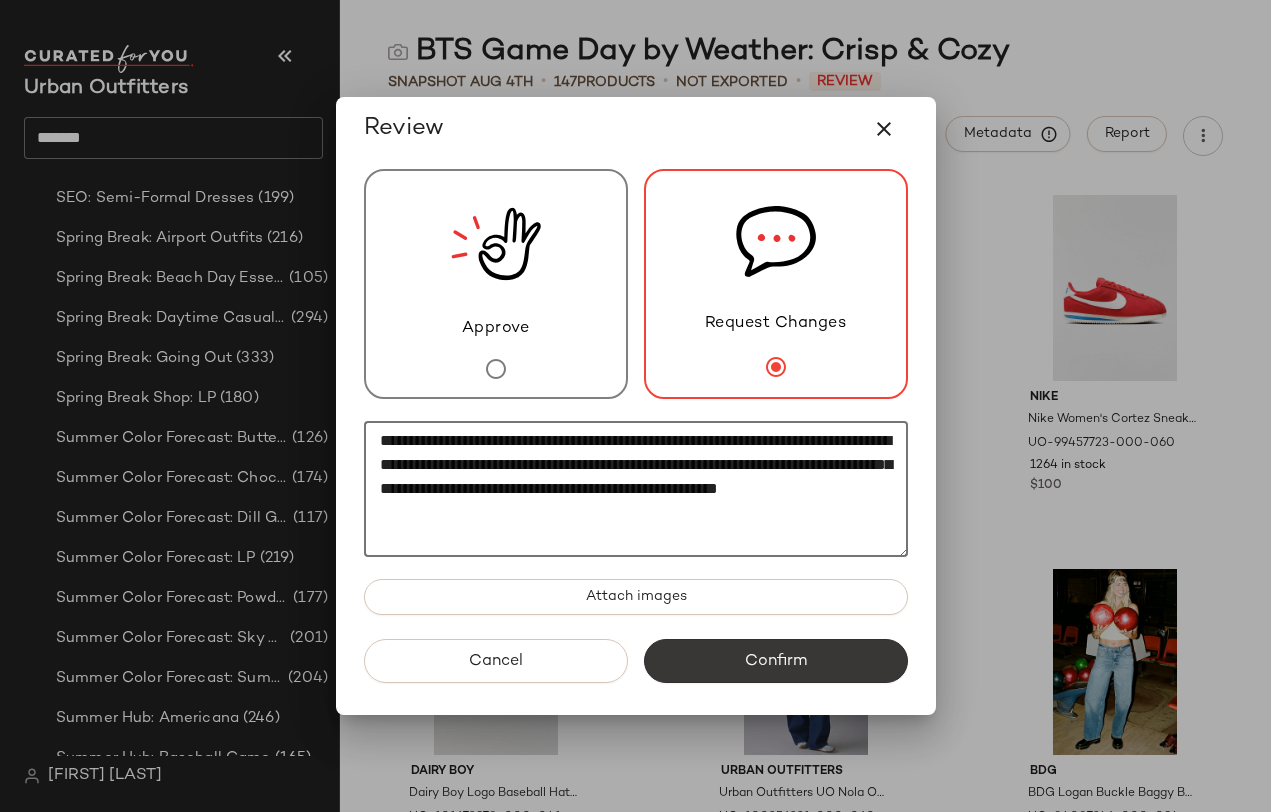 type on "**********" 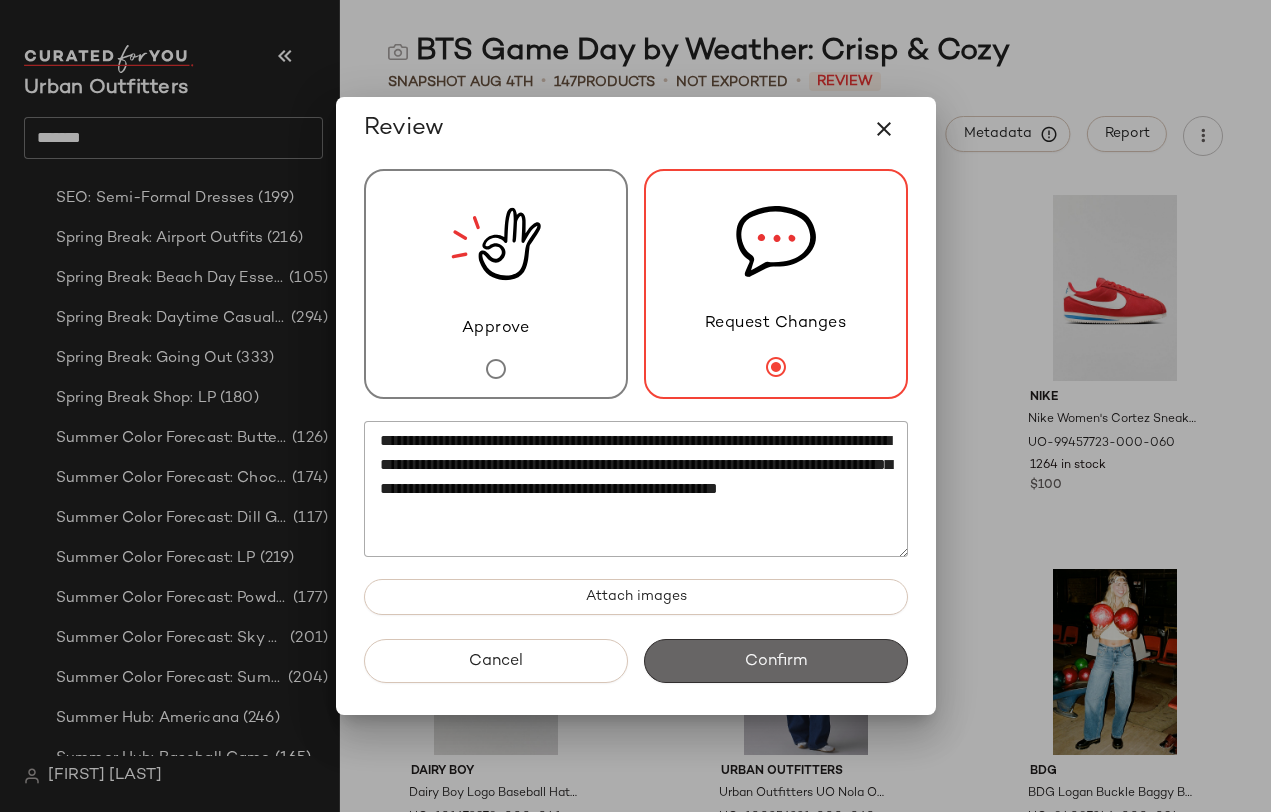 click on "Confirm" 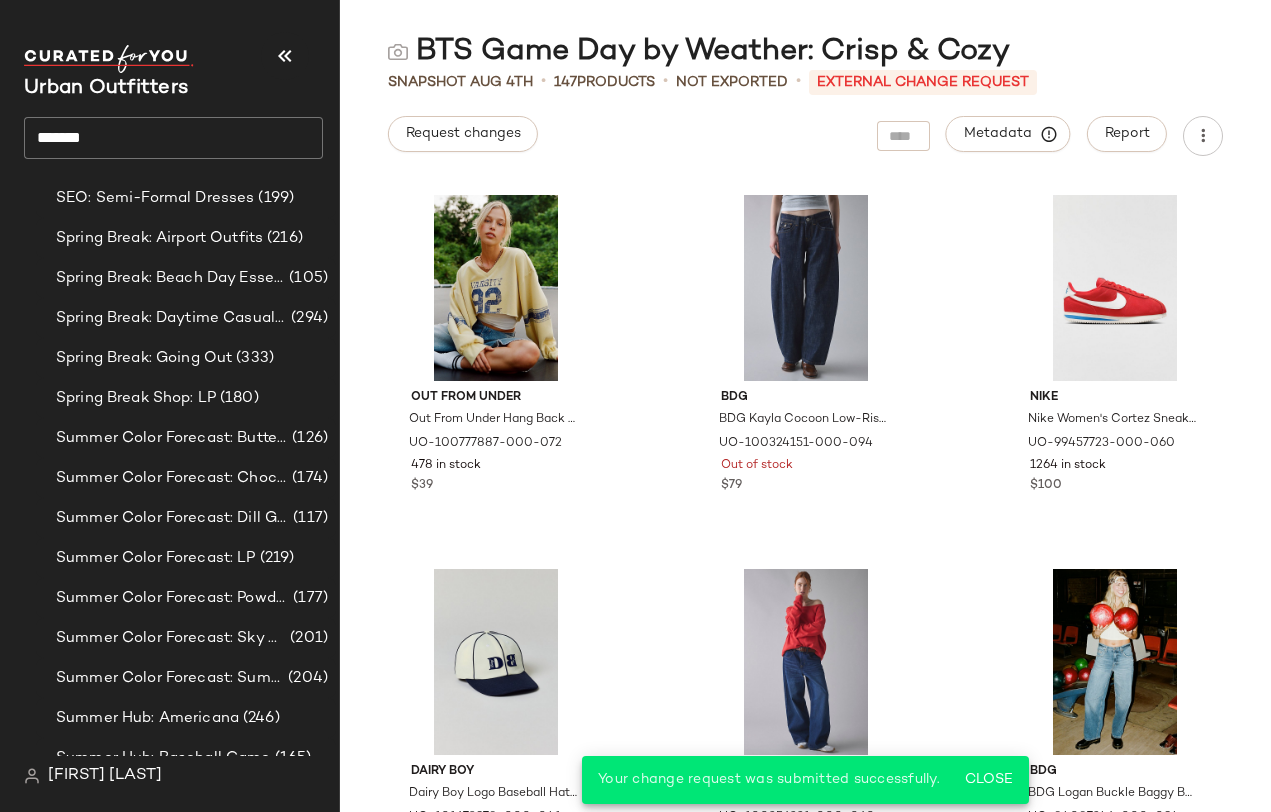 click on "*******" 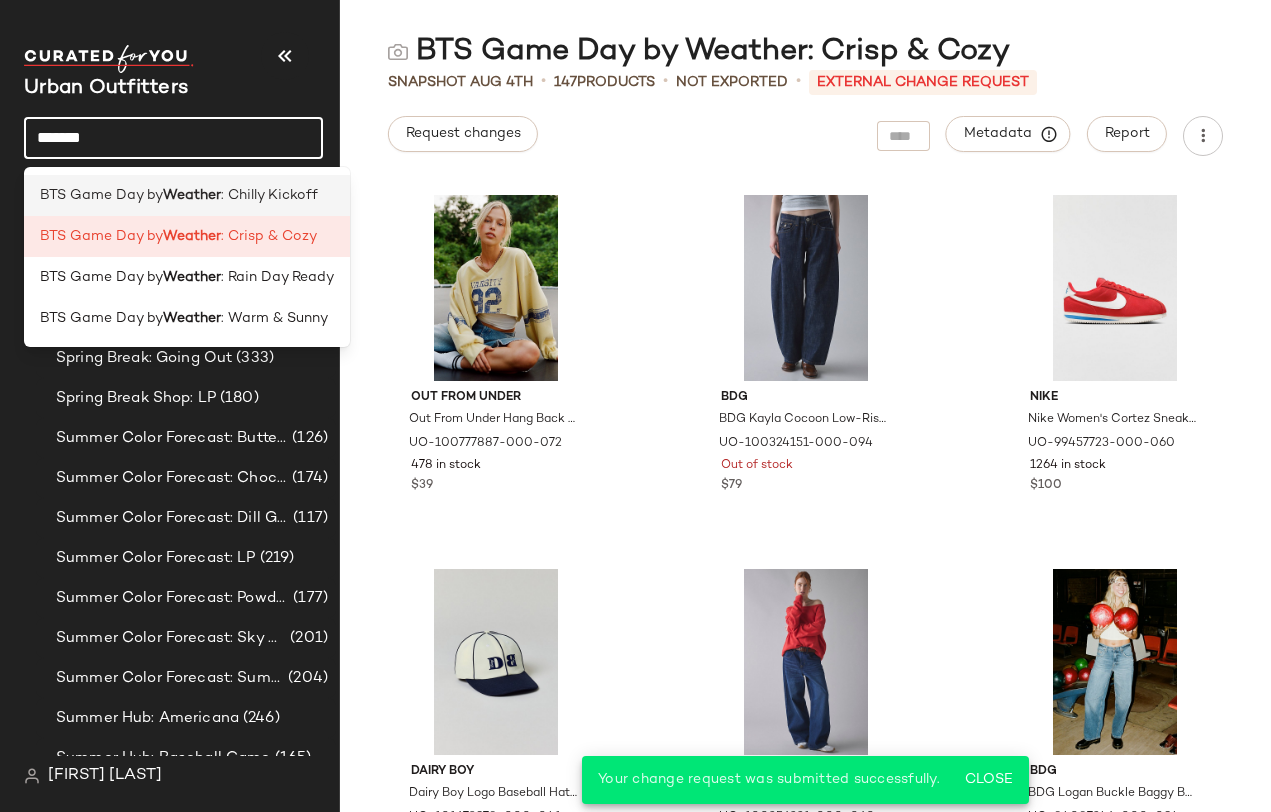 click on ": Chilly Kickoff" at bounding box center [269, 195] 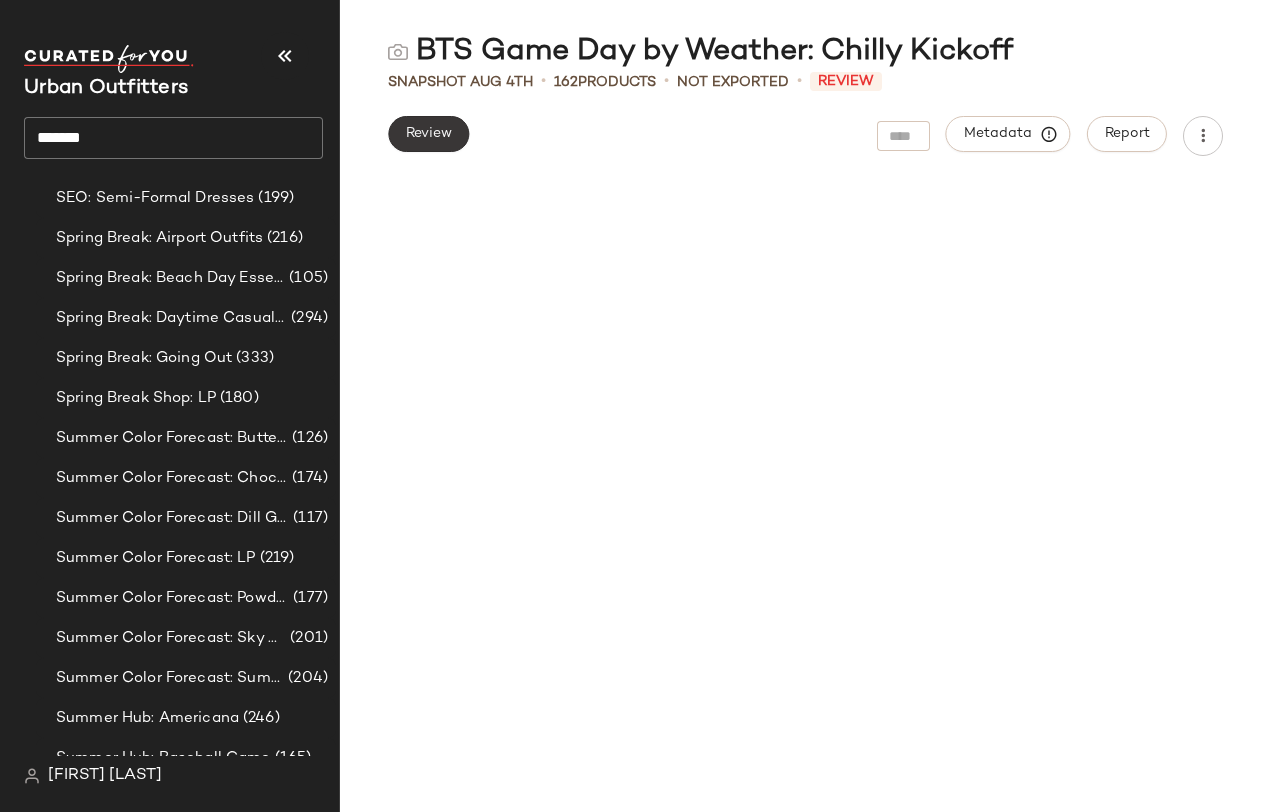 scroll, scrollTop: 0, scrollLeft: 0, axis: both 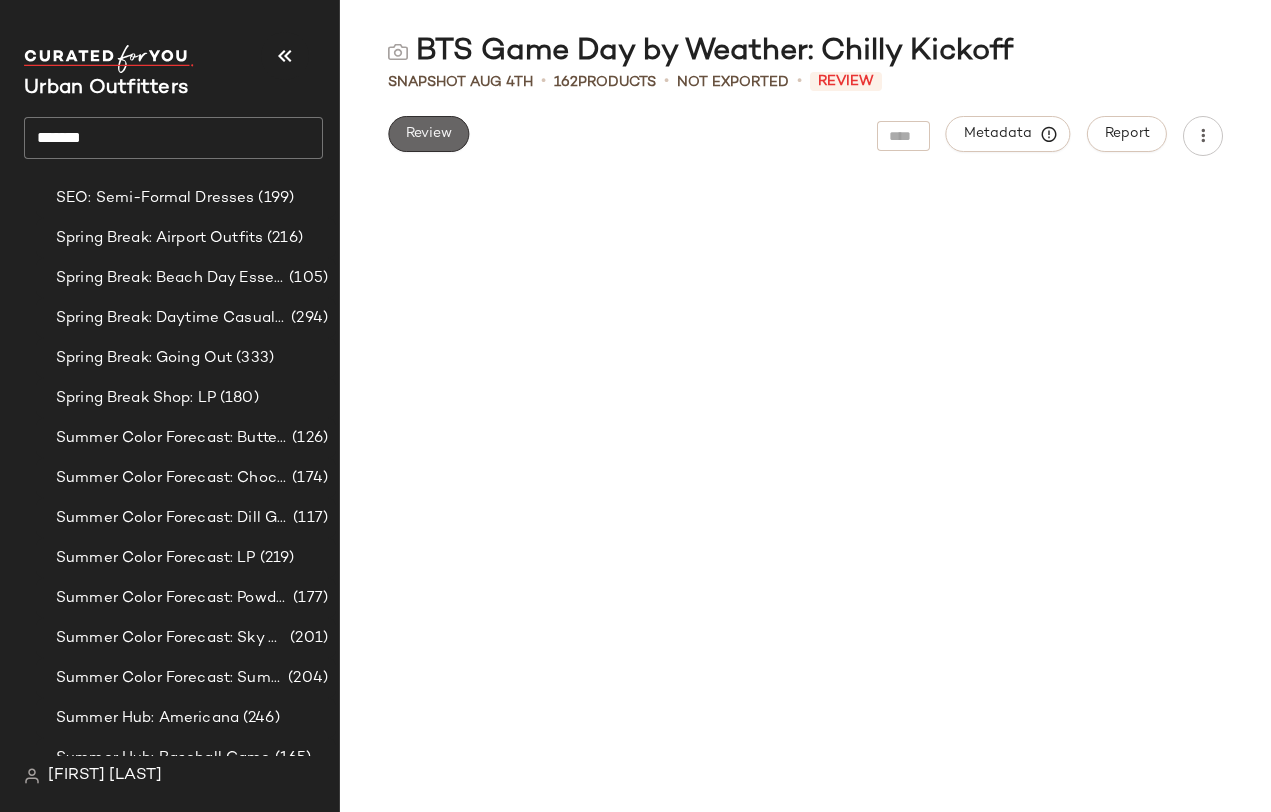 click on "Review" 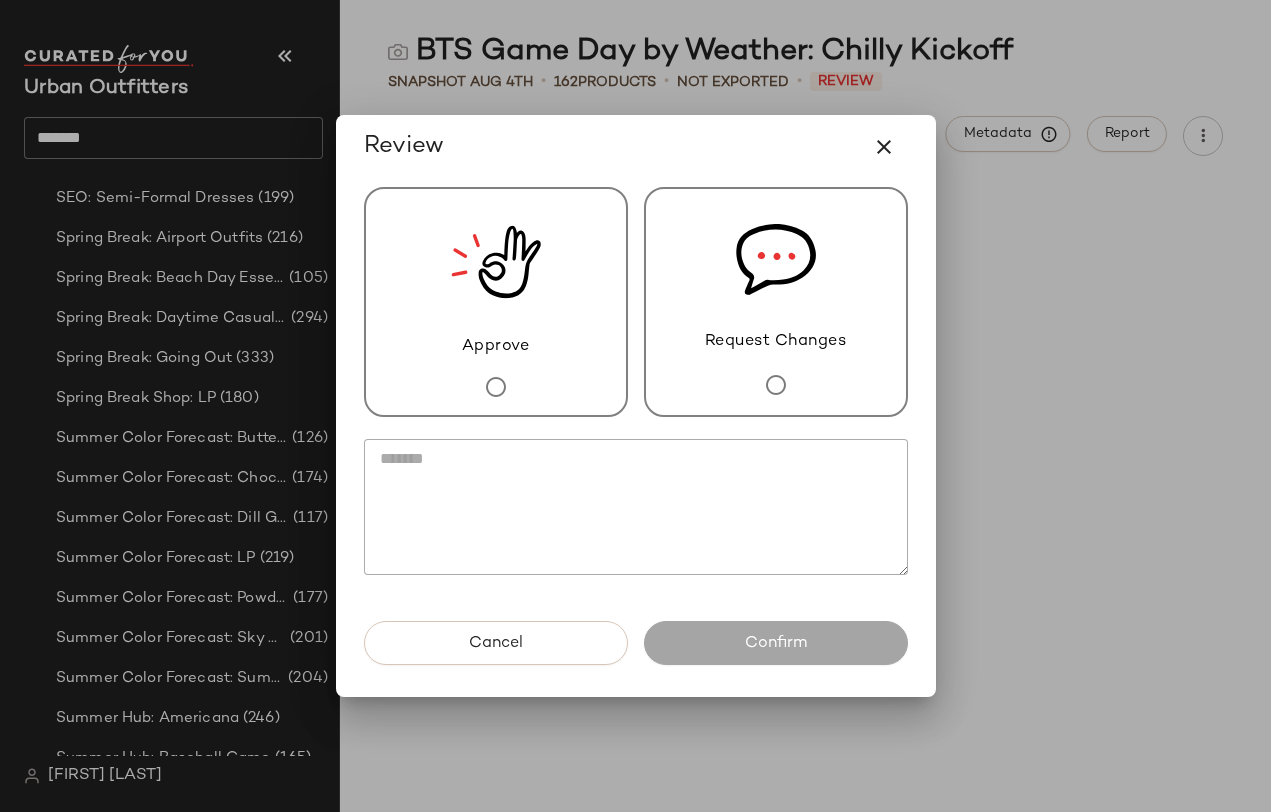 click 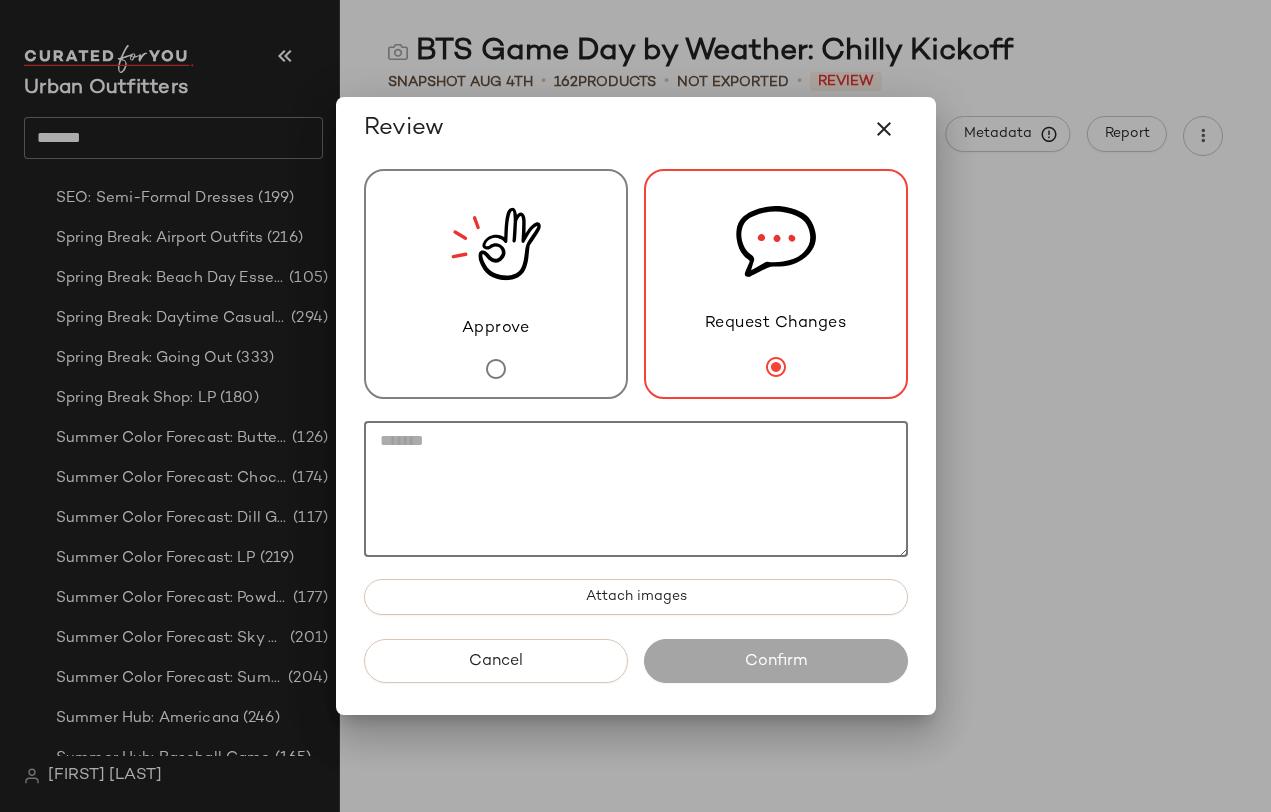 click 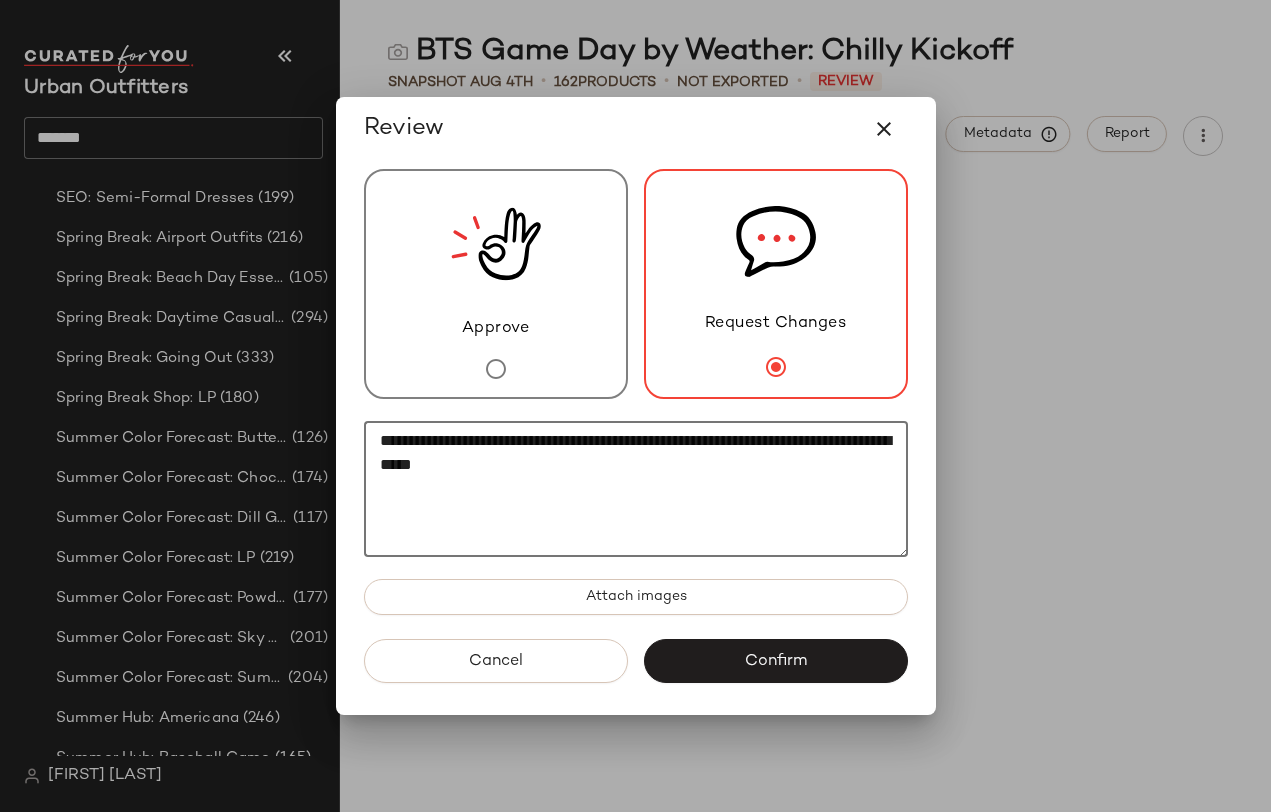 click on "**********" 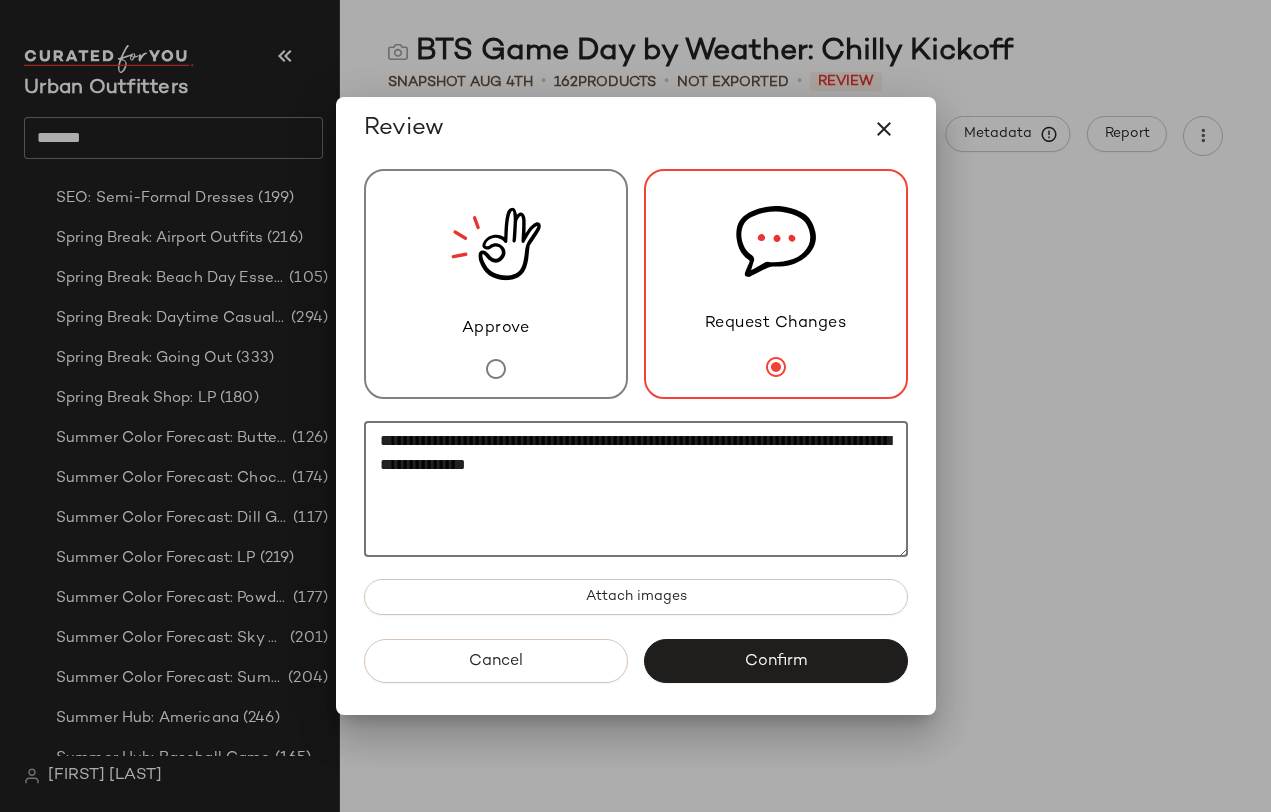 click on "**********" 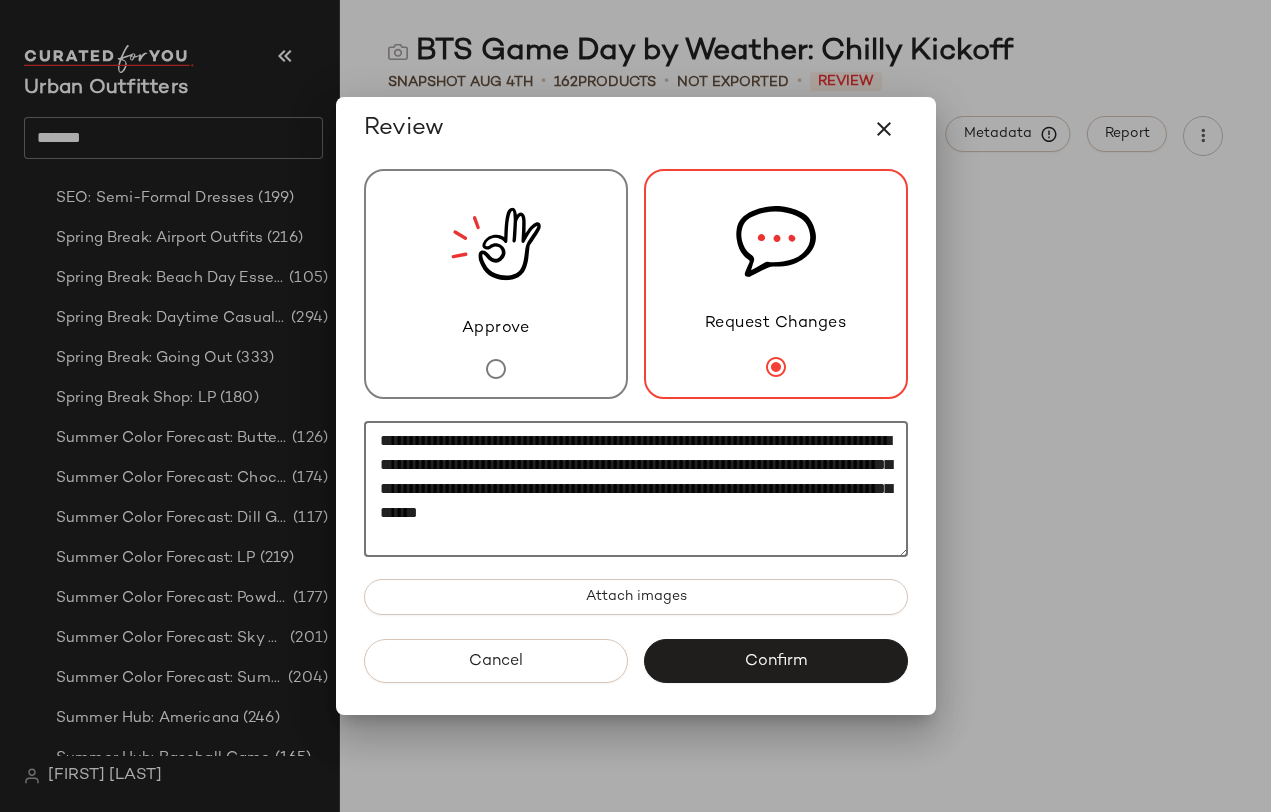drag, startPoint x: 895, startPoint y: 508, endPoint x: 350, endPoint y: 432, distance: 550.27356 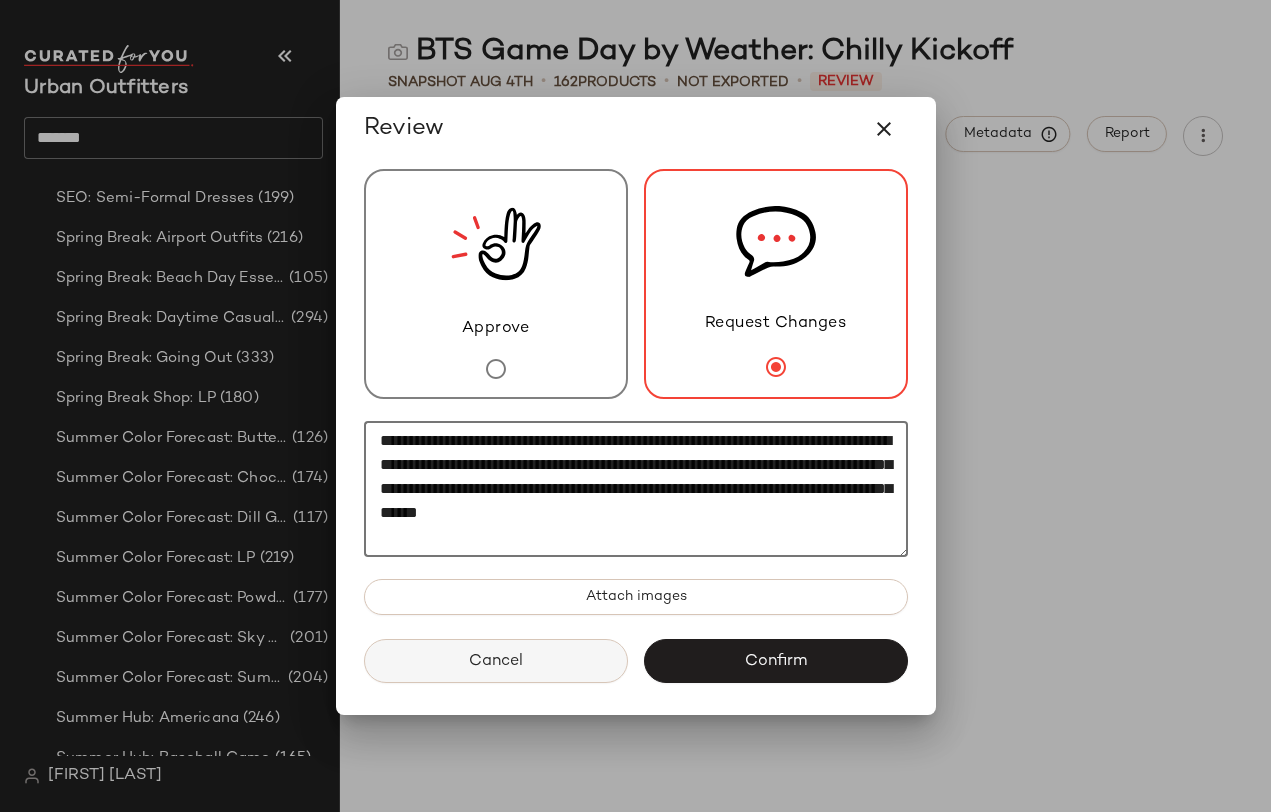 type on "**********" 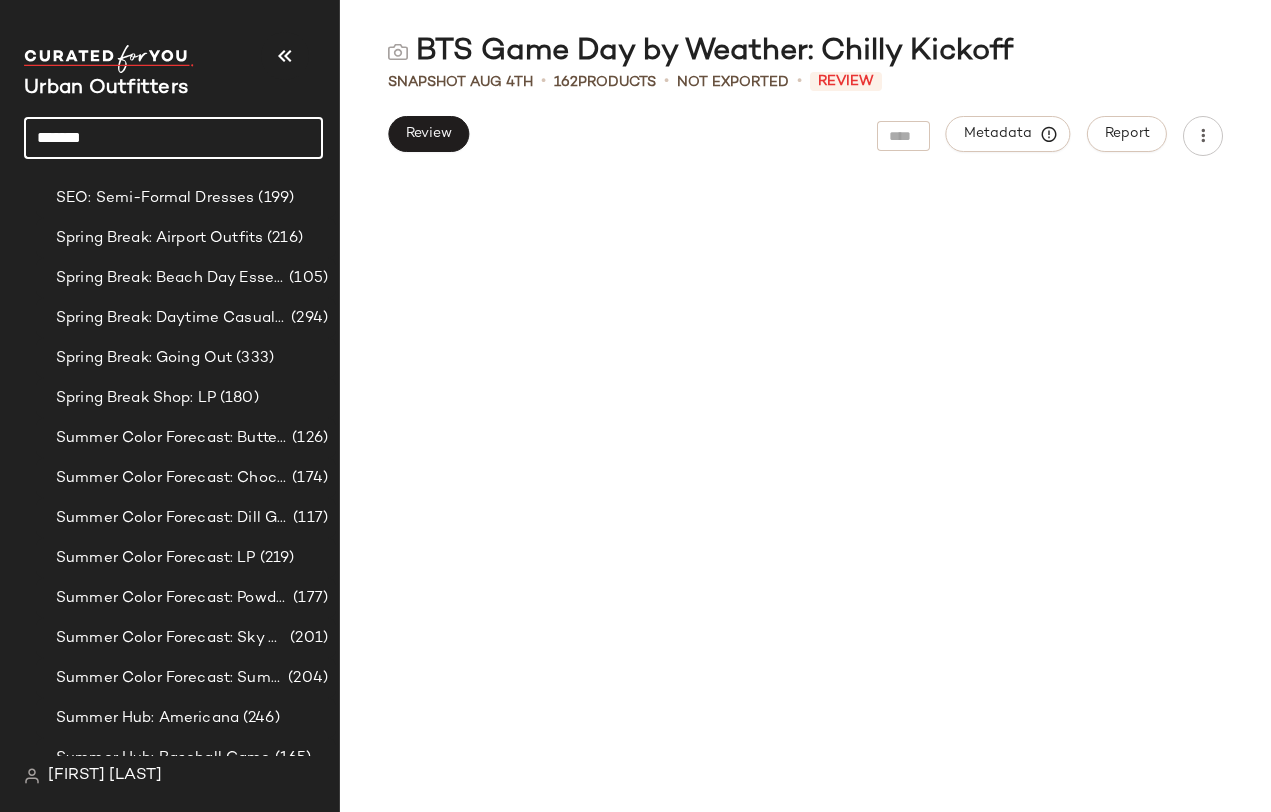 click on "*******" 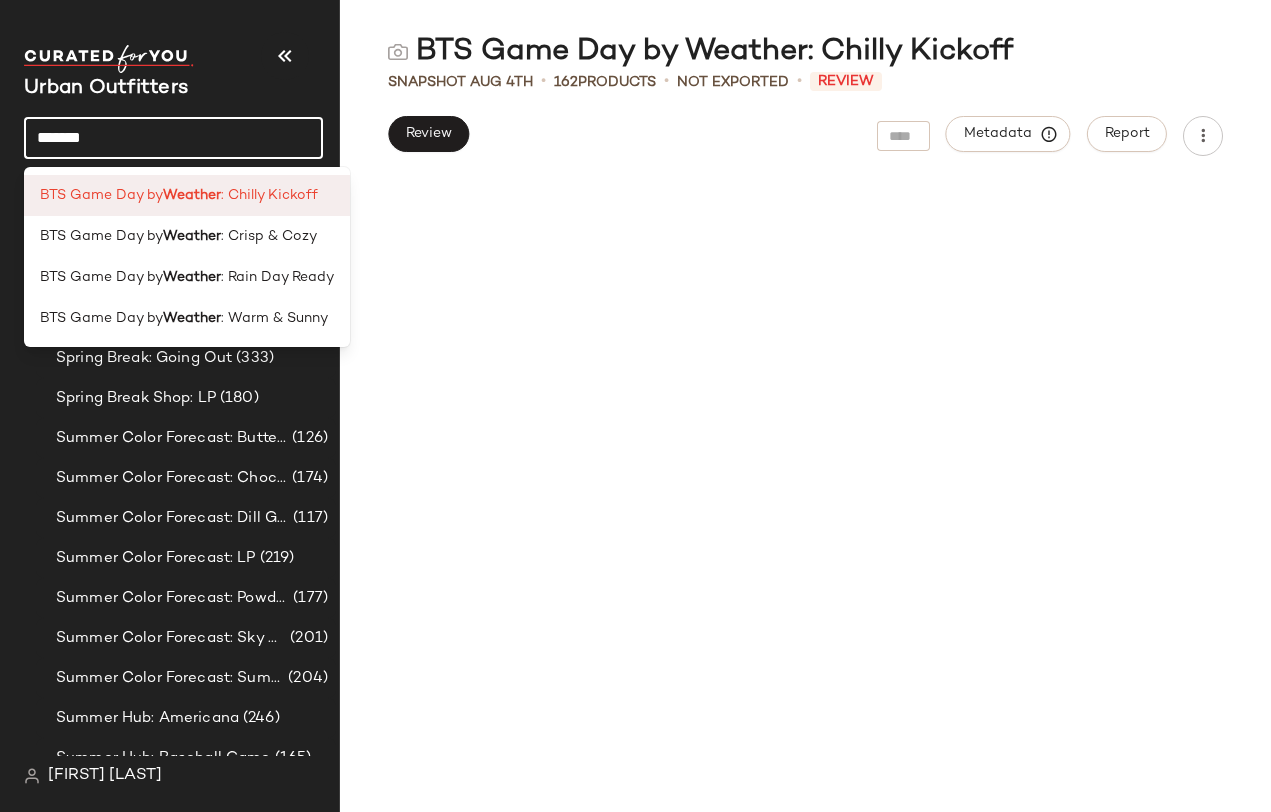 click on "Weather" at bounding box center (192, 195) 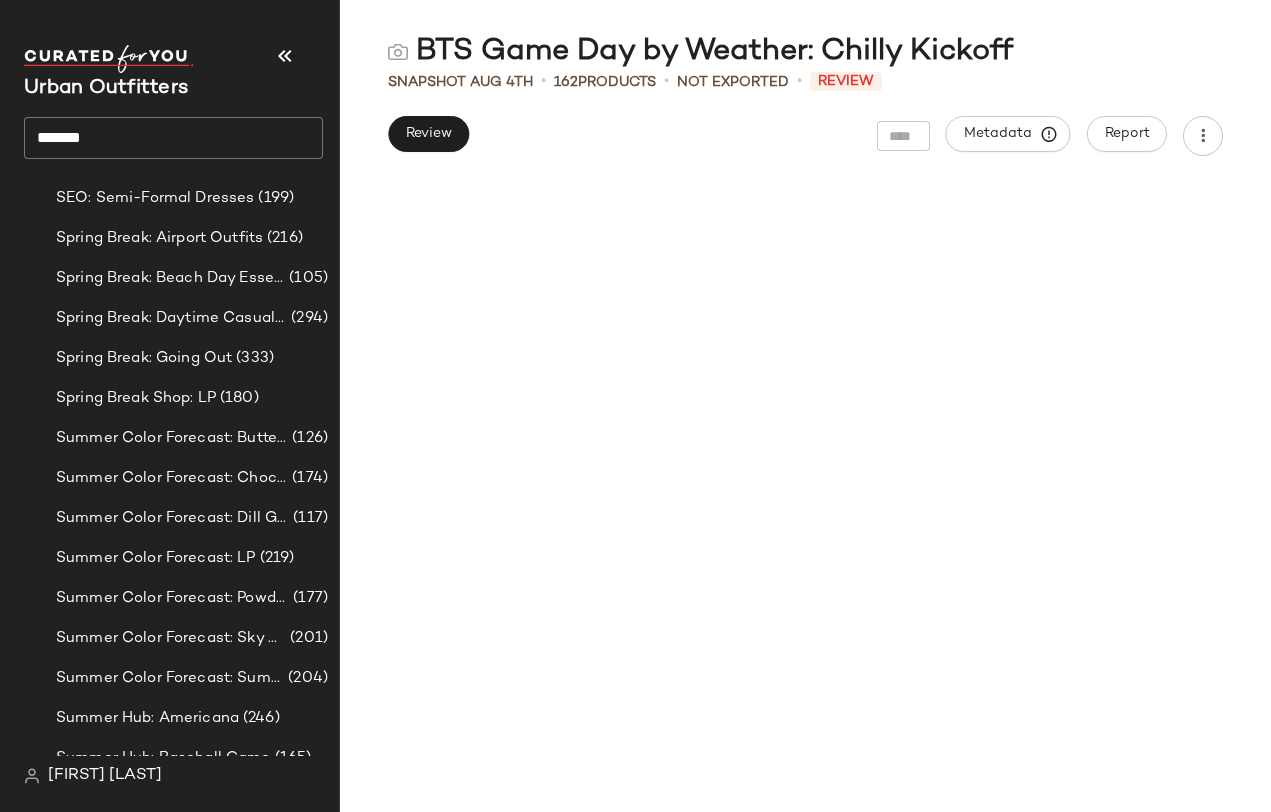 click on "Review" at bounding box center [428, 136] 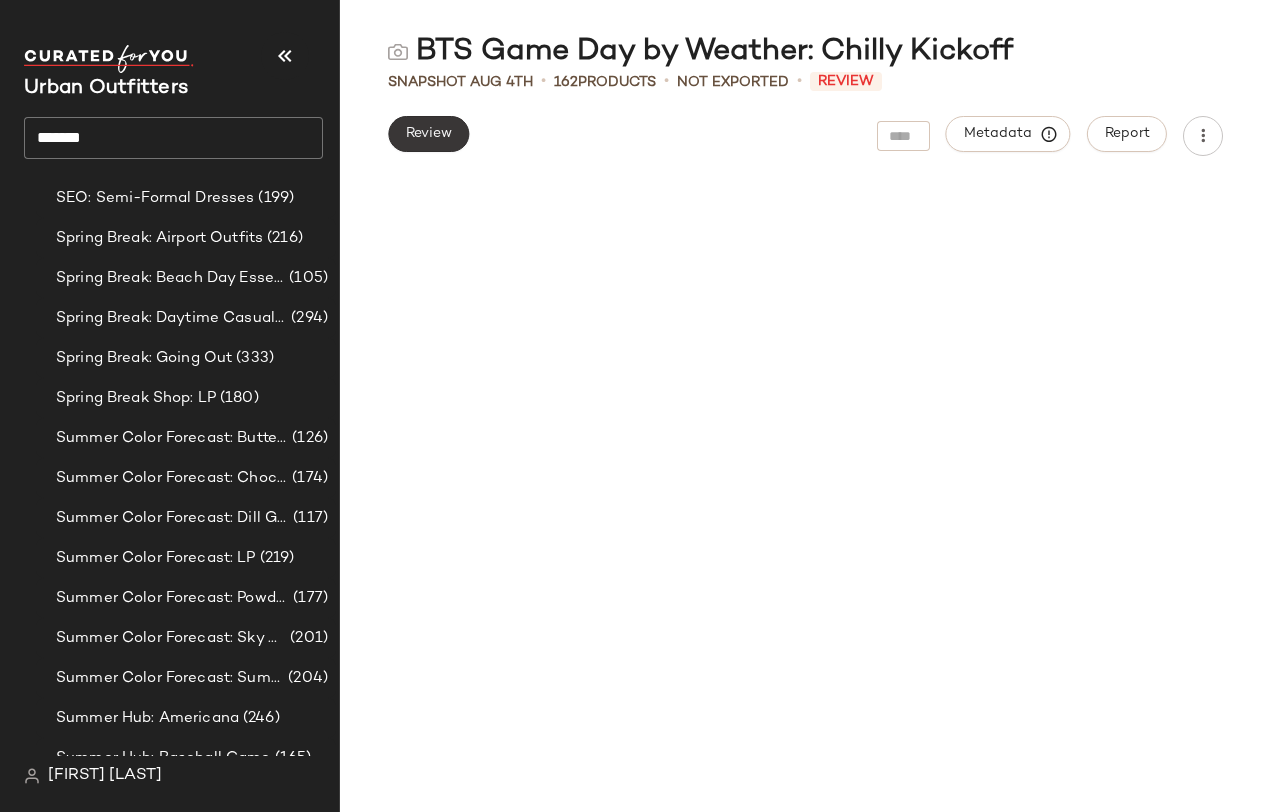 click on "Review" 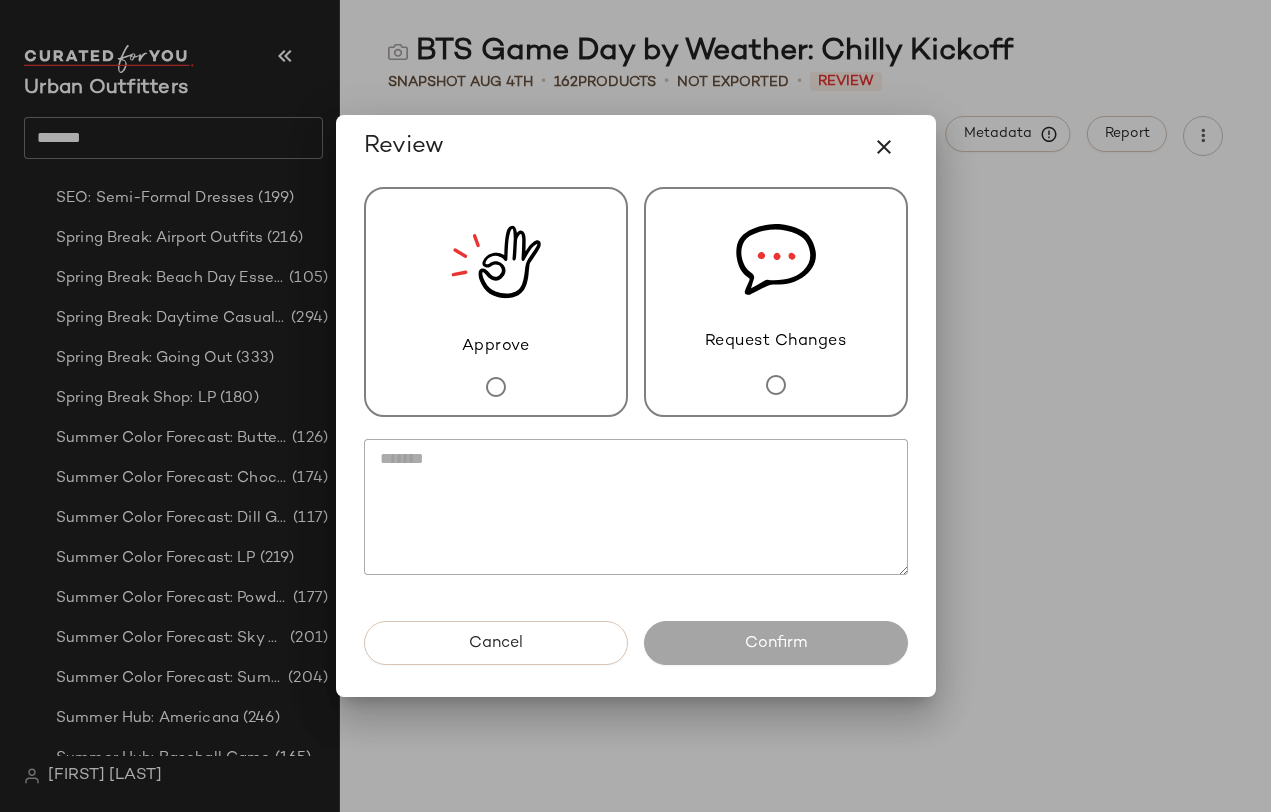 click 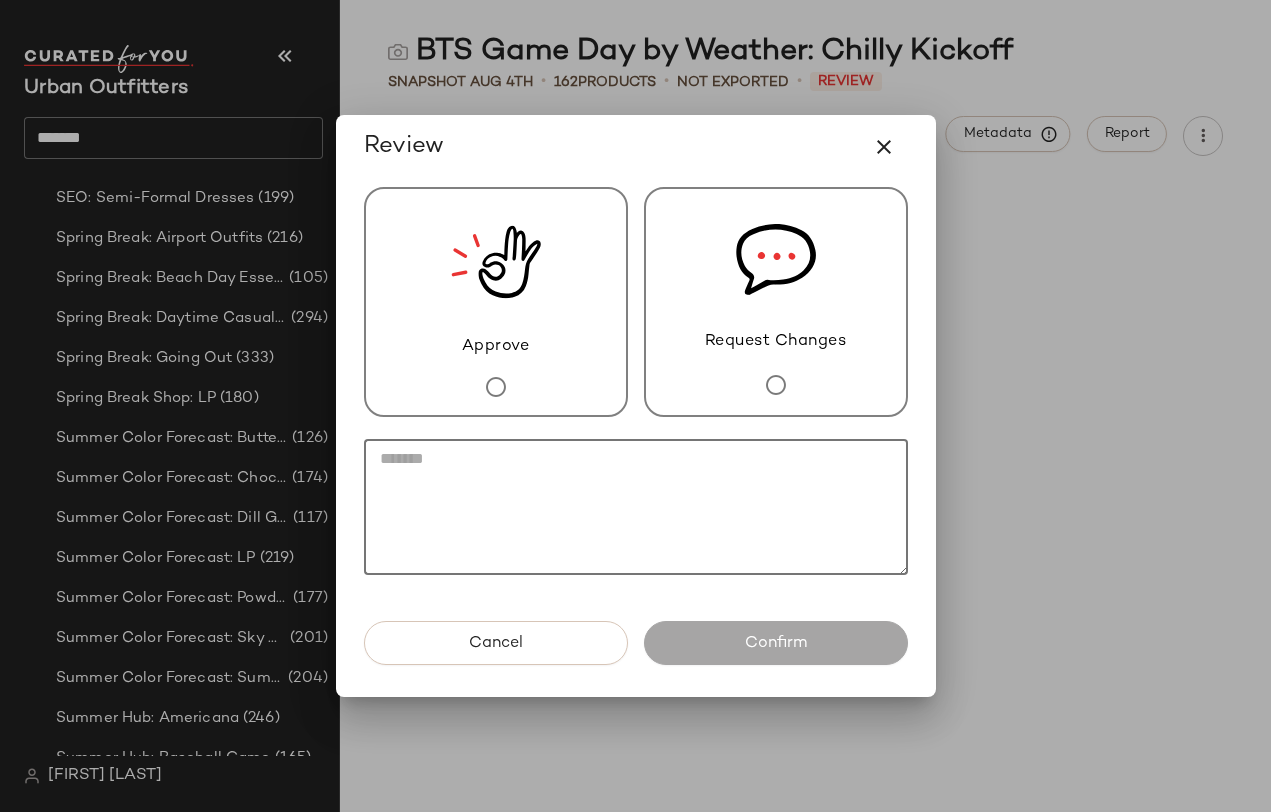 paste on "**********" 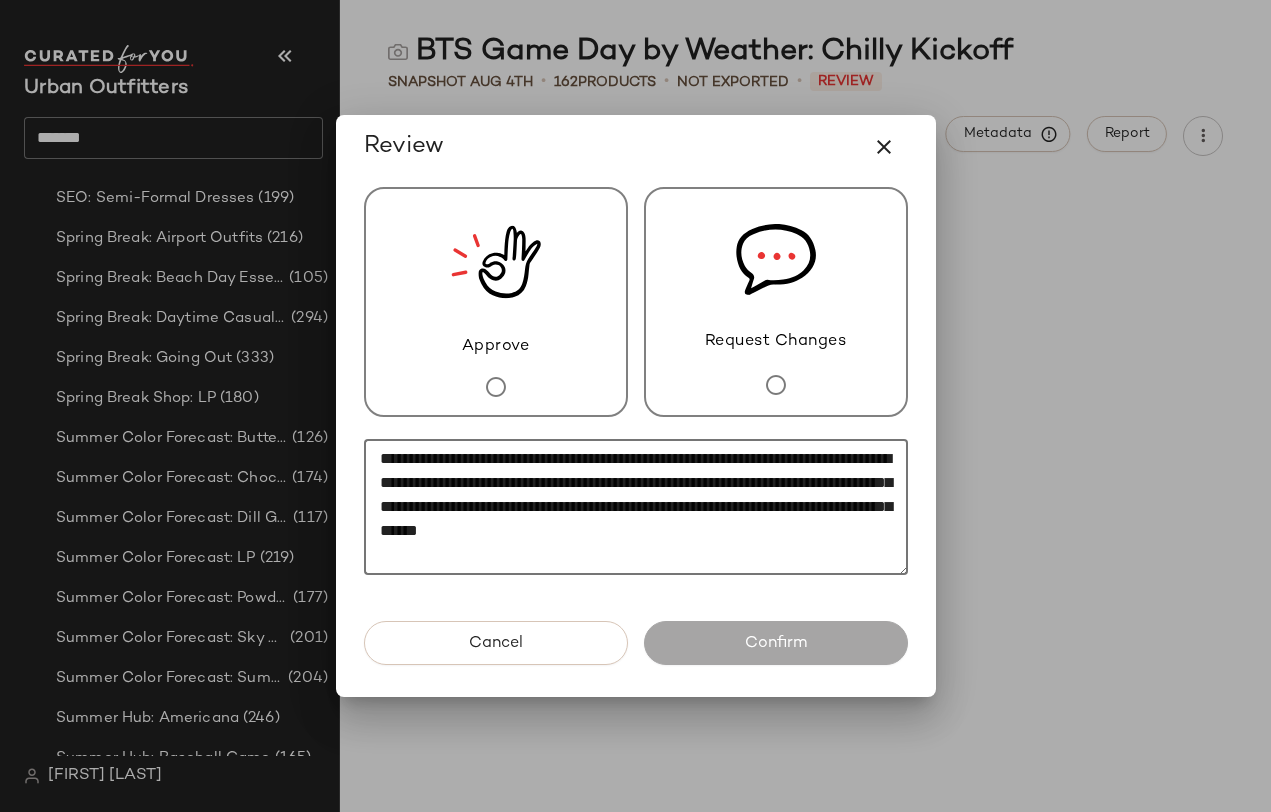 click on "Request Changes" at bounding box center [776, 342] 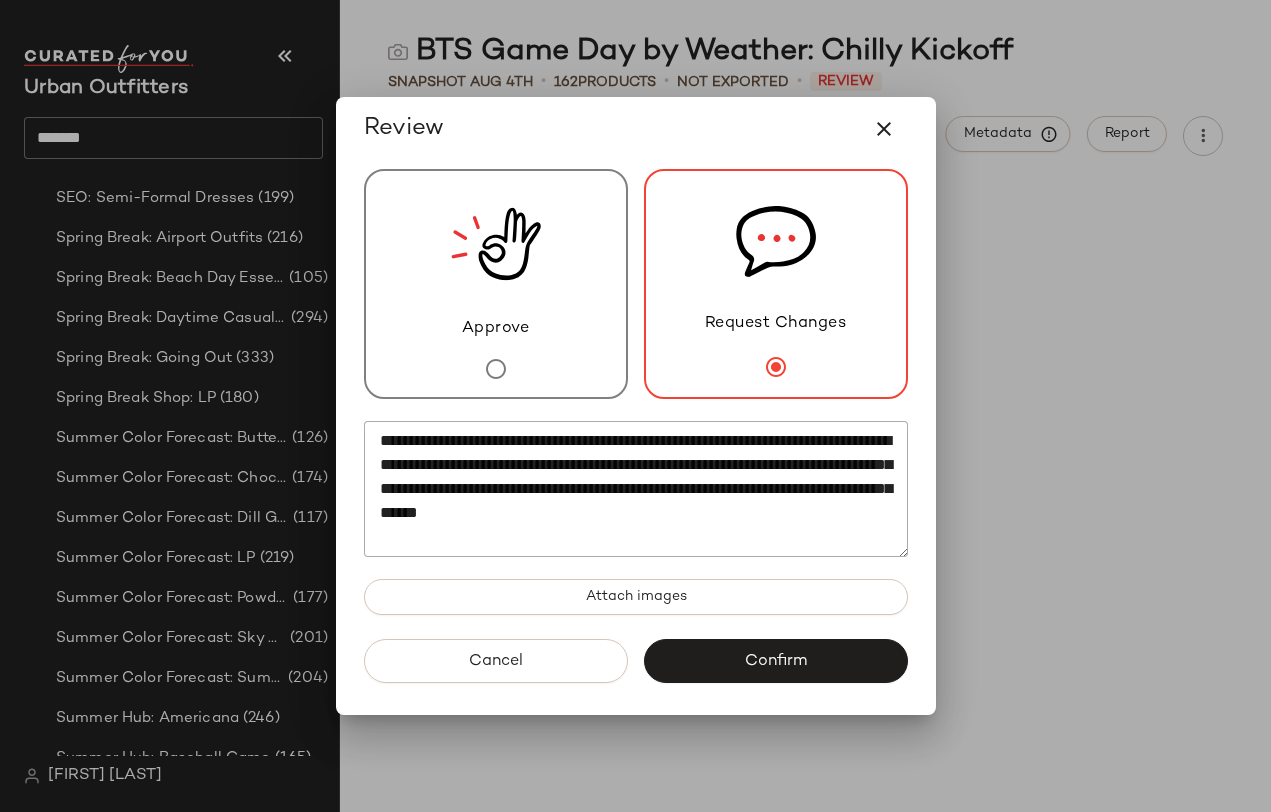 click on "**********" 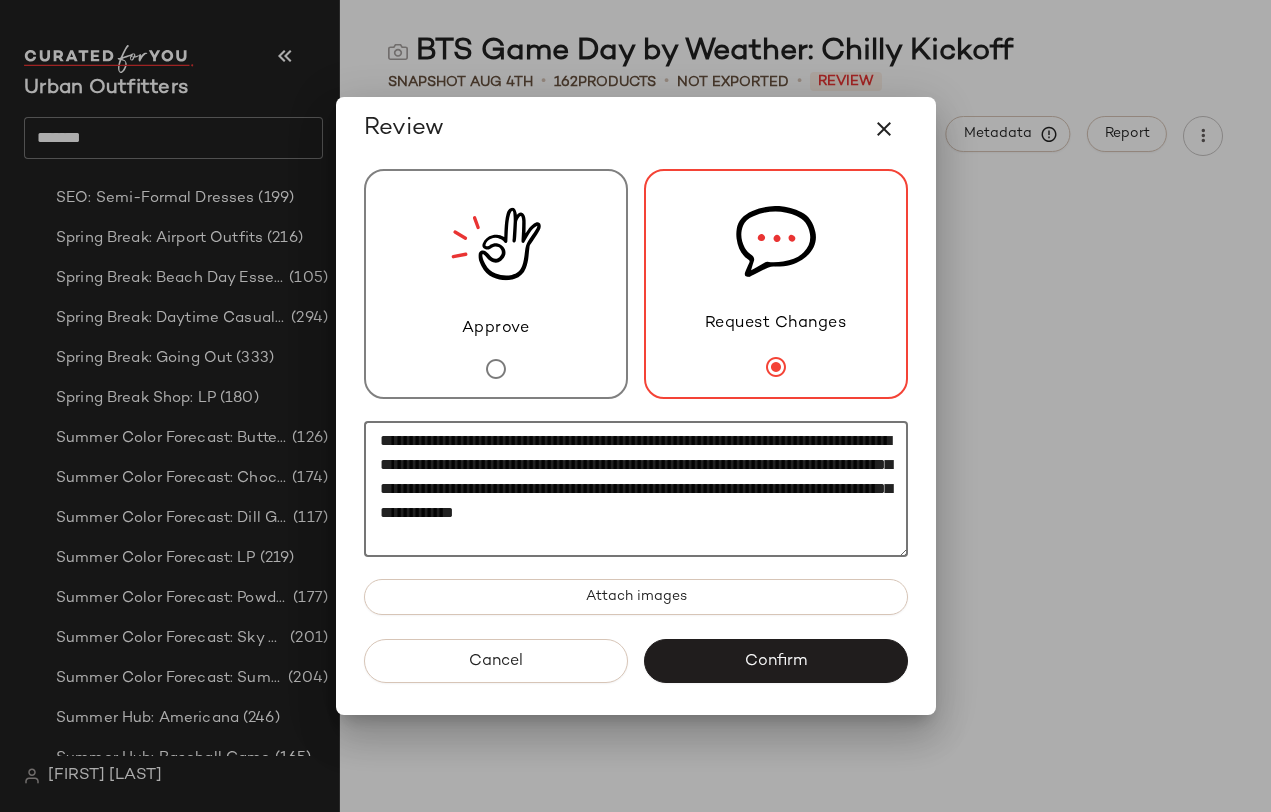 click on "**********" 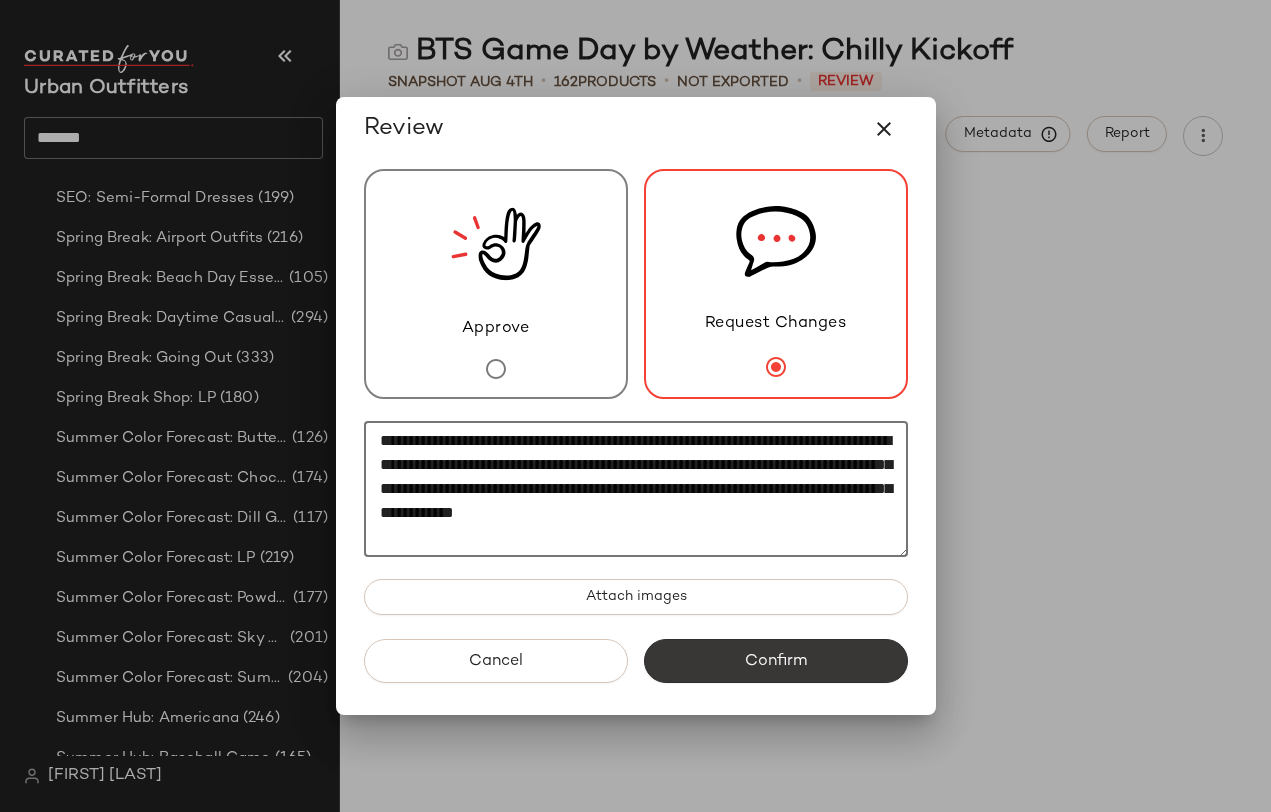 type on "**********" 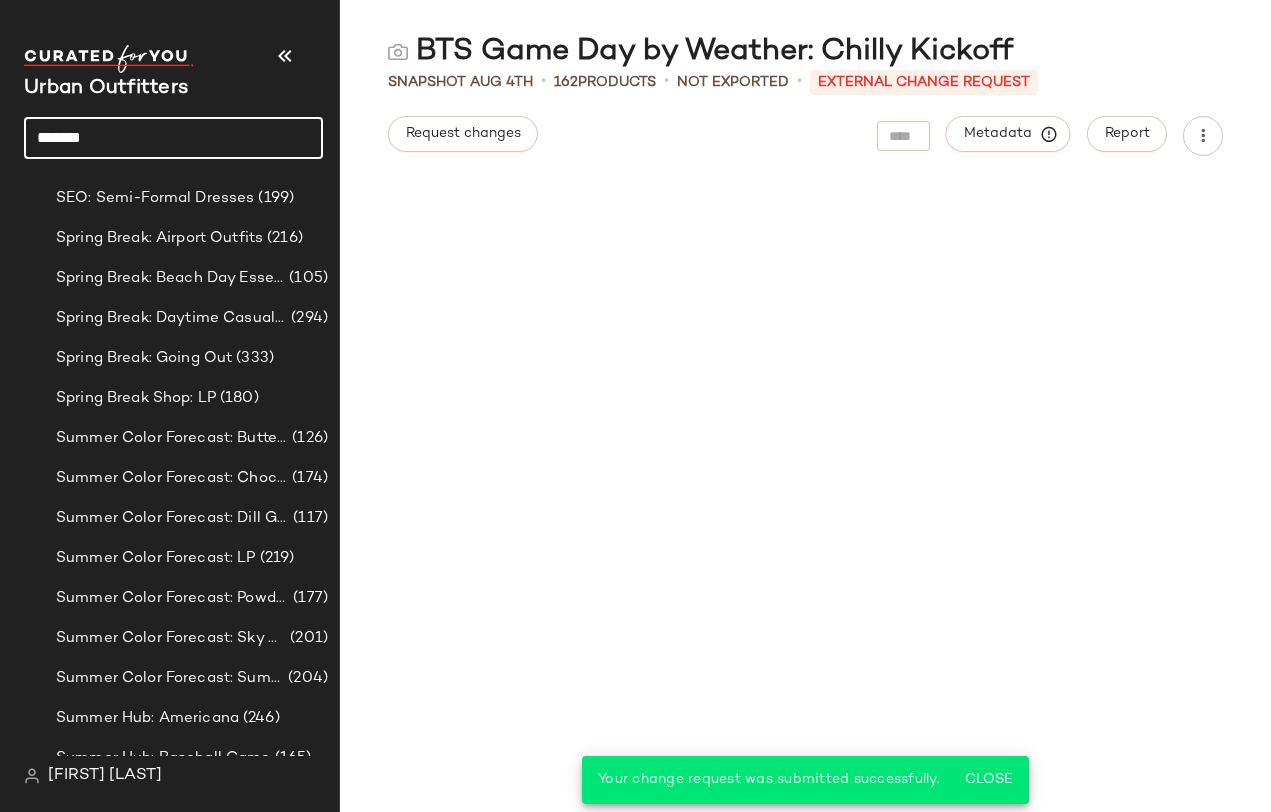 click on "*******" 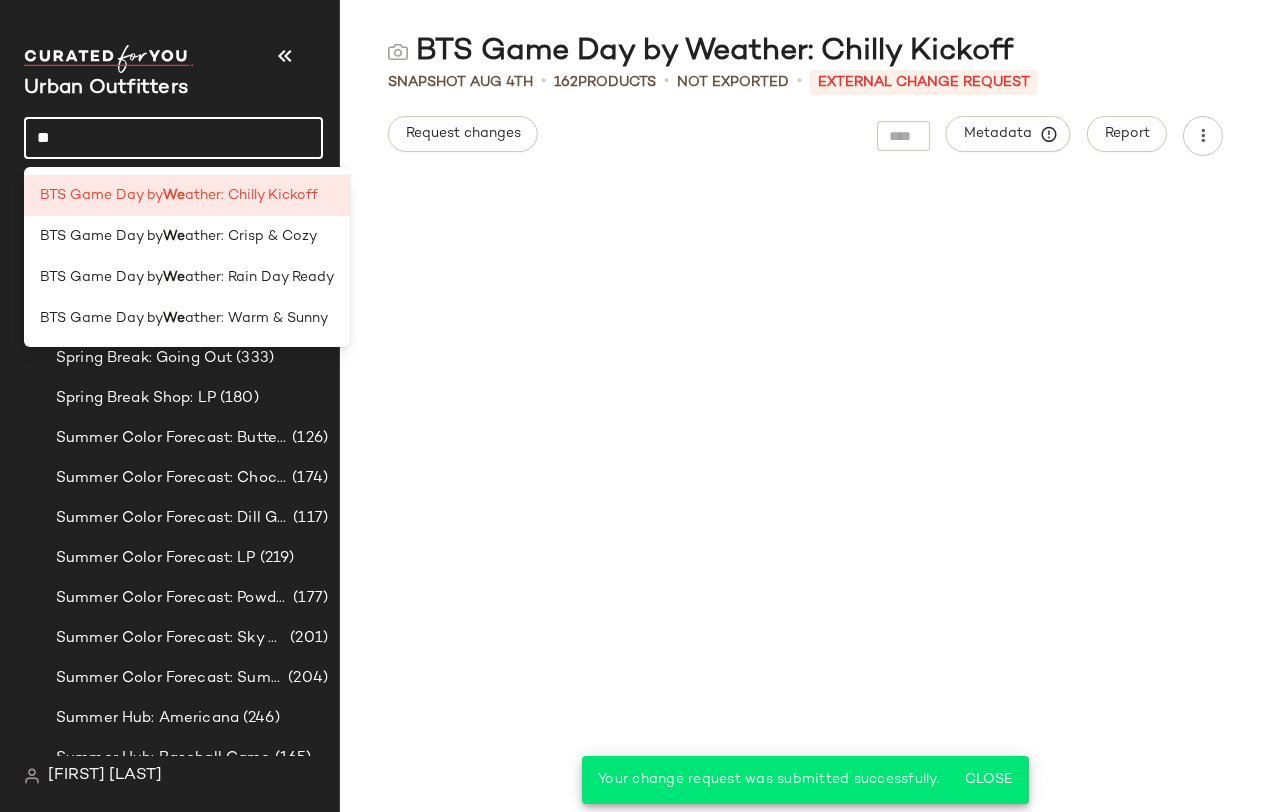 type on "*" 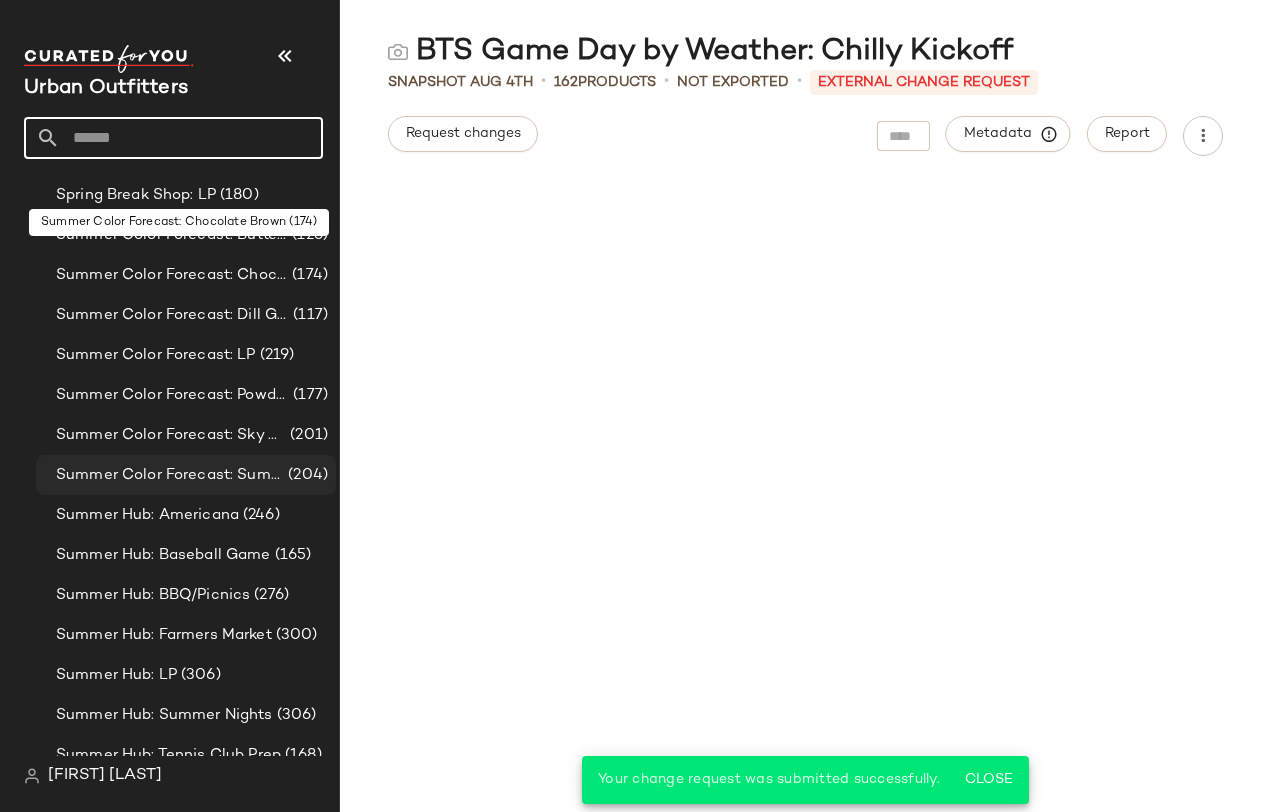 scroll, scrollTop: 3071, scrollLeft: 0, axis: vertical 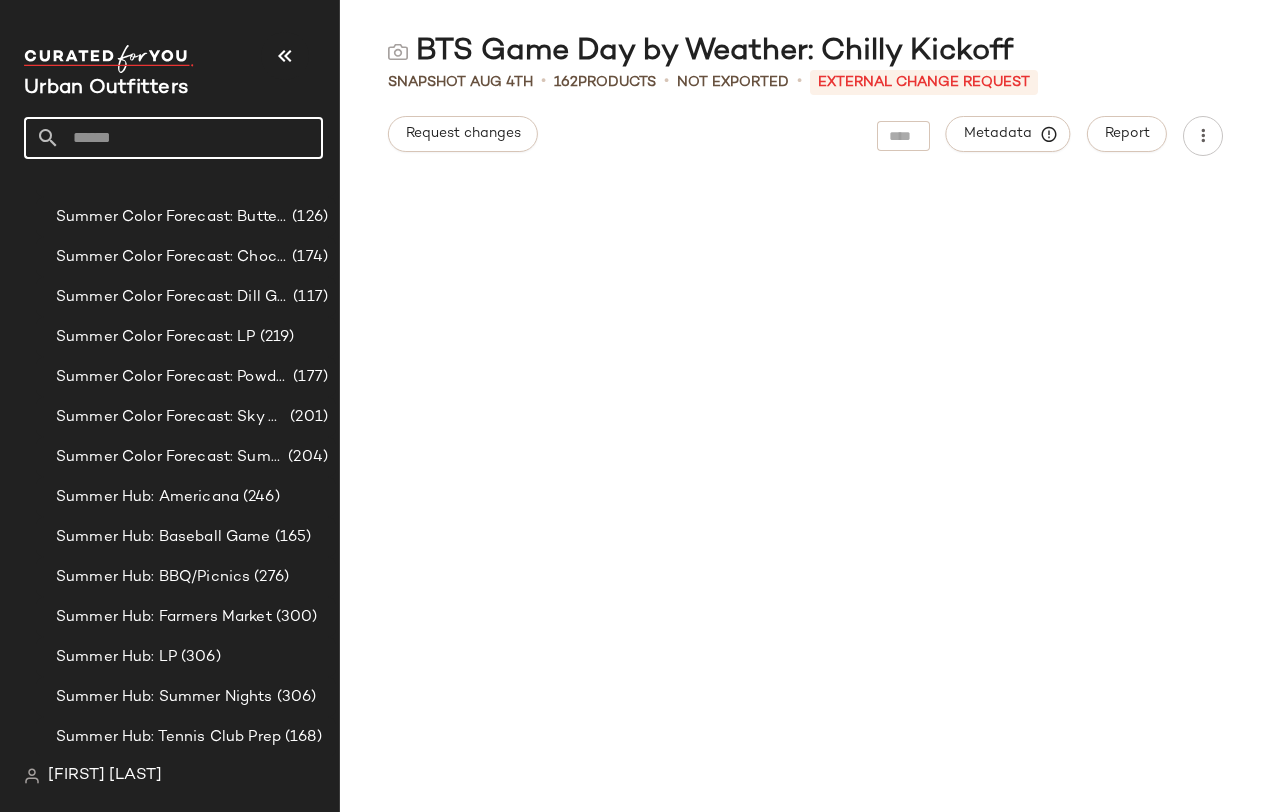 click 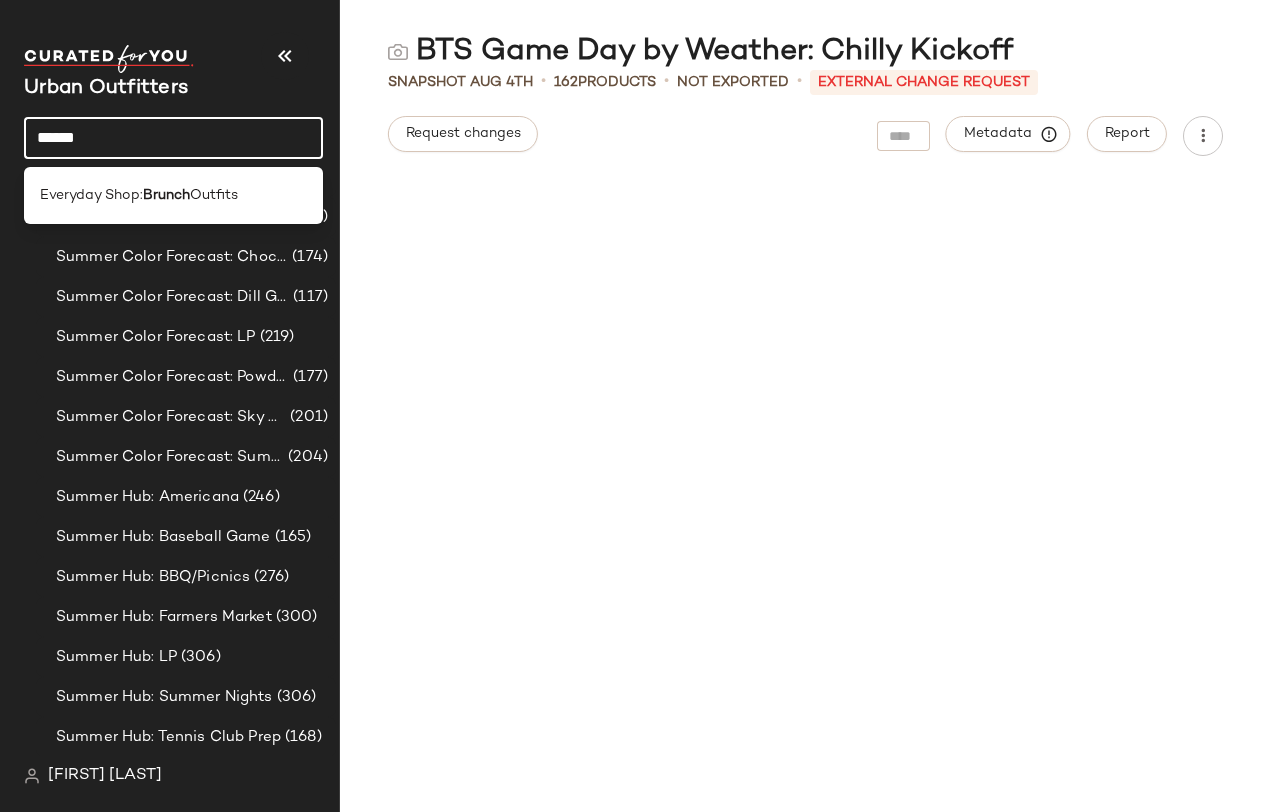 type on "******" 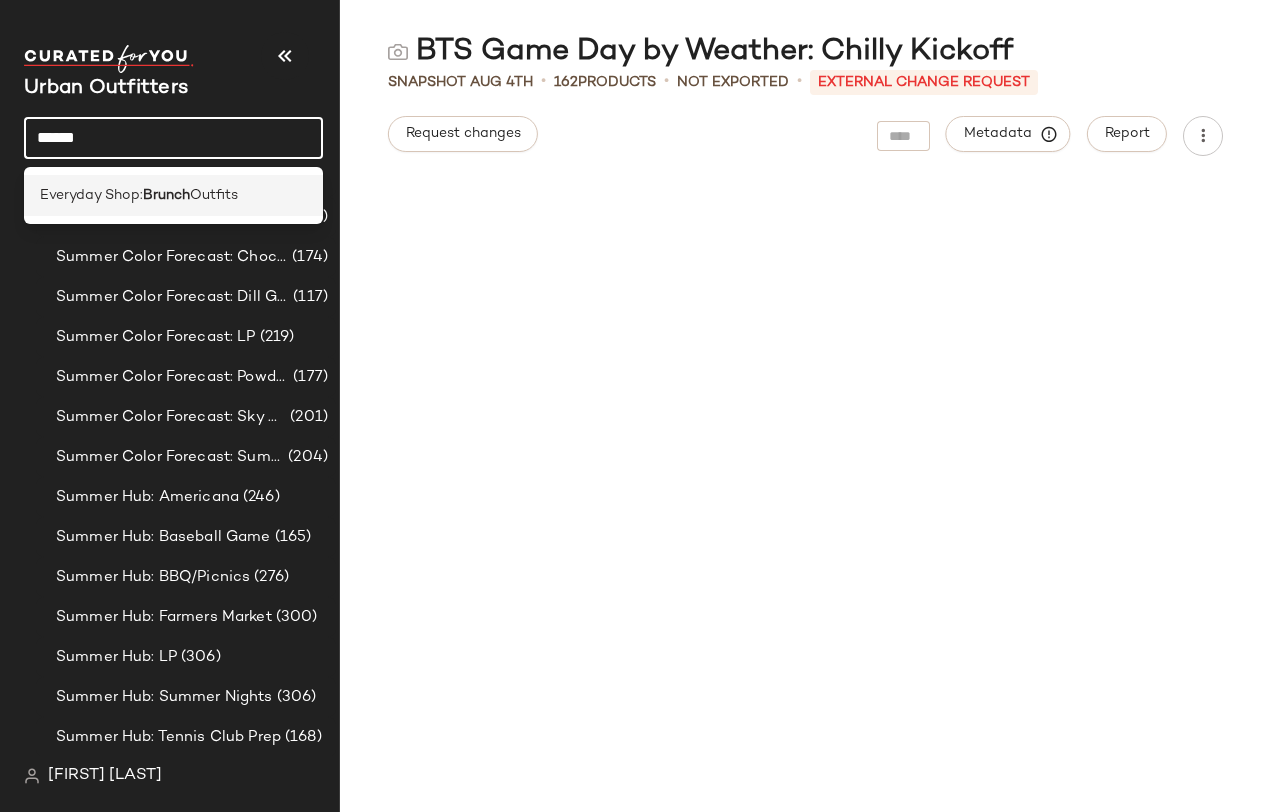 click on "Everyday Shop:  Brunch  Outfits" 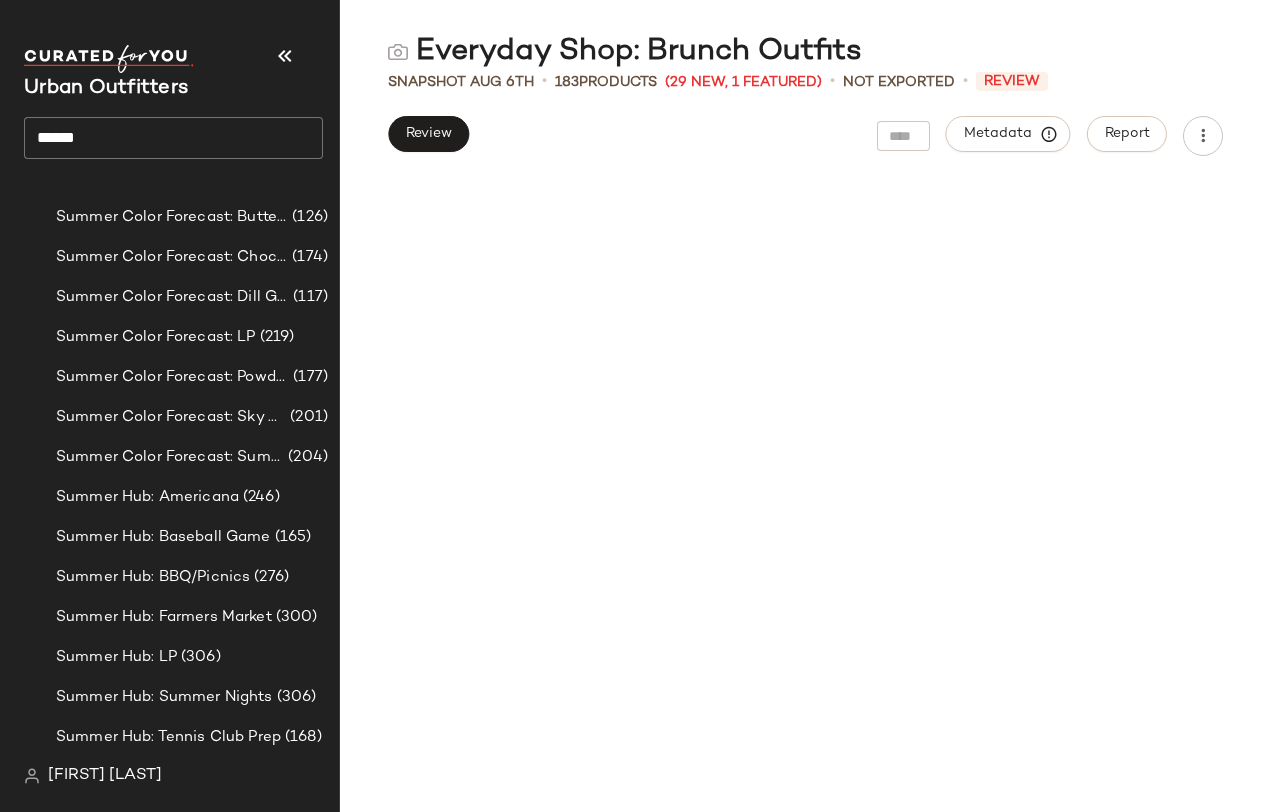 scroll, scrollTop: 0, scrollLeft: 0, axis: both 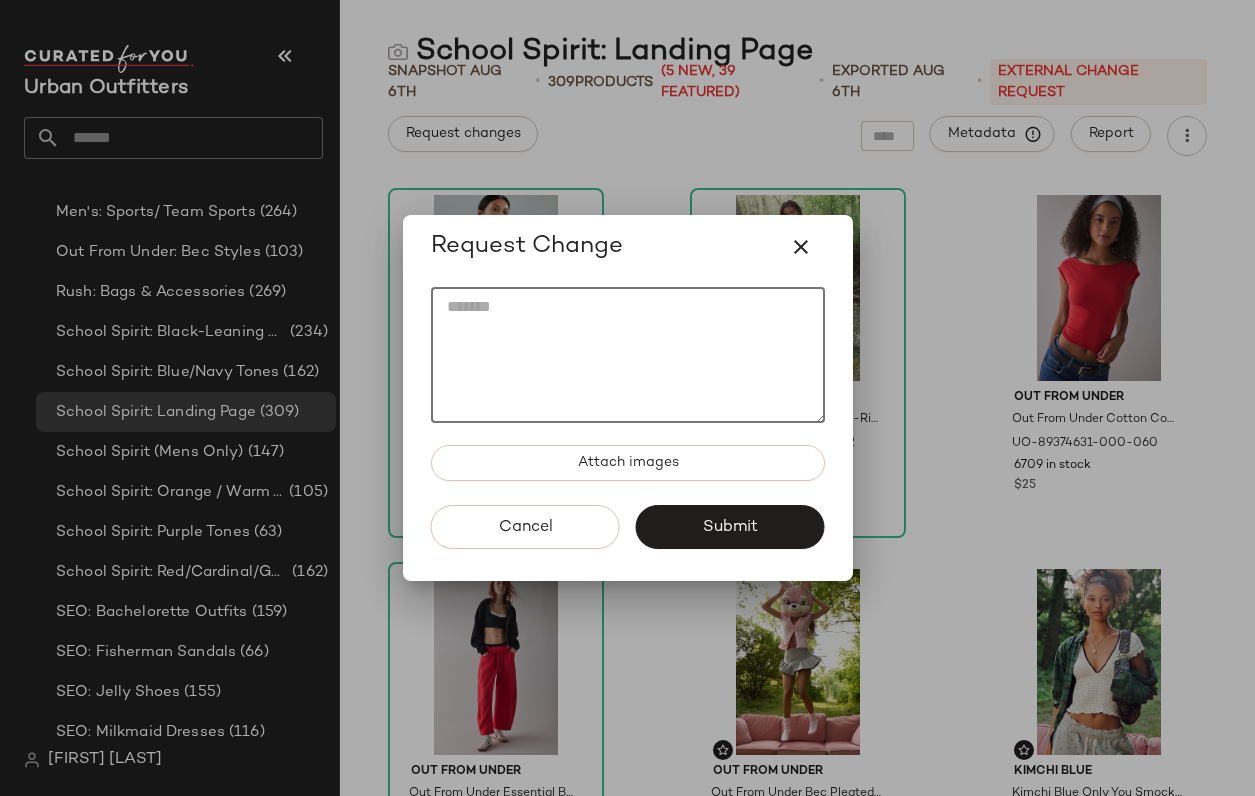 click 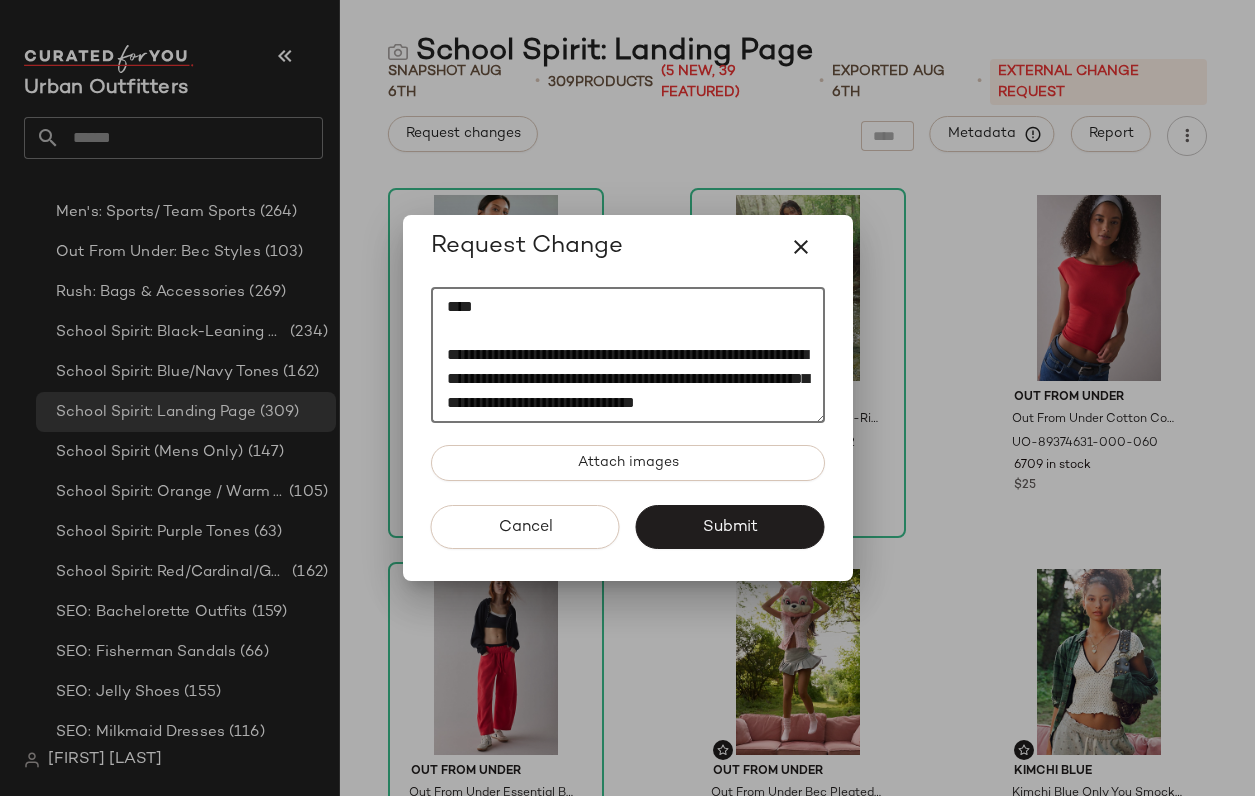 scroll, scrollTop: 24, scrollLeft: 0, axis: vertical 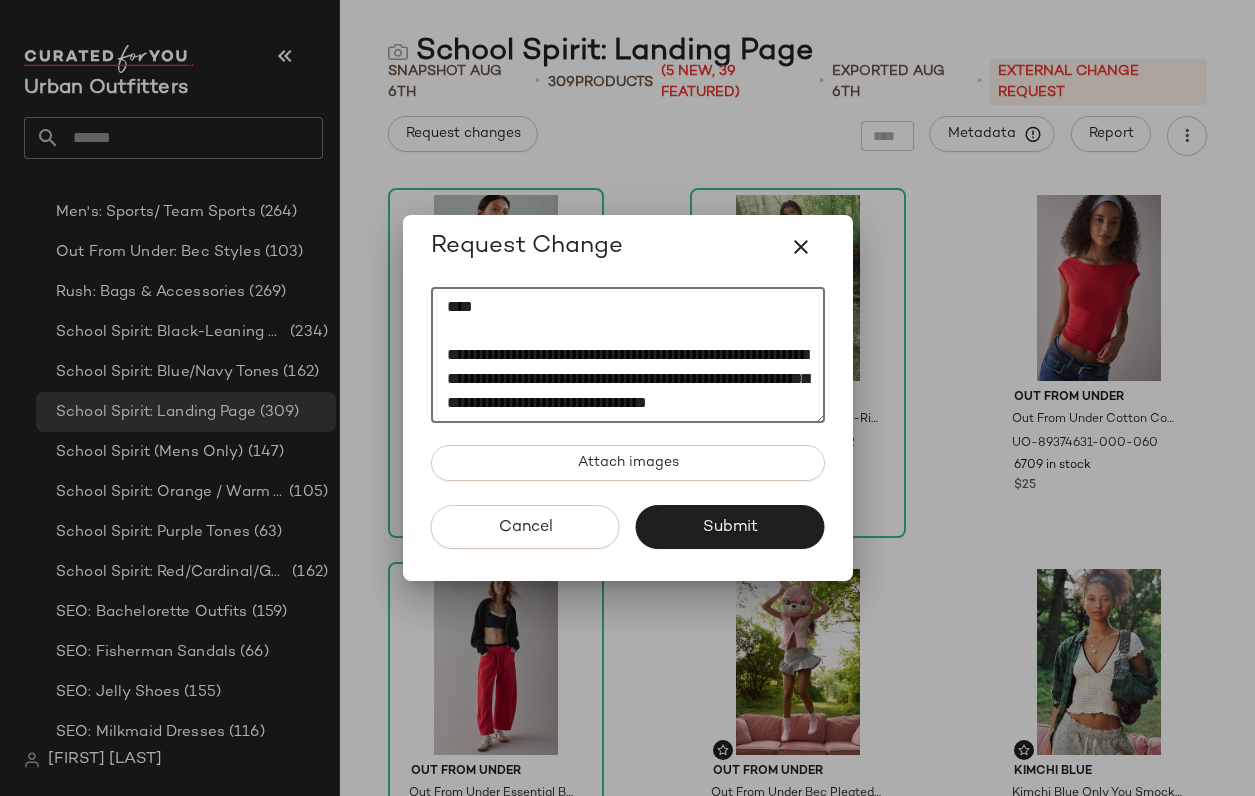 click on "**********" 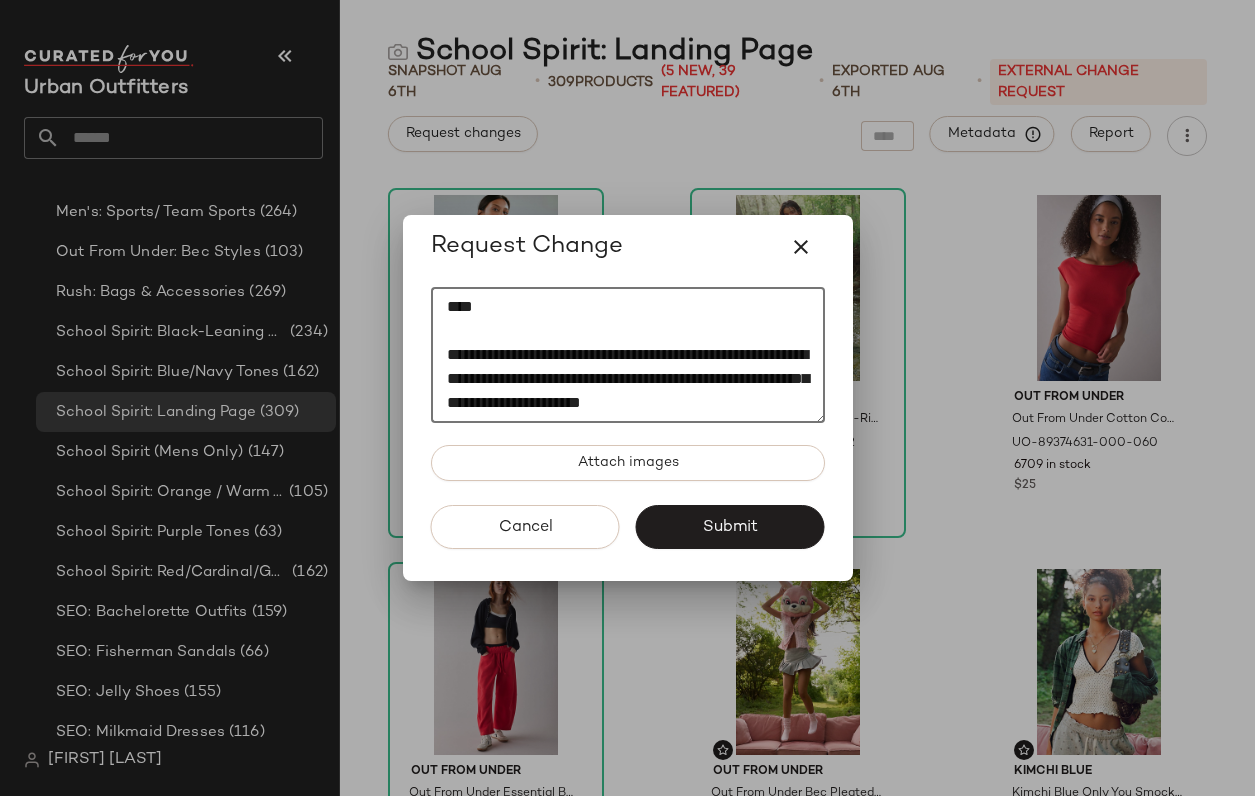 click on "**********" 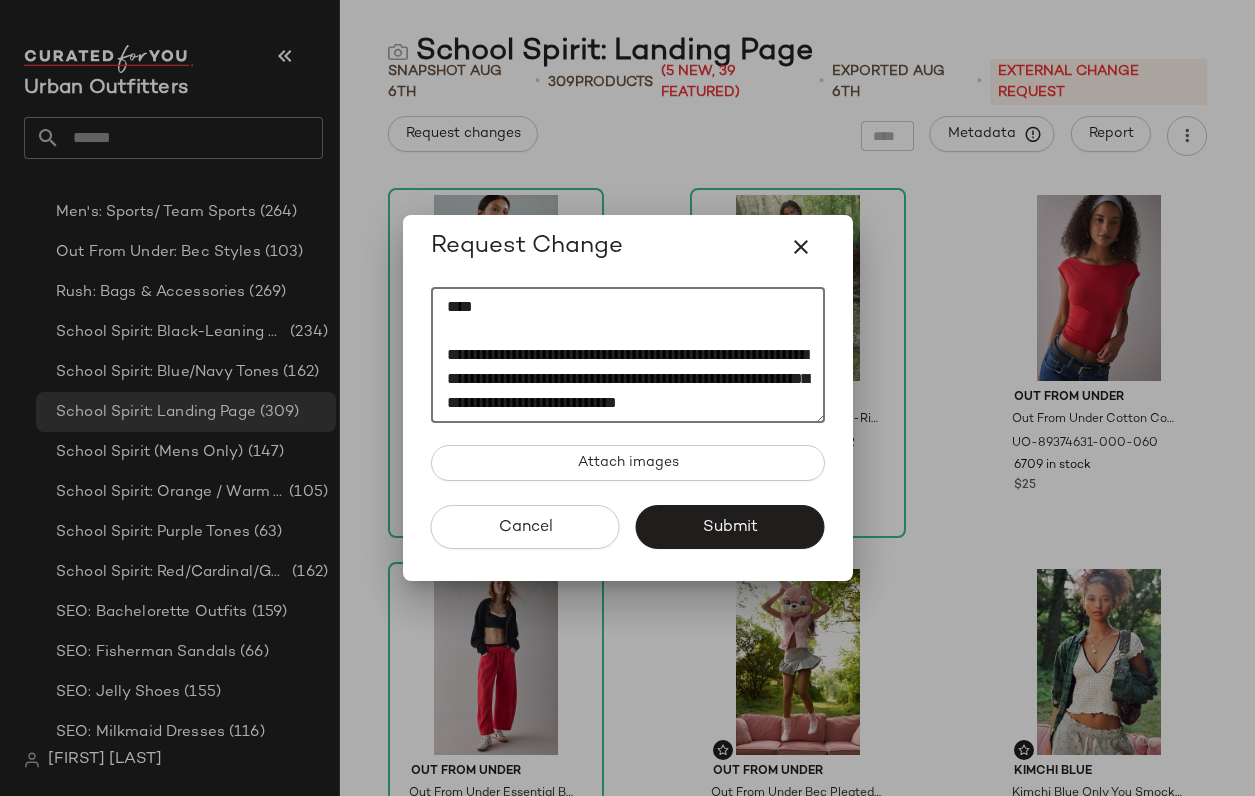 click on "**********" 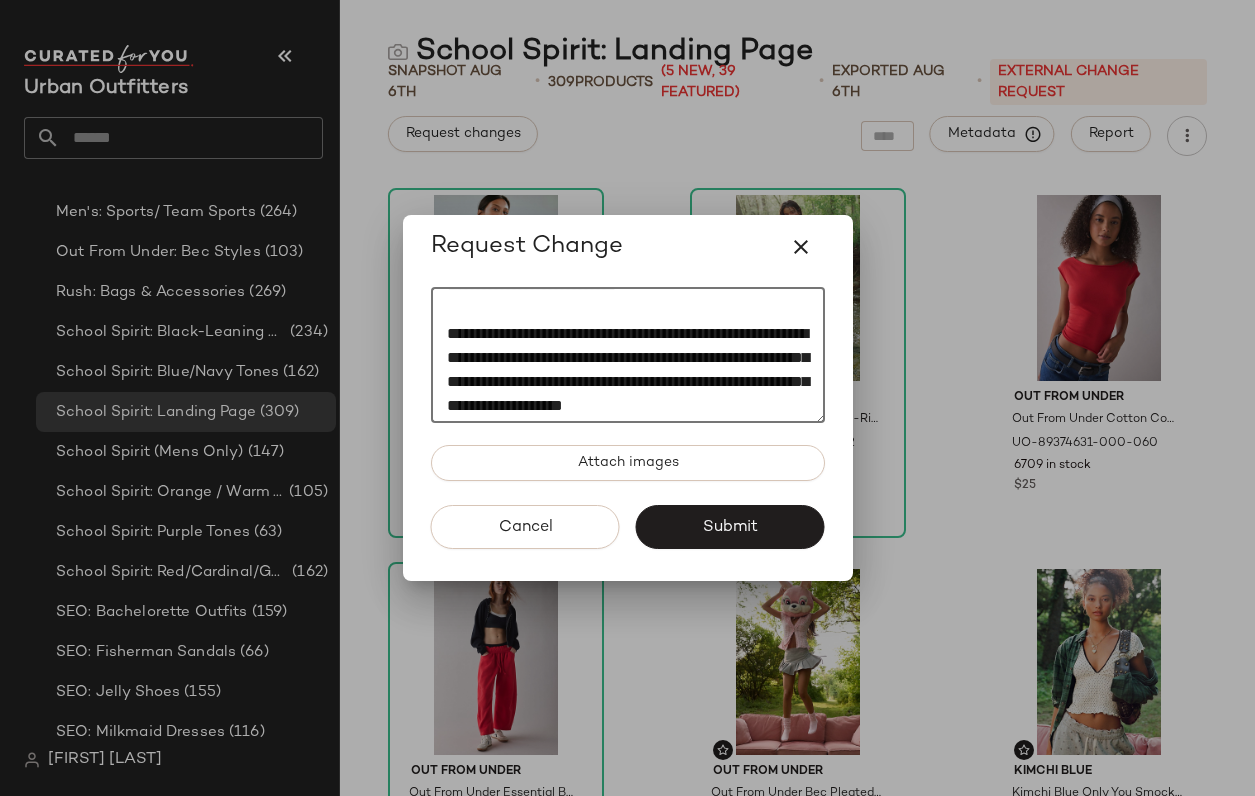 scroll, scrollTop: 119, scrollLeft: 0, axis: vertical 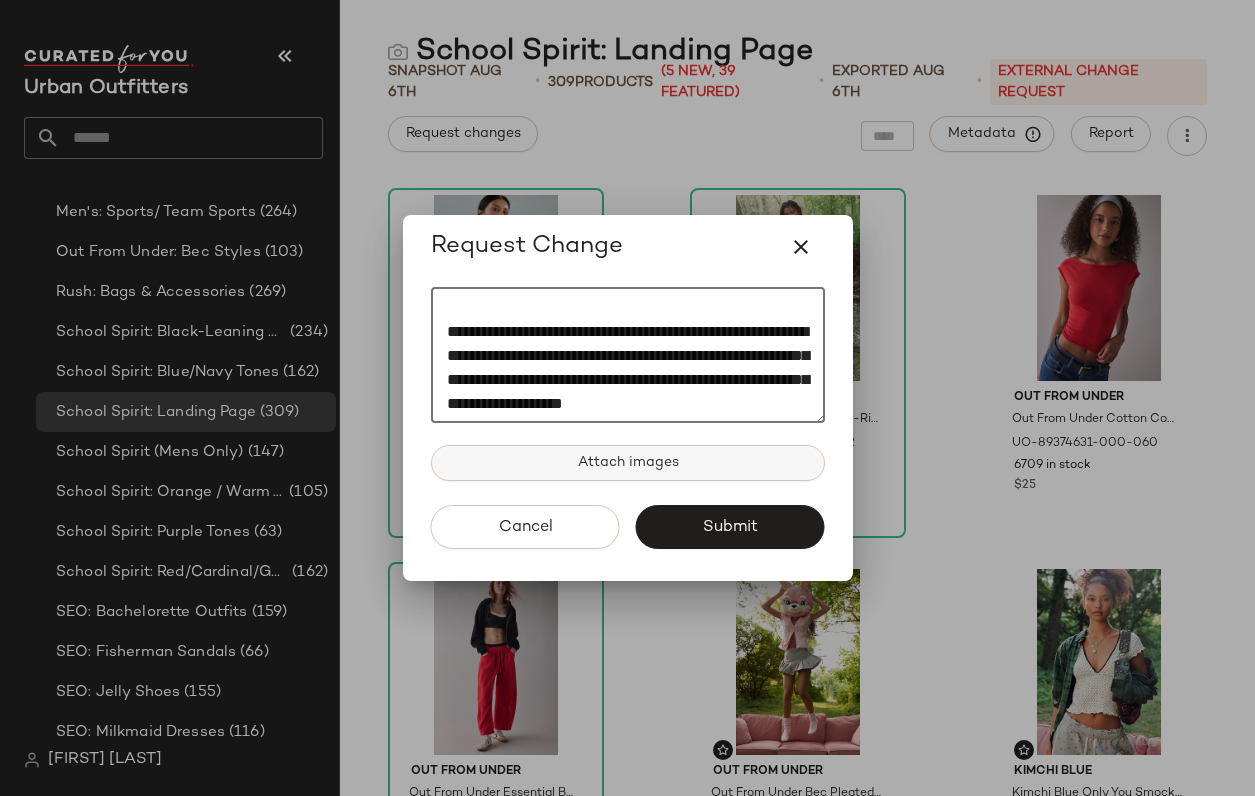 type on "**********" 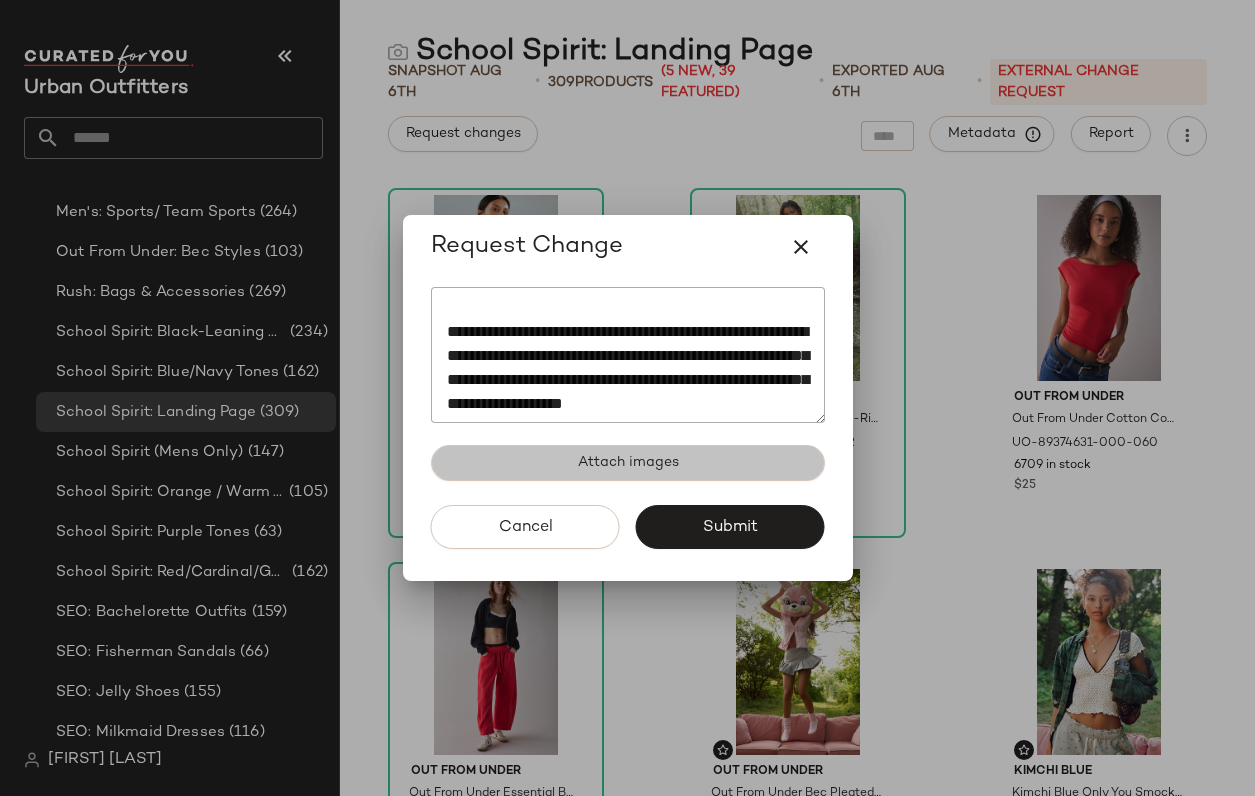 click on "Attach images" at bounding box center [628, 463] 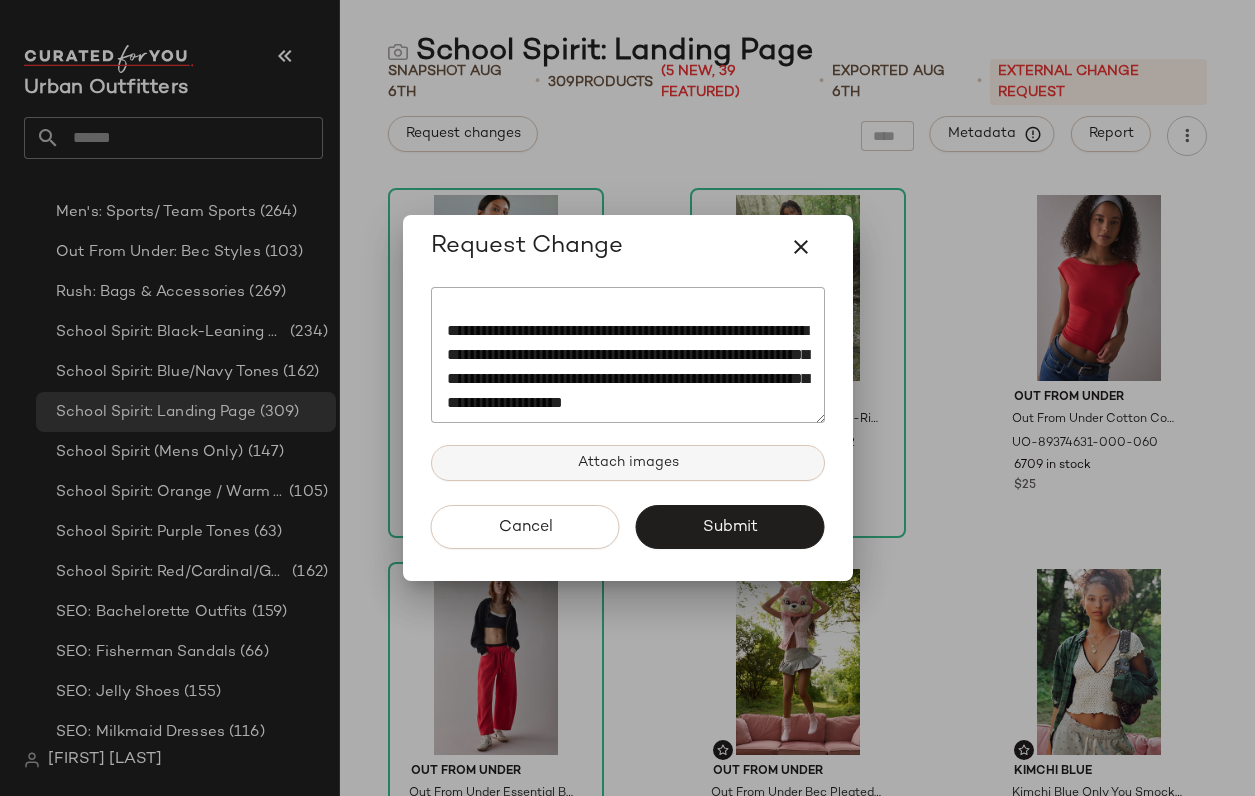 scroll, scrollTop: 192, scrollLeft: 0, axis: vertical 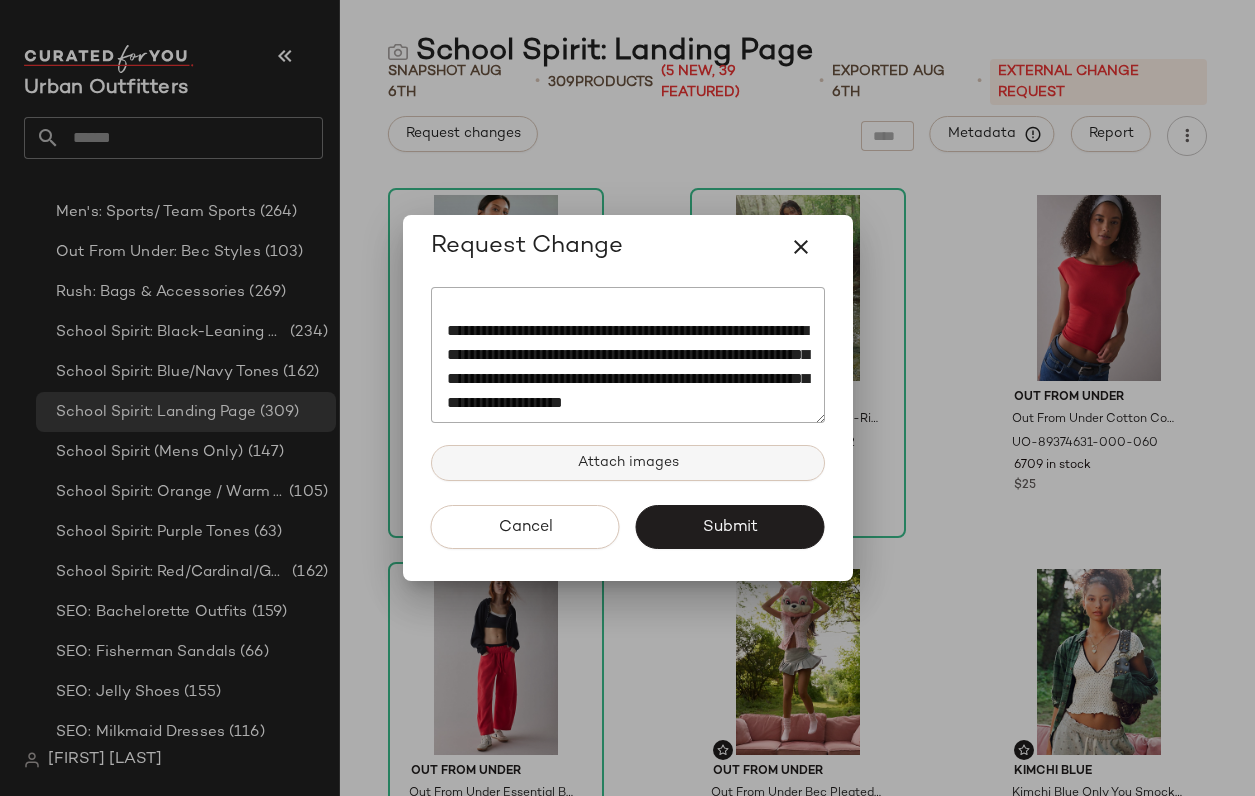 type on "**********" 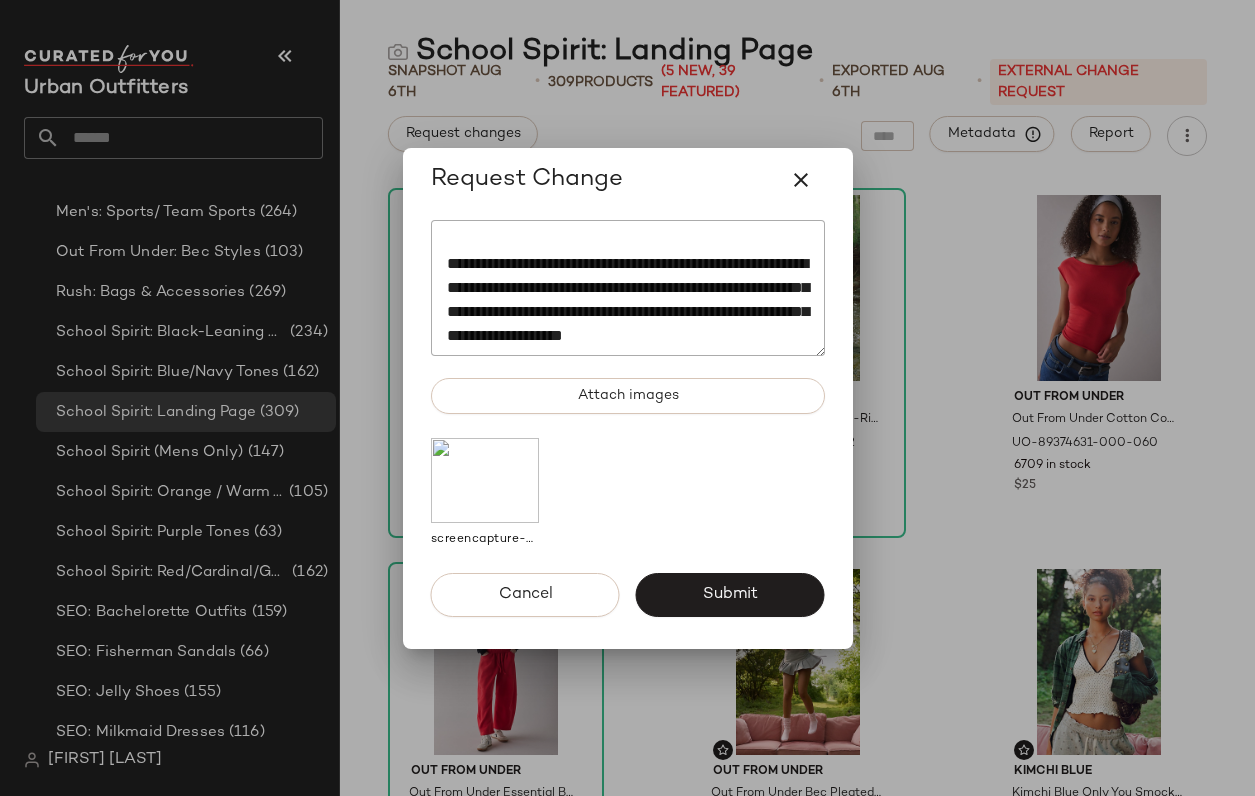 scroll, scrollTop: 171, scrollLeft: 0, axis: vertical 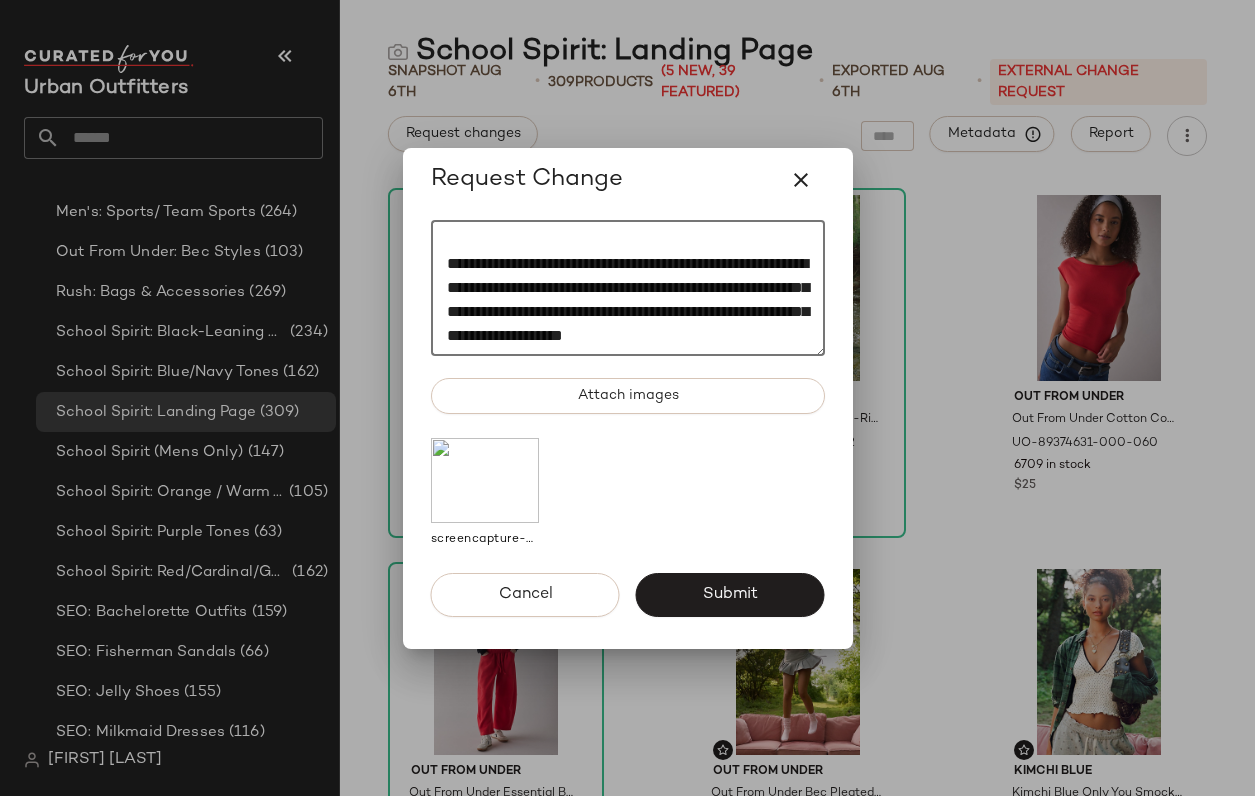 drag, startPoint x: 605, startPoint y: 348, endPoint x: 436, endPoint y: 225, distance: 209.02153 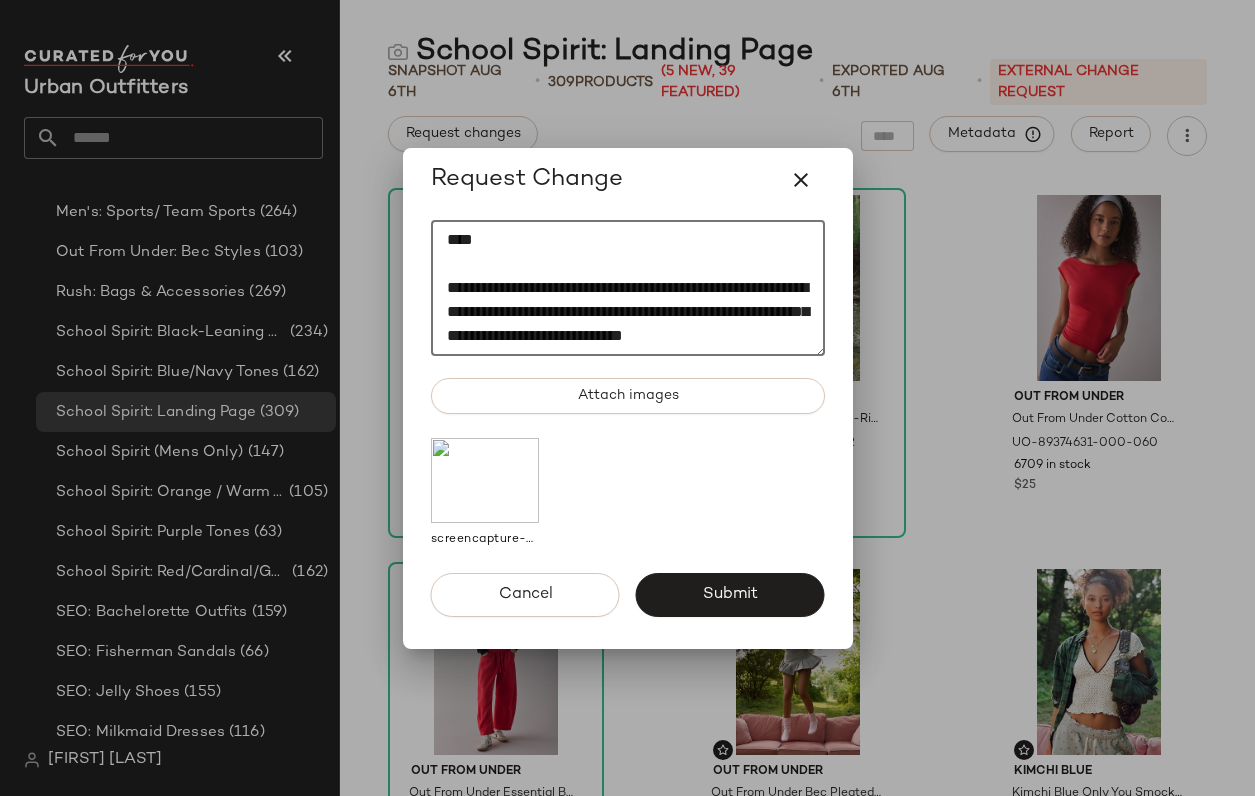 scroll, scrollTop: 18, scrollLeft: 0, axis: vertical 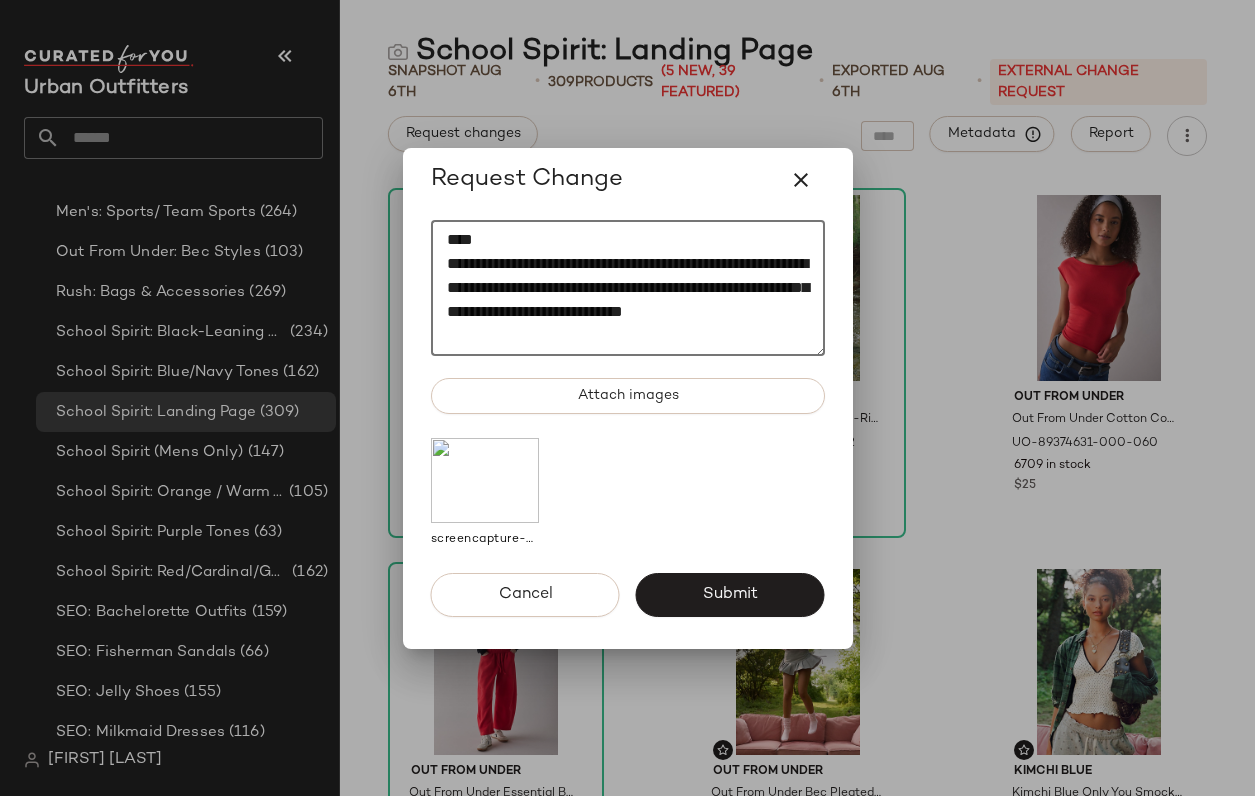 click on "**********" 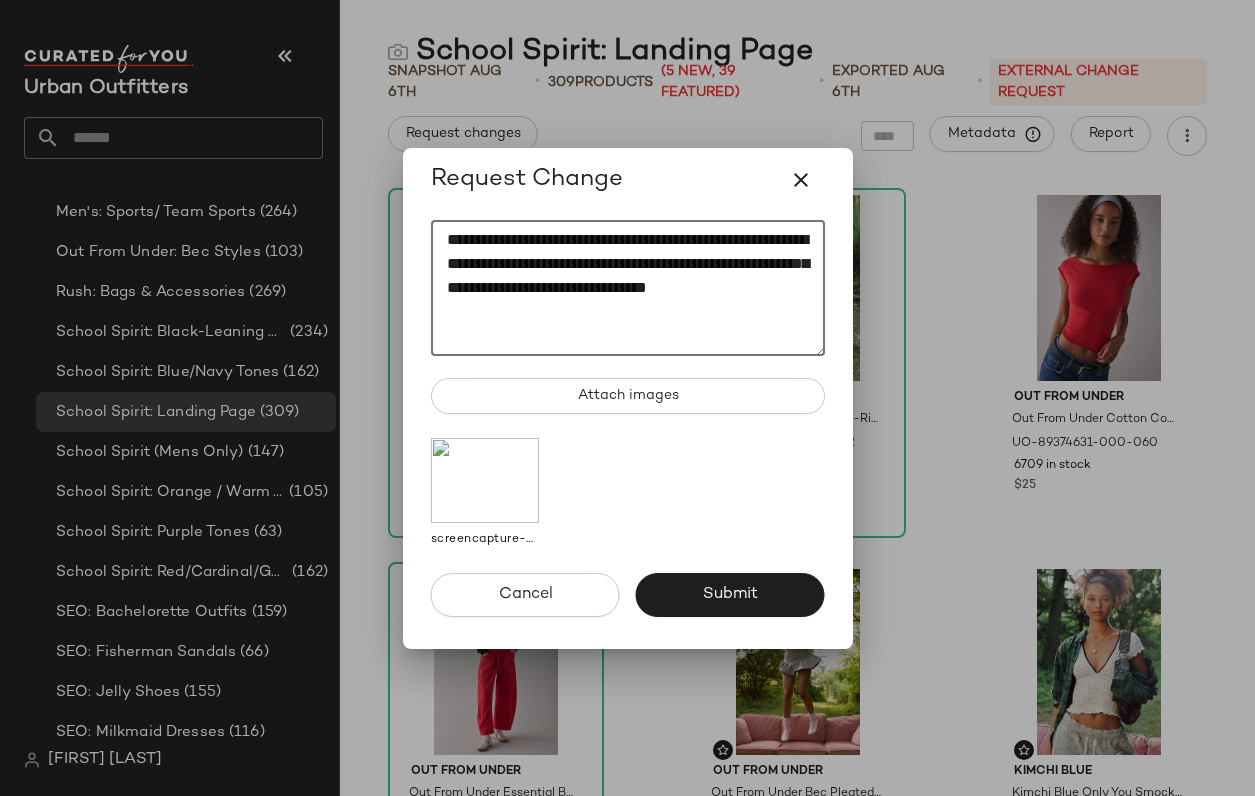 scroll, scrollTop: 0, scrollLeft: 0, axis: both 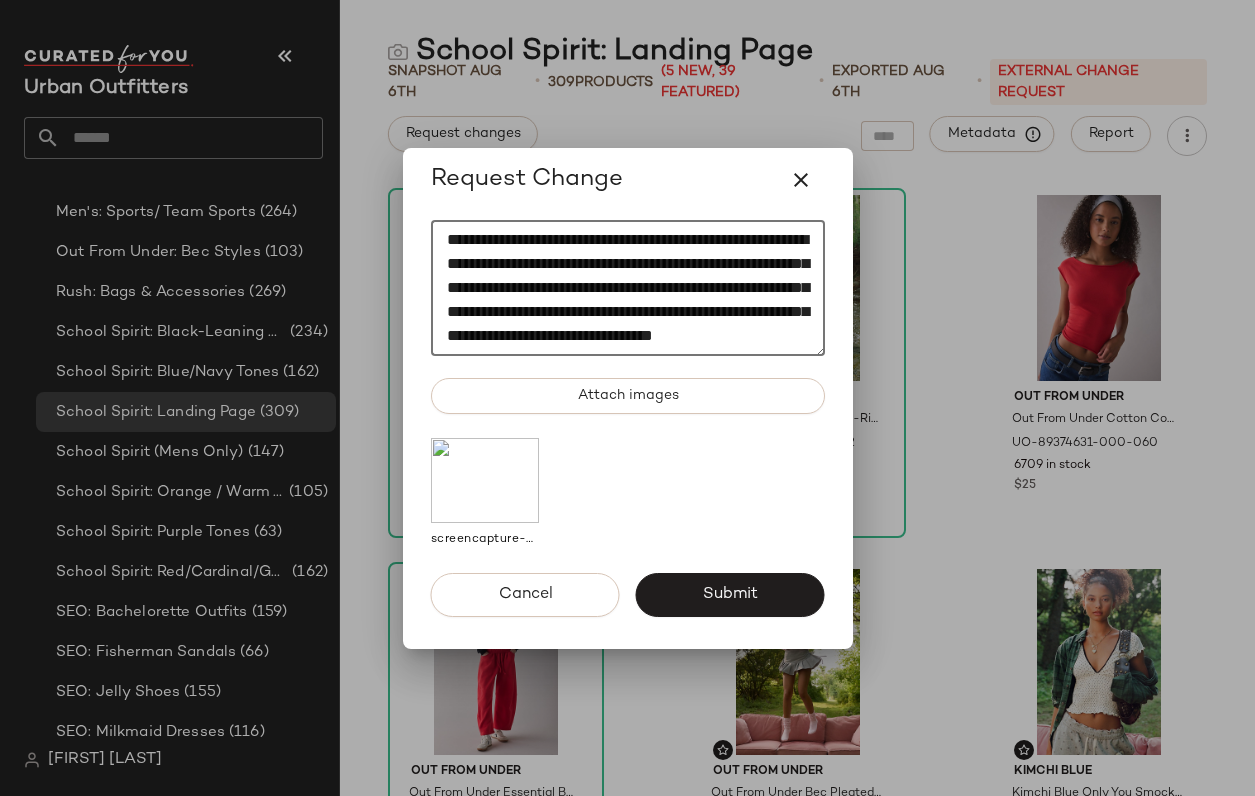 click on "**********" 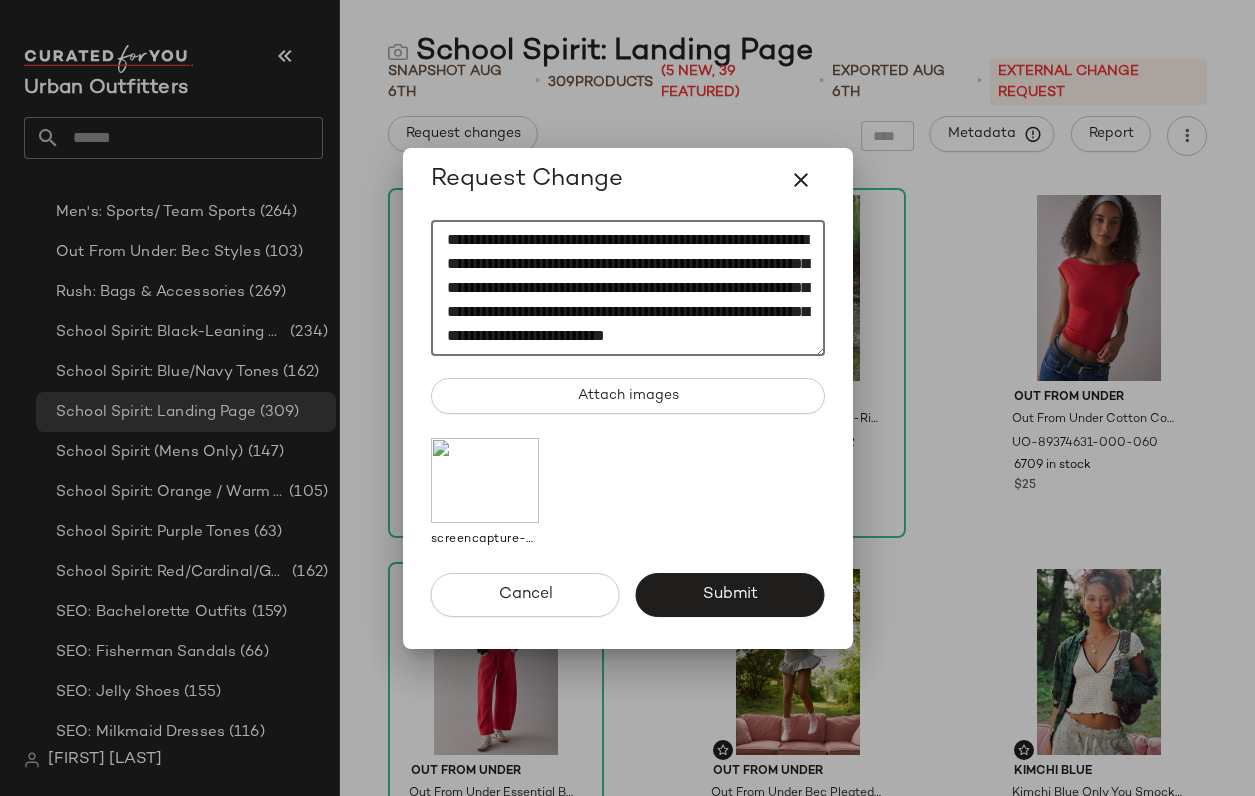 click on "**********" 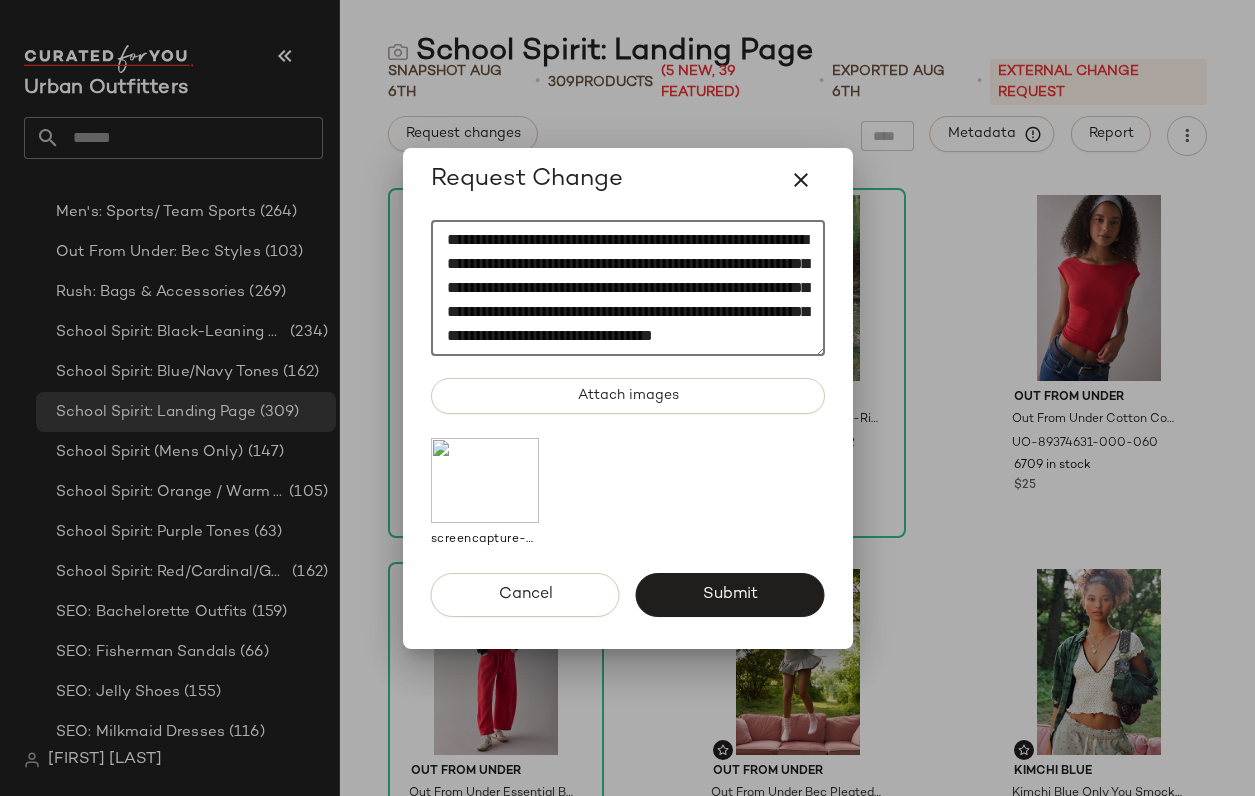 click on "**********" 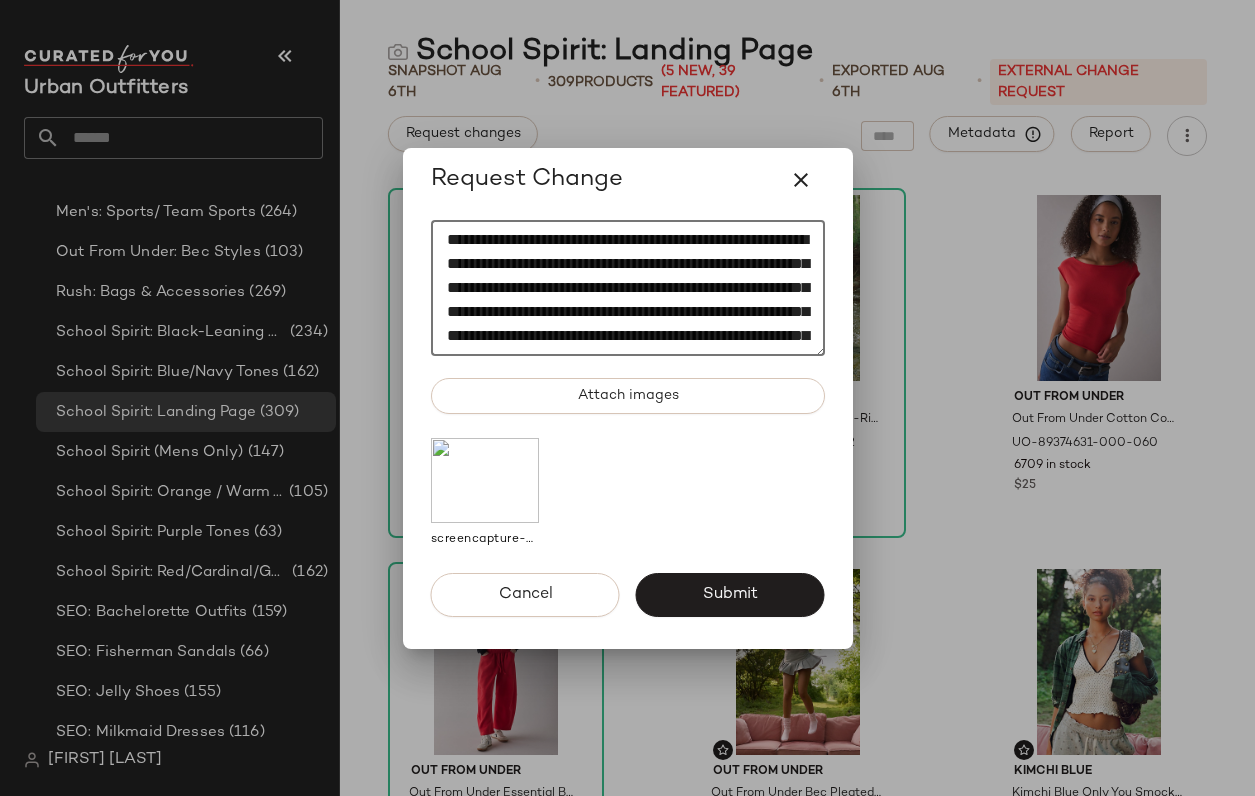 scroll, scrollTop: 0, scrollLeft: 0, axis: both 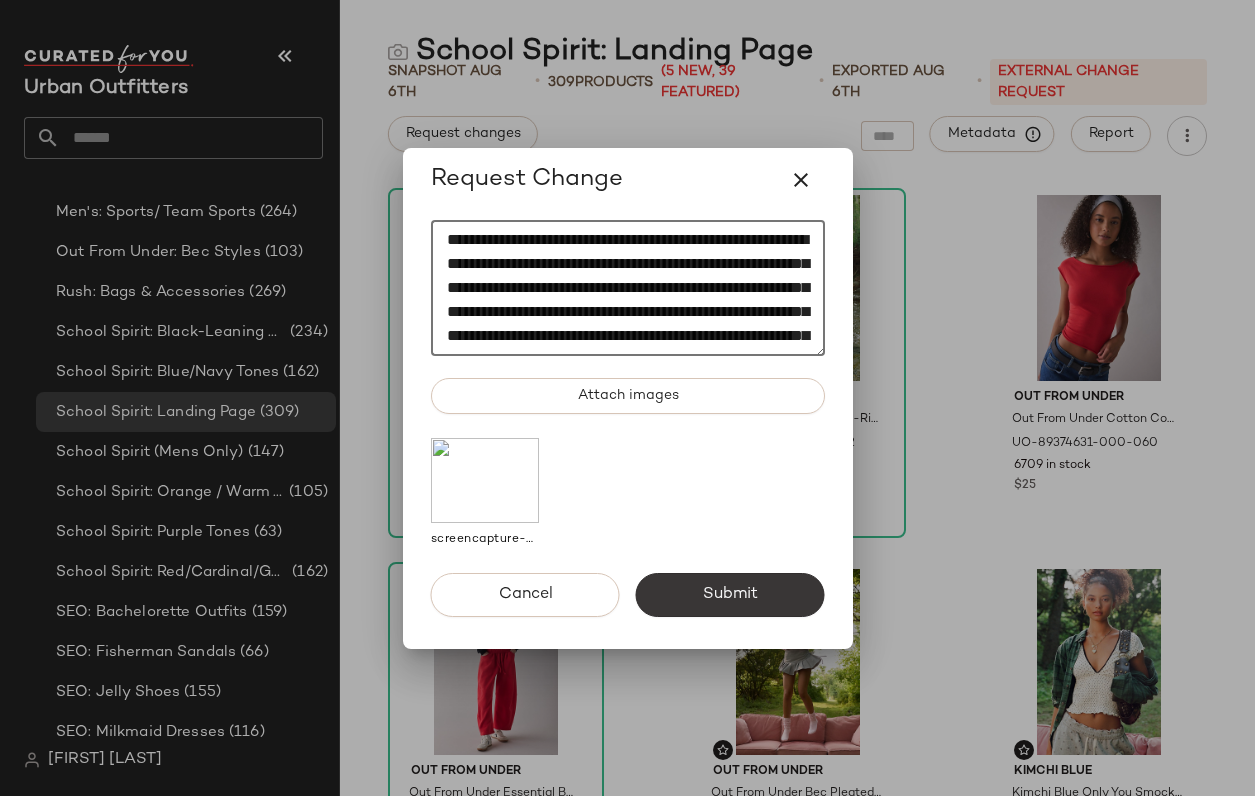 type on "**********" 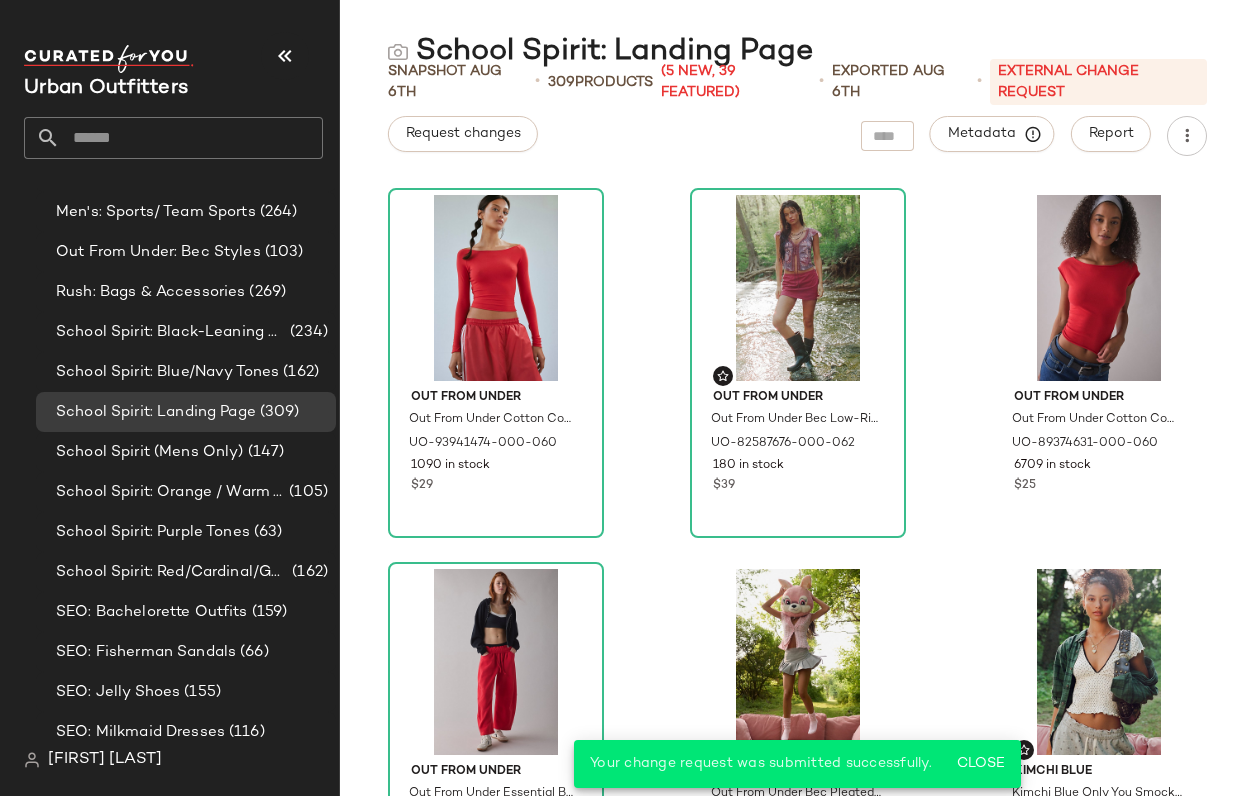 drag, startPoint x: 448, startPoint y: 238, endPoint x: 610, endPoint y: 326, distance: 184.35835 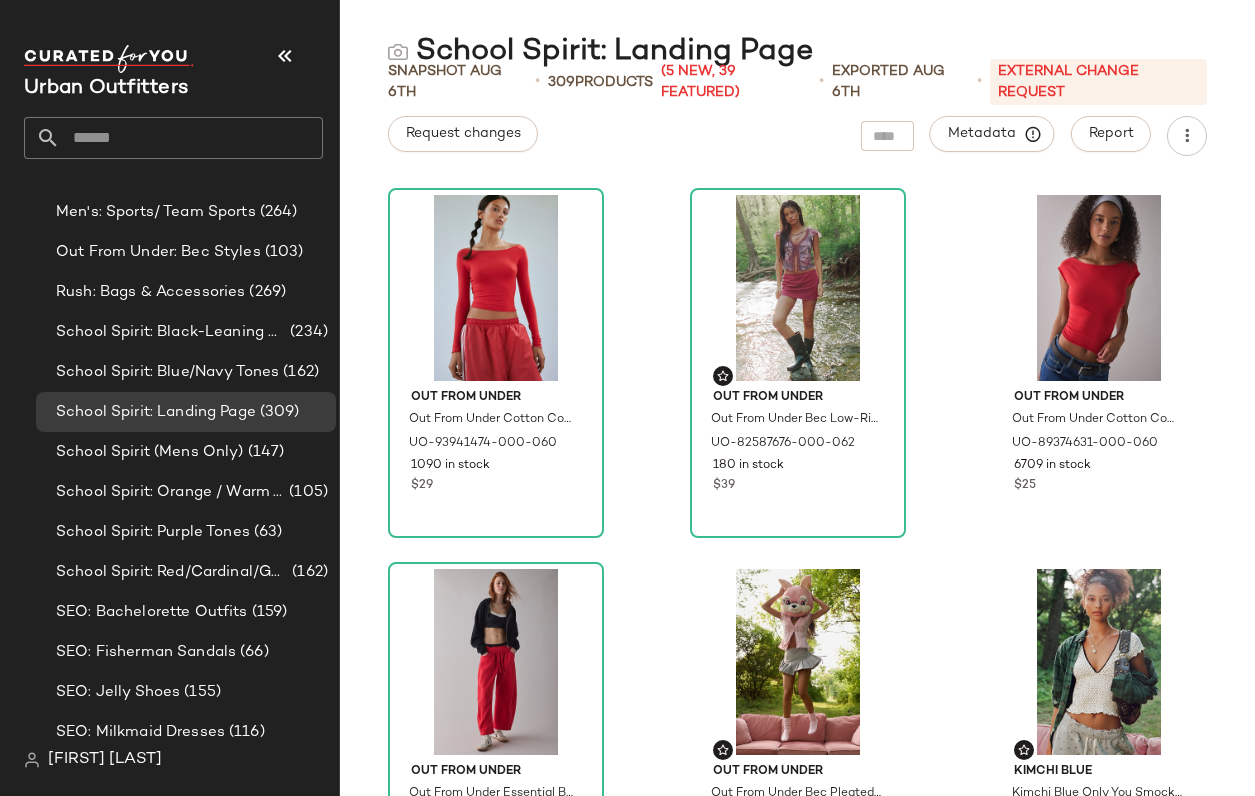 click 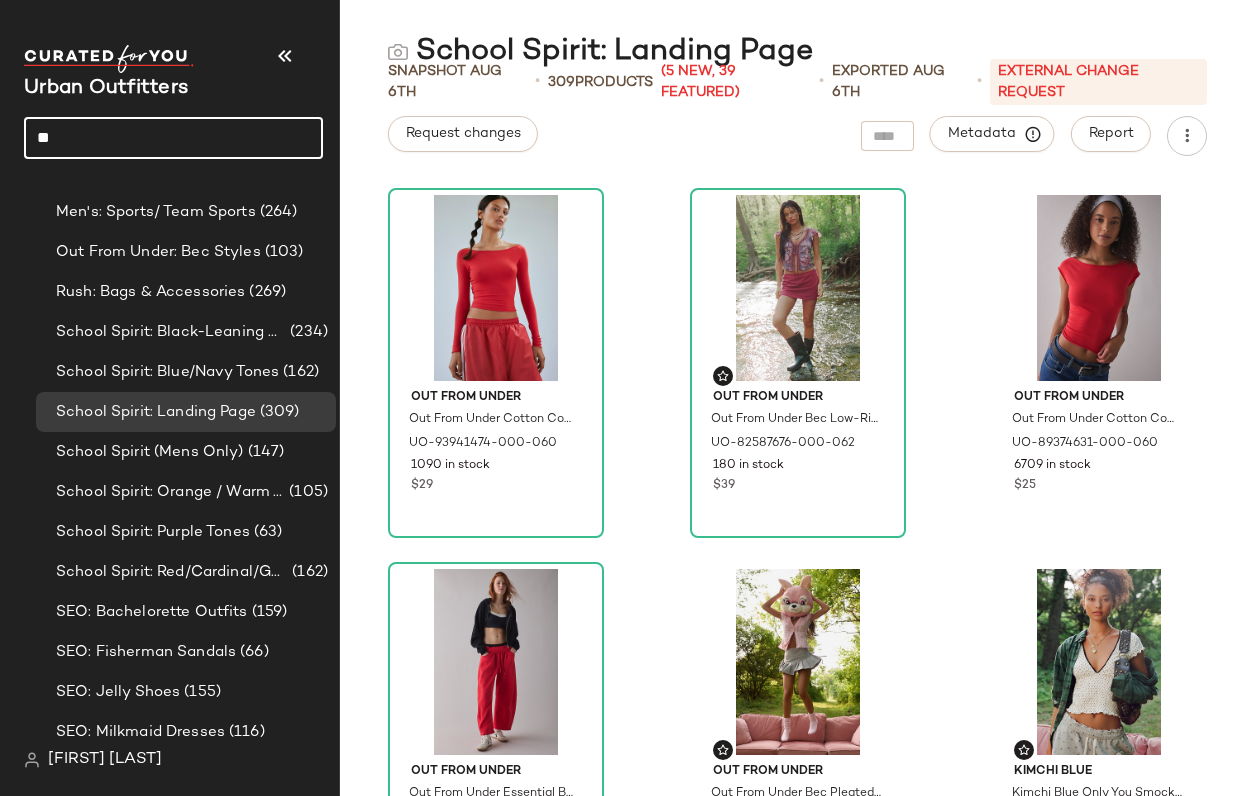 type on "*" 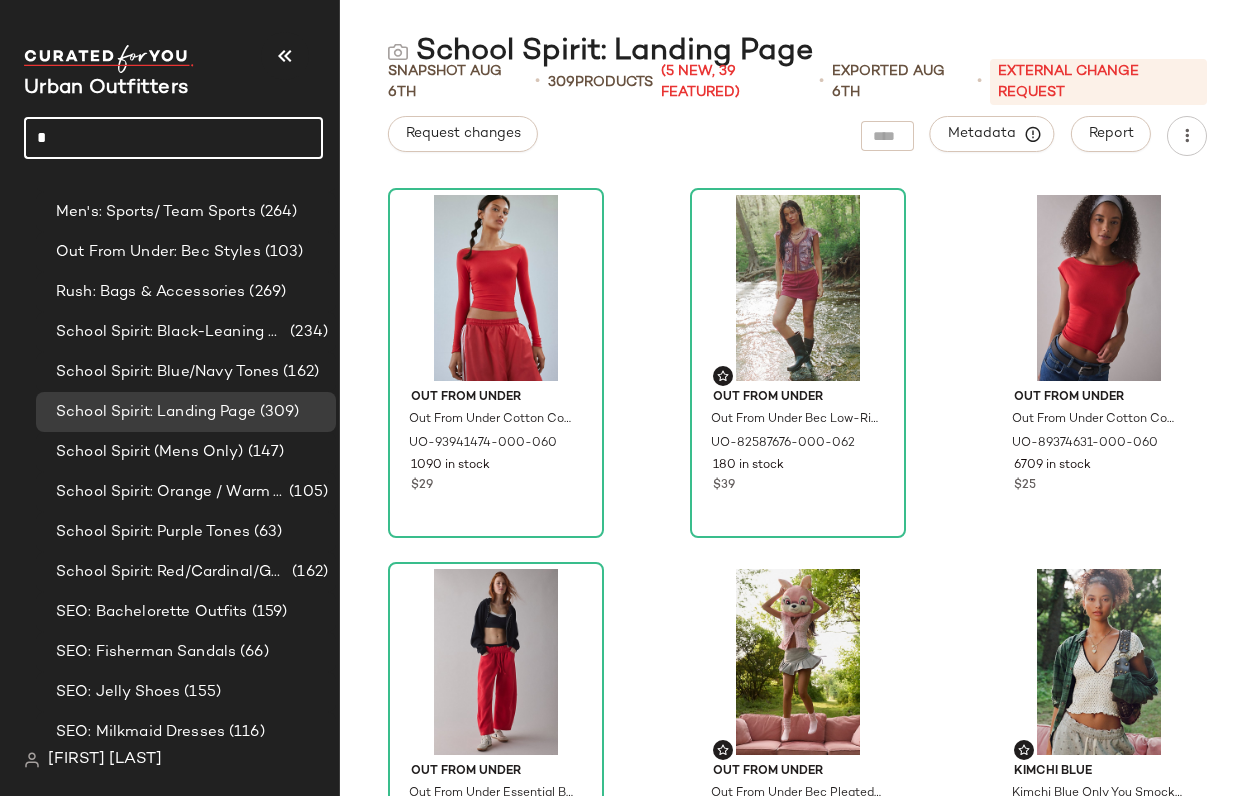type 